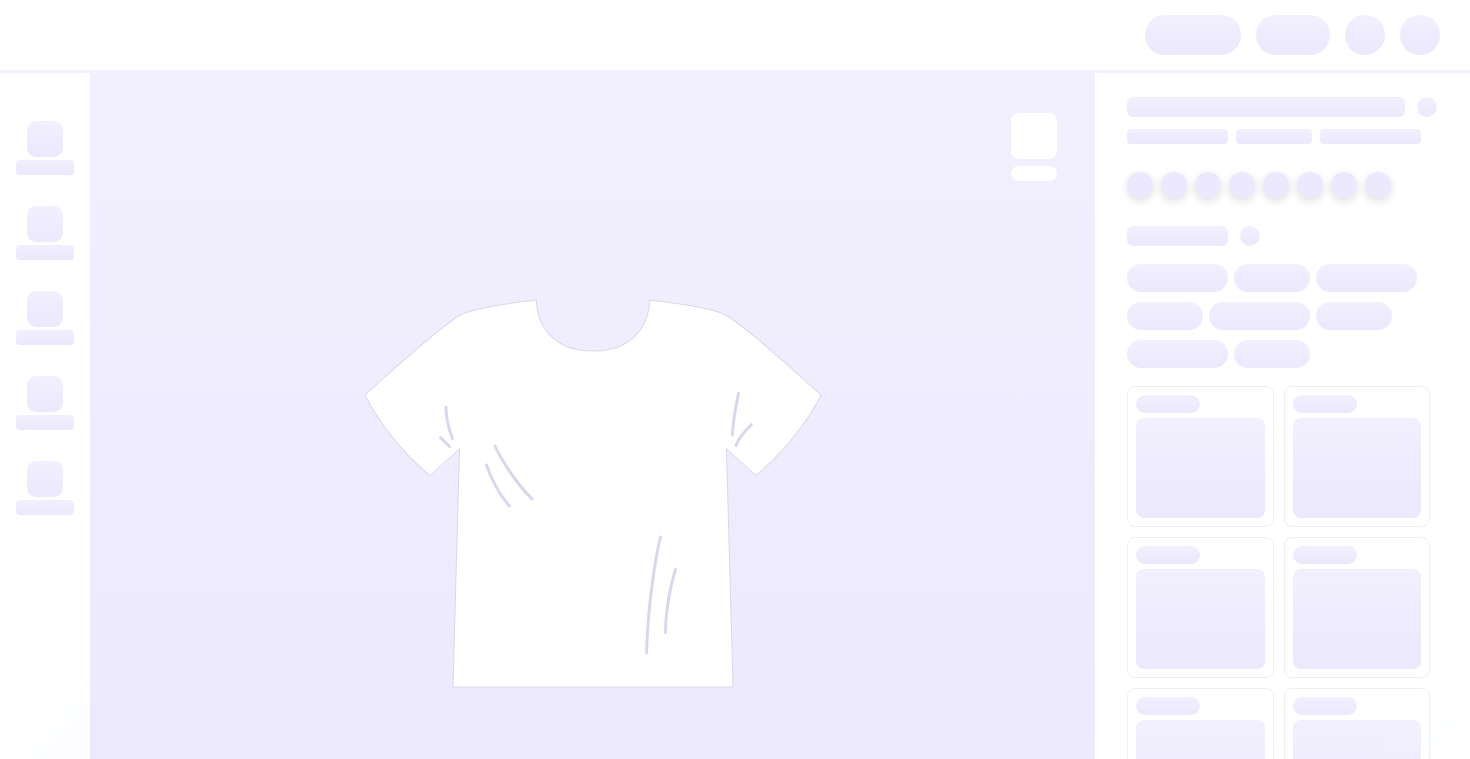 scroll, scrollTop: 0, scrollLeft: 0, axis: both 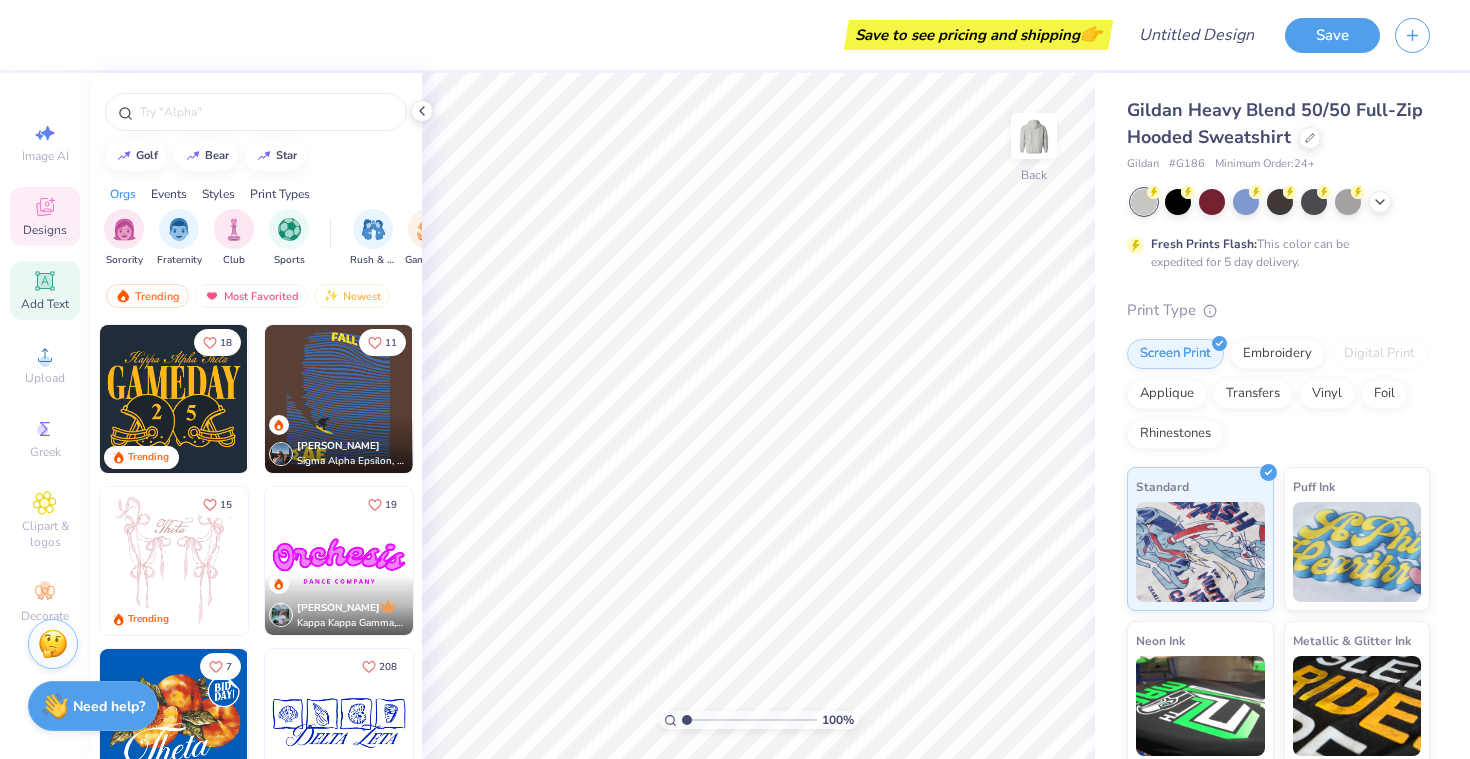 click 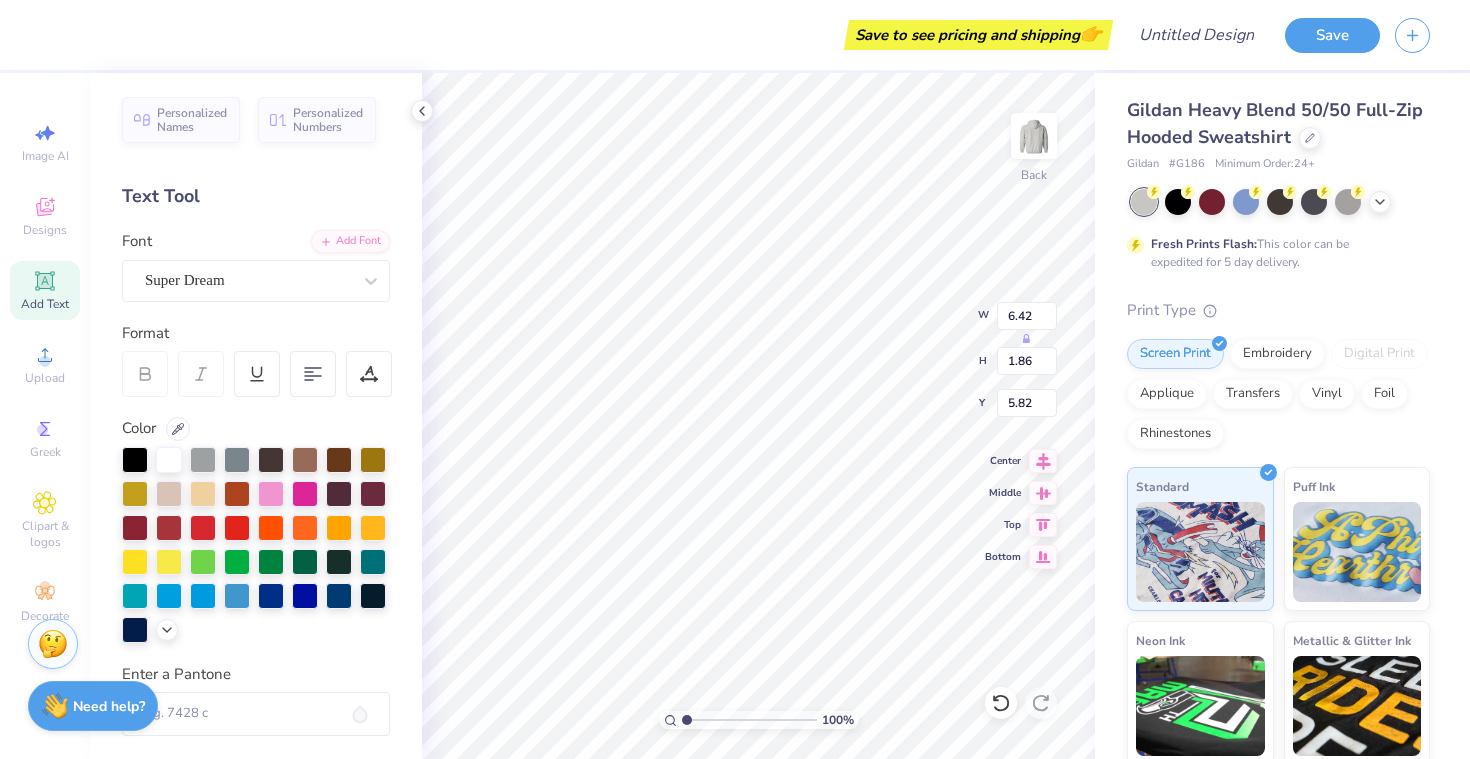 scroll, scrollTop: 0, scrollLeft: 1, axis: horizontal 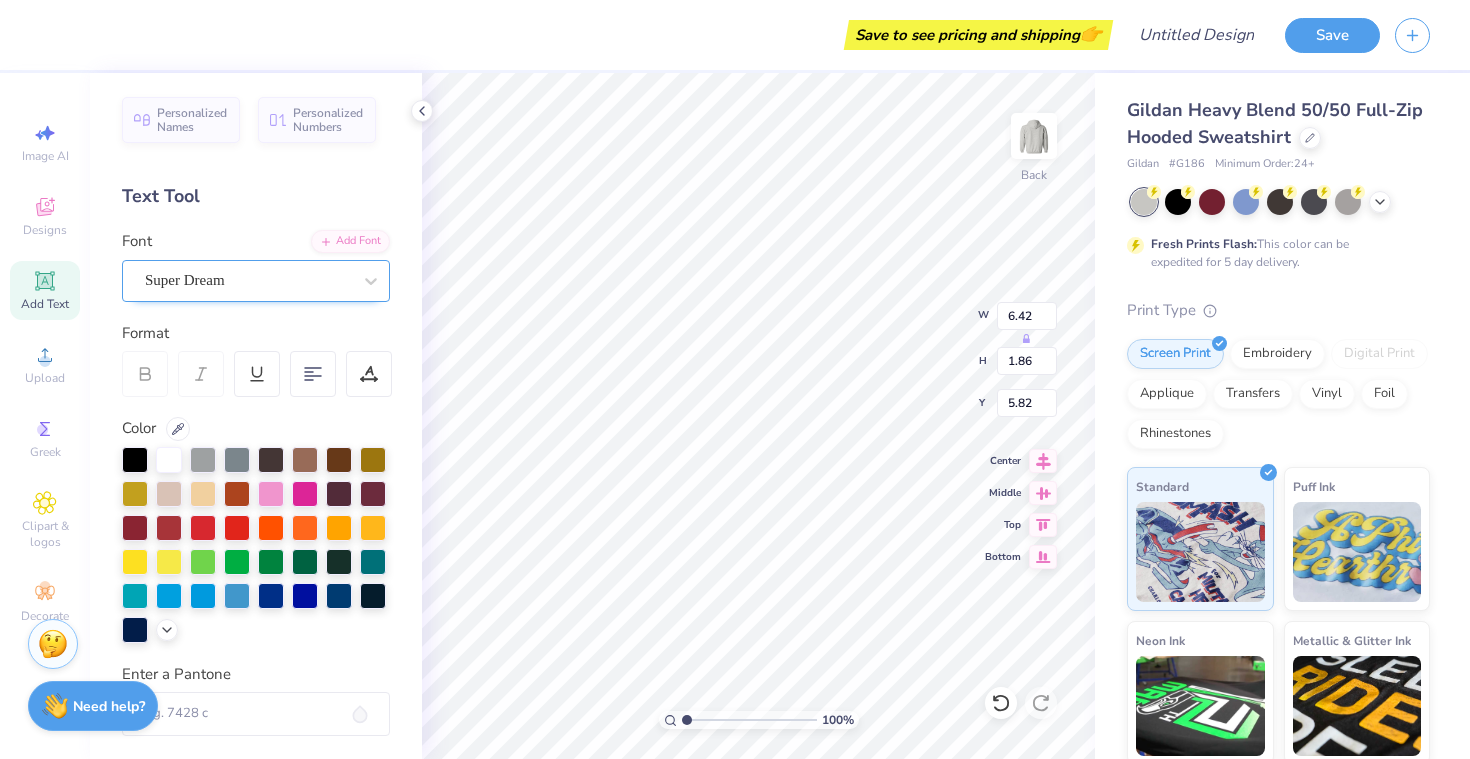 type on "MONTA" 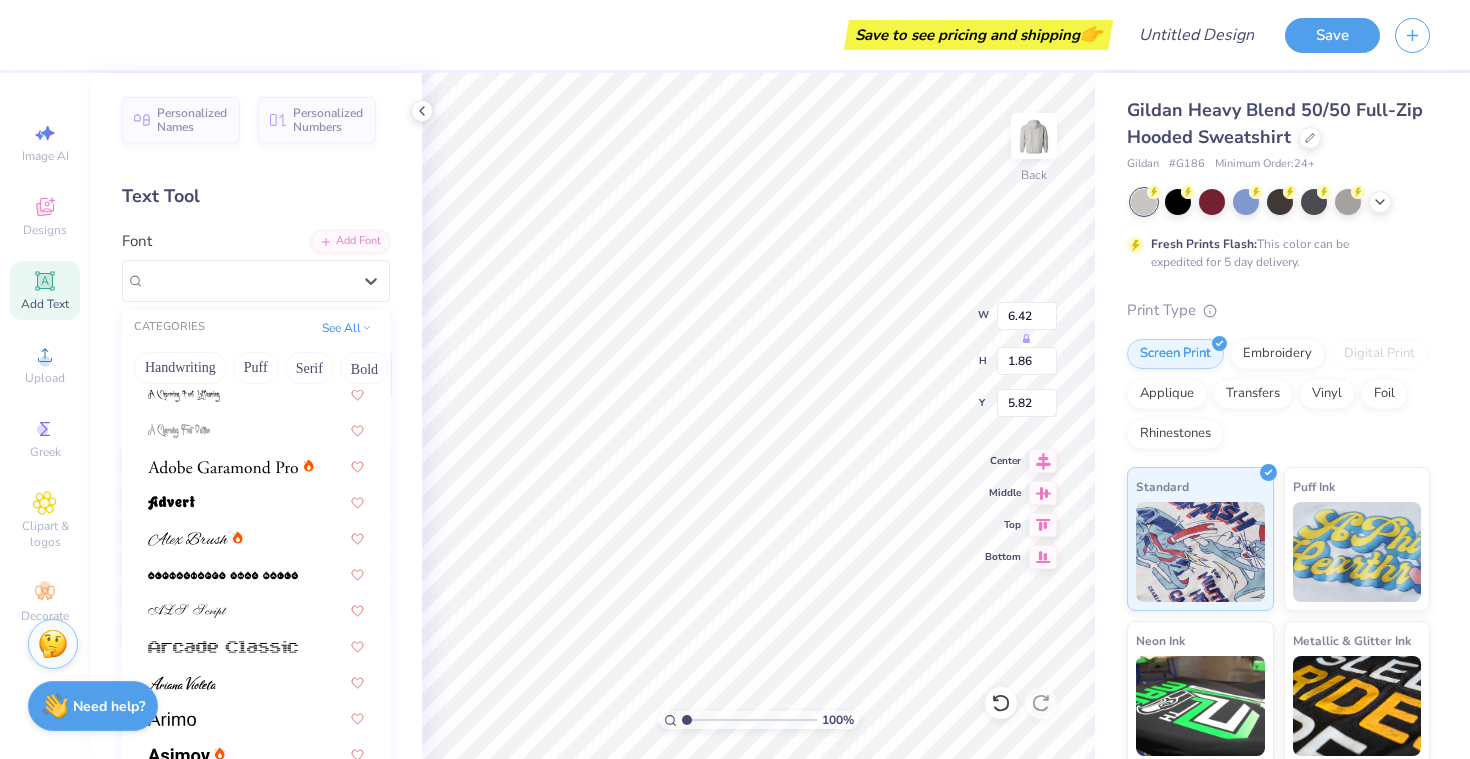 scroll, scrollTop: 274, scrollLeft: 0, axis: vertical 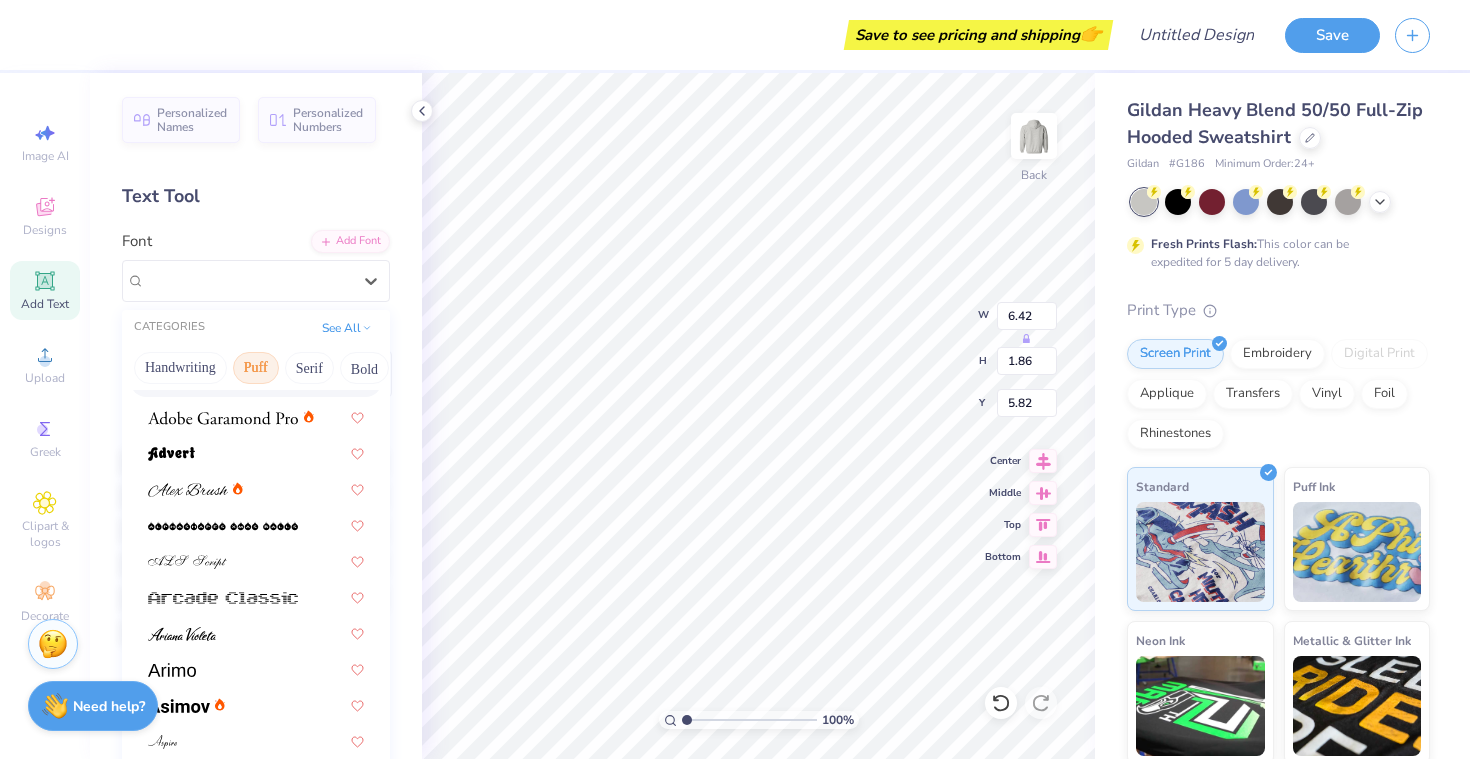 click on "Puff" at bounding box center (256, 368) 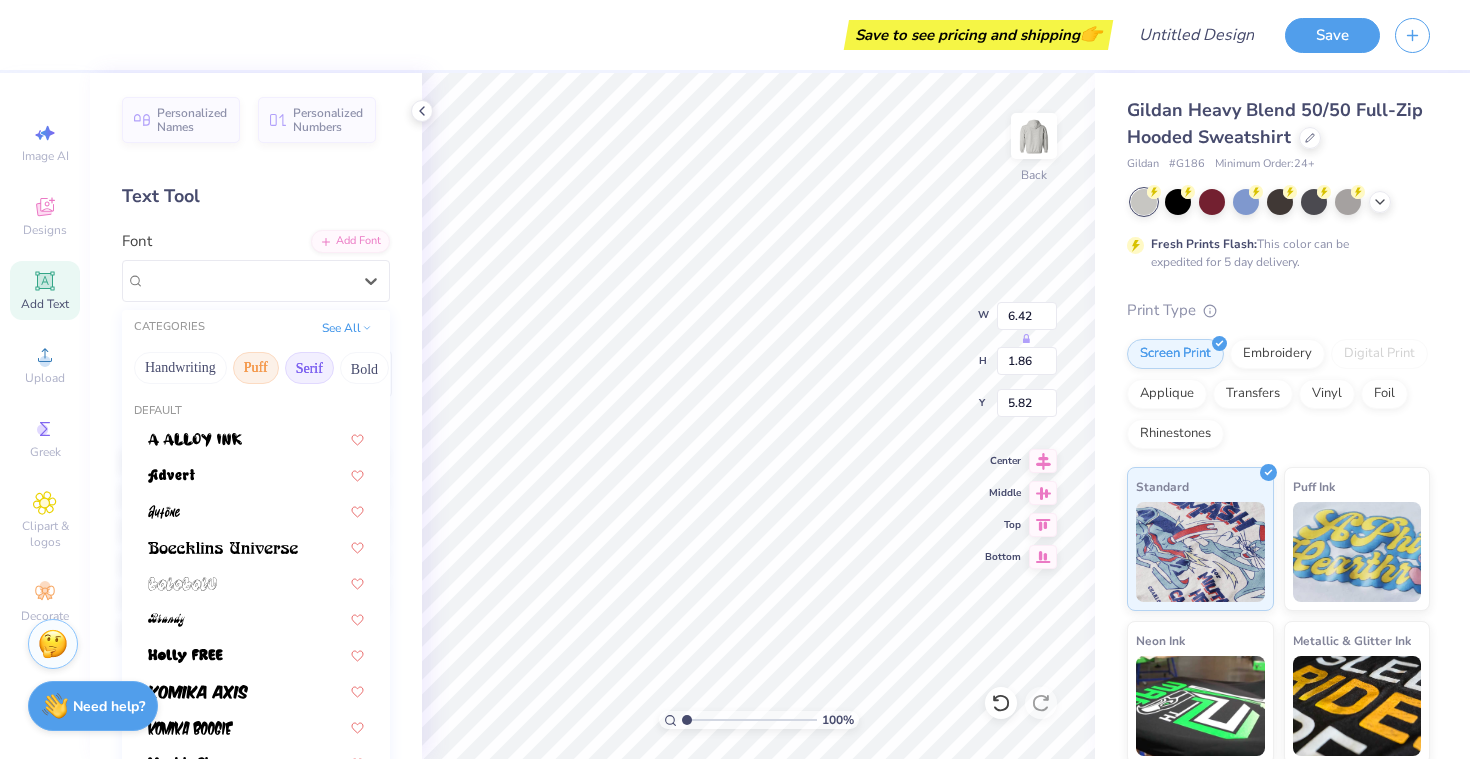 click on "Serif" at bounding box center (309, 368) 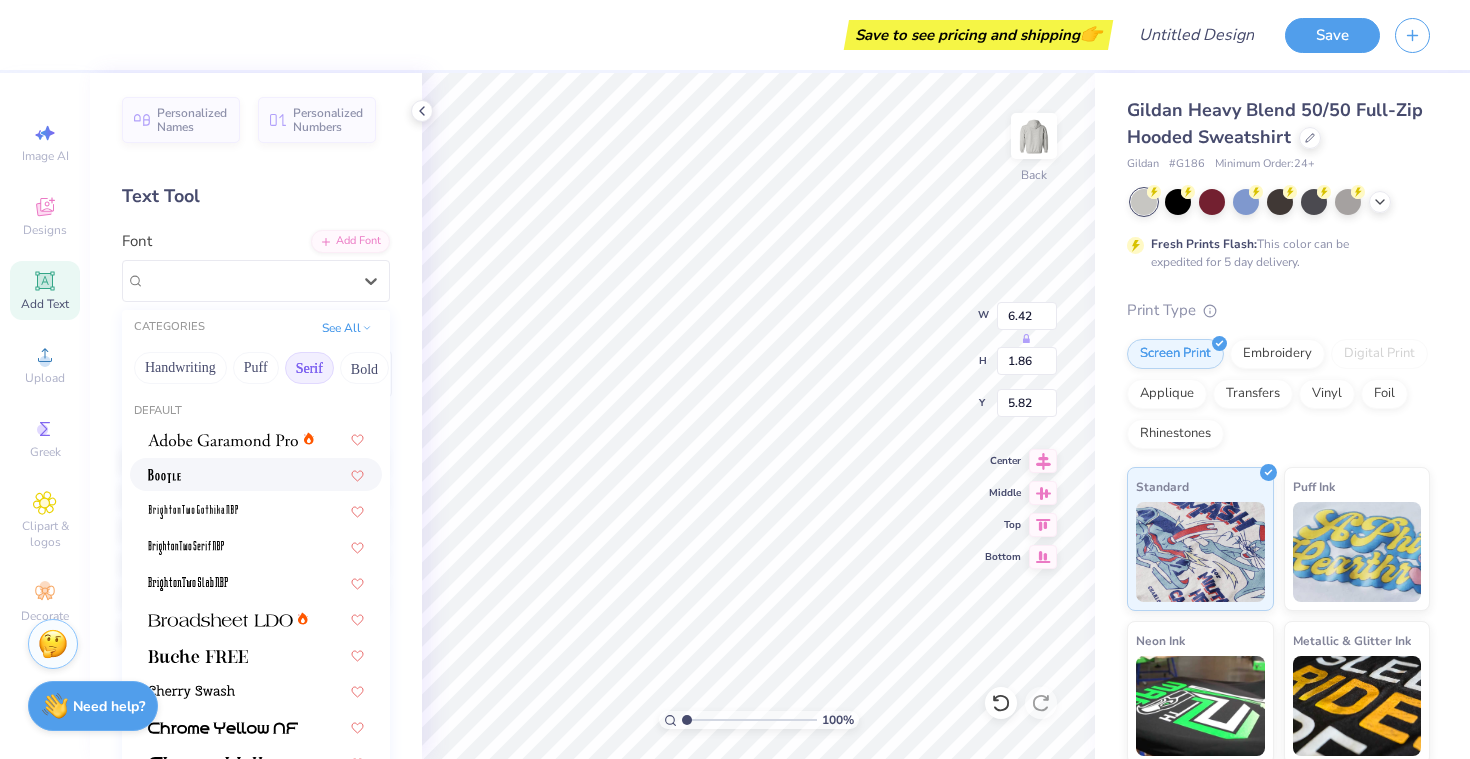 click at bounding box center (256, 474) 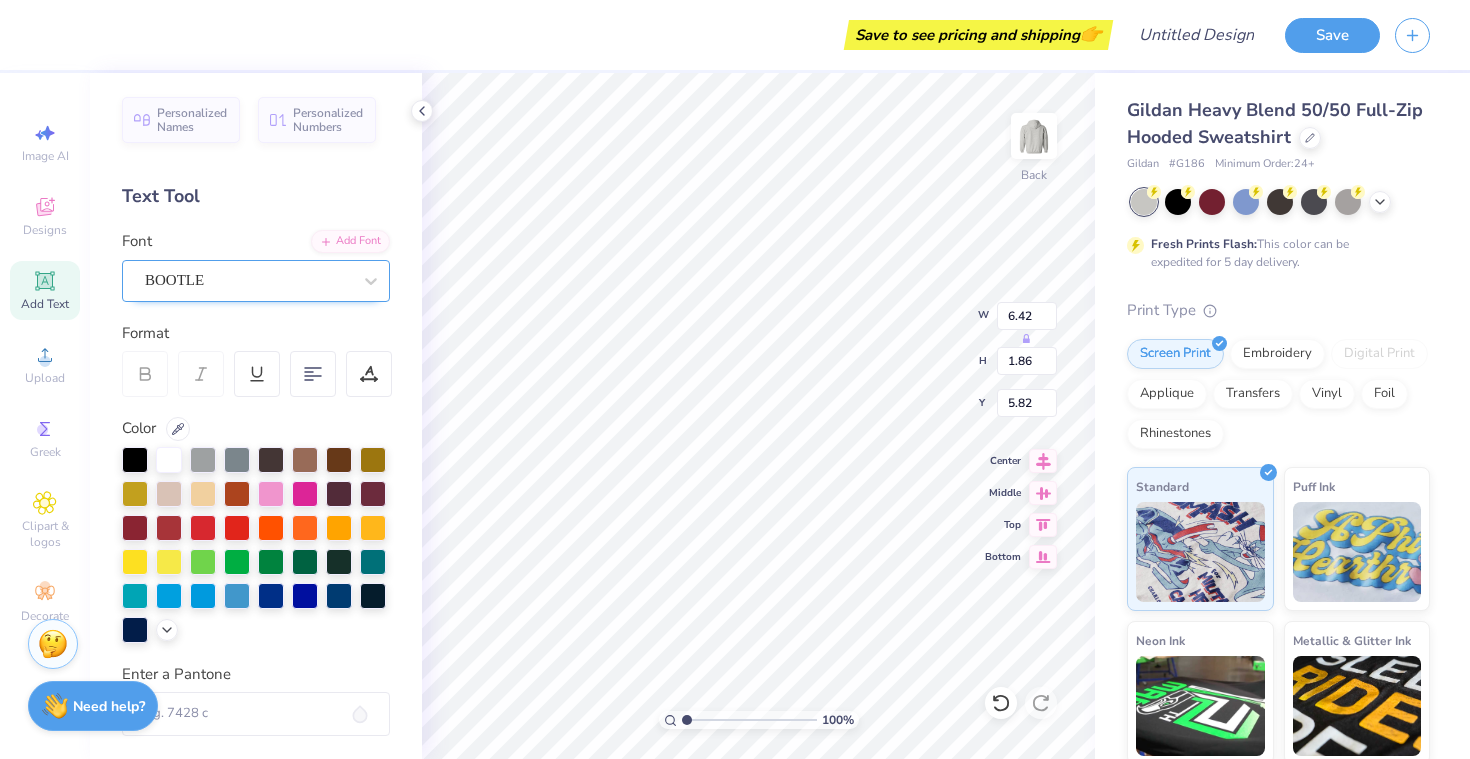 click on "BOOTLE" at bounding box center [248, 280] 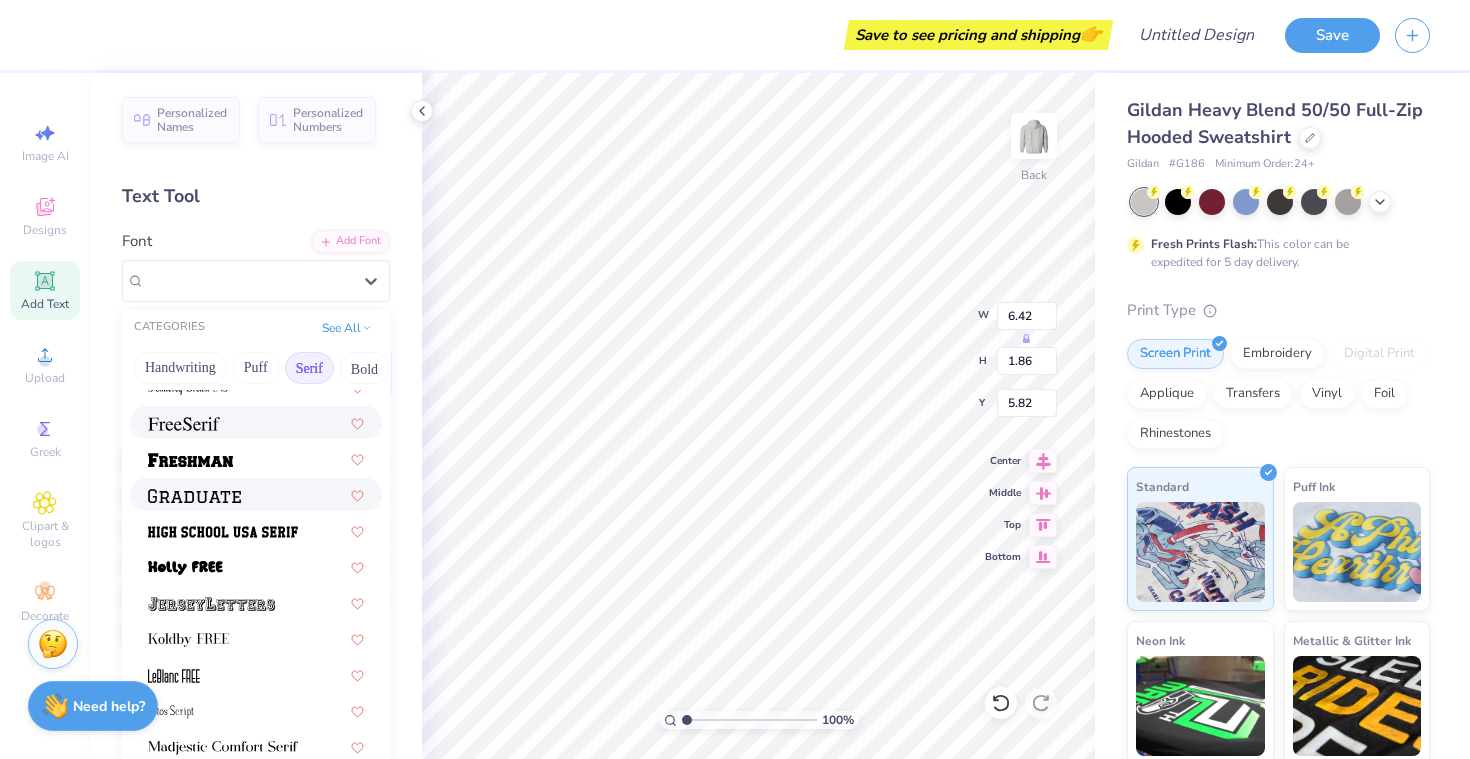 scroll, scrollTop: 1713, scrollLeft: 0, axis: vertical 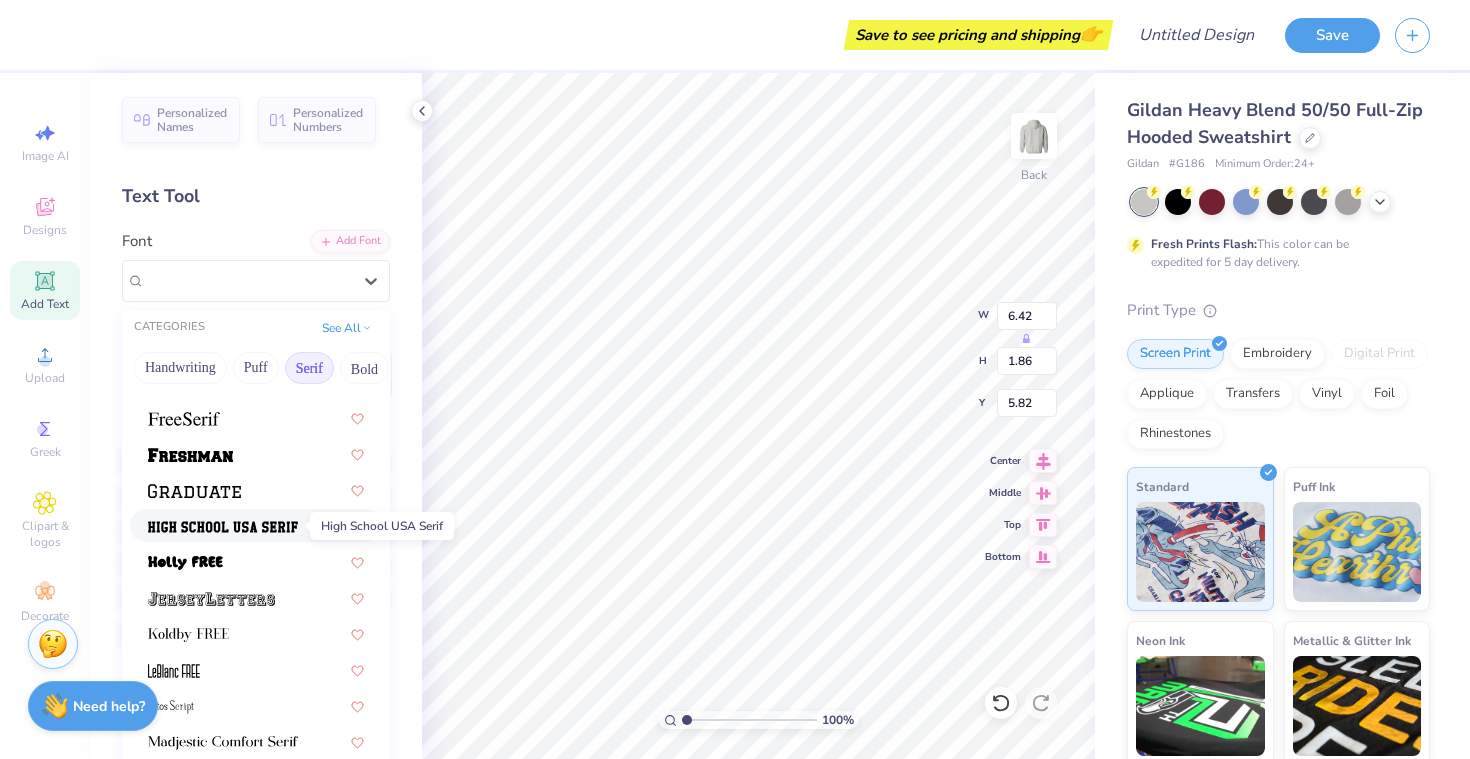 click at bounding box center [223, 527] 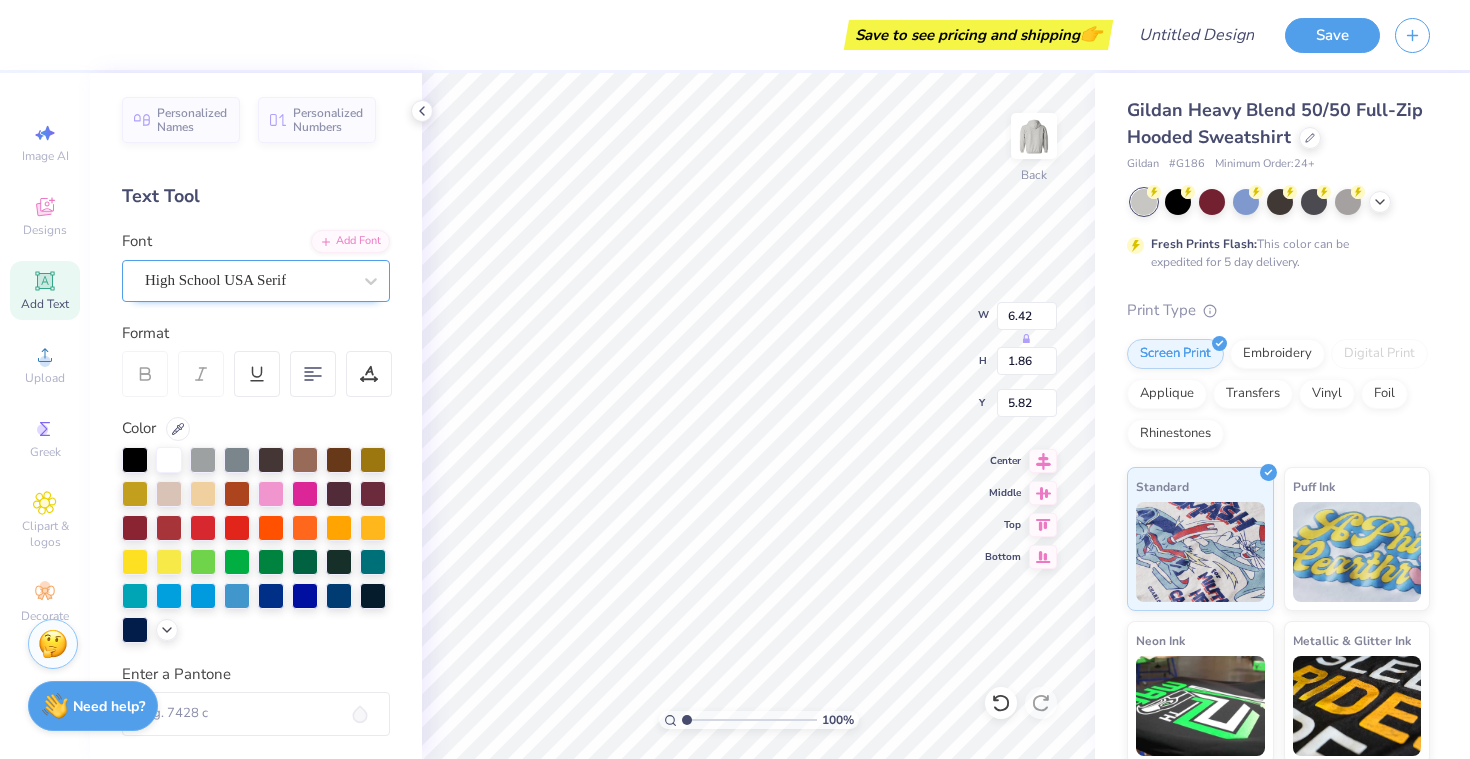 click on "High School USA Serif" at bounding box center [248, 280] 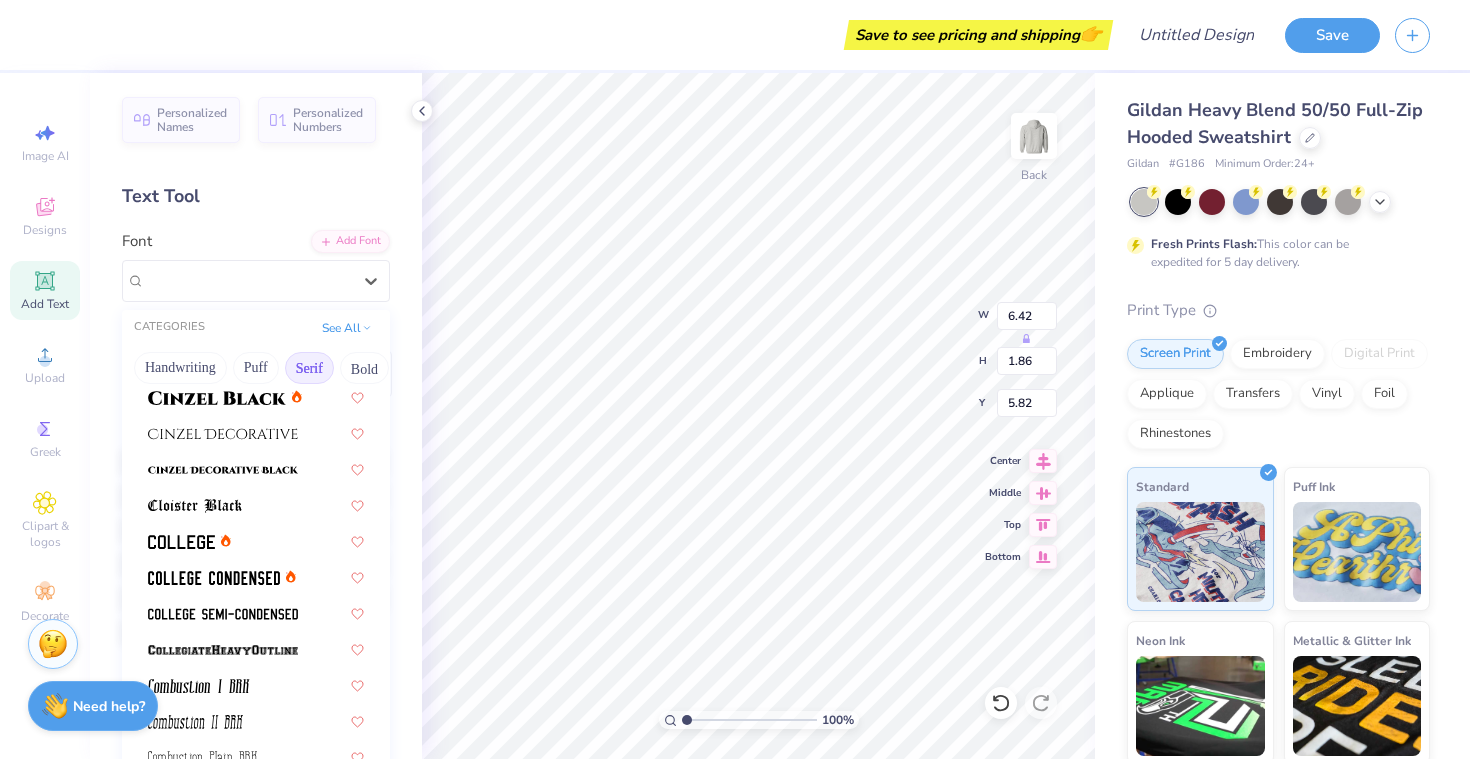 scroll, scrollTop: 414, scrollLeft: 0, axis: vertical 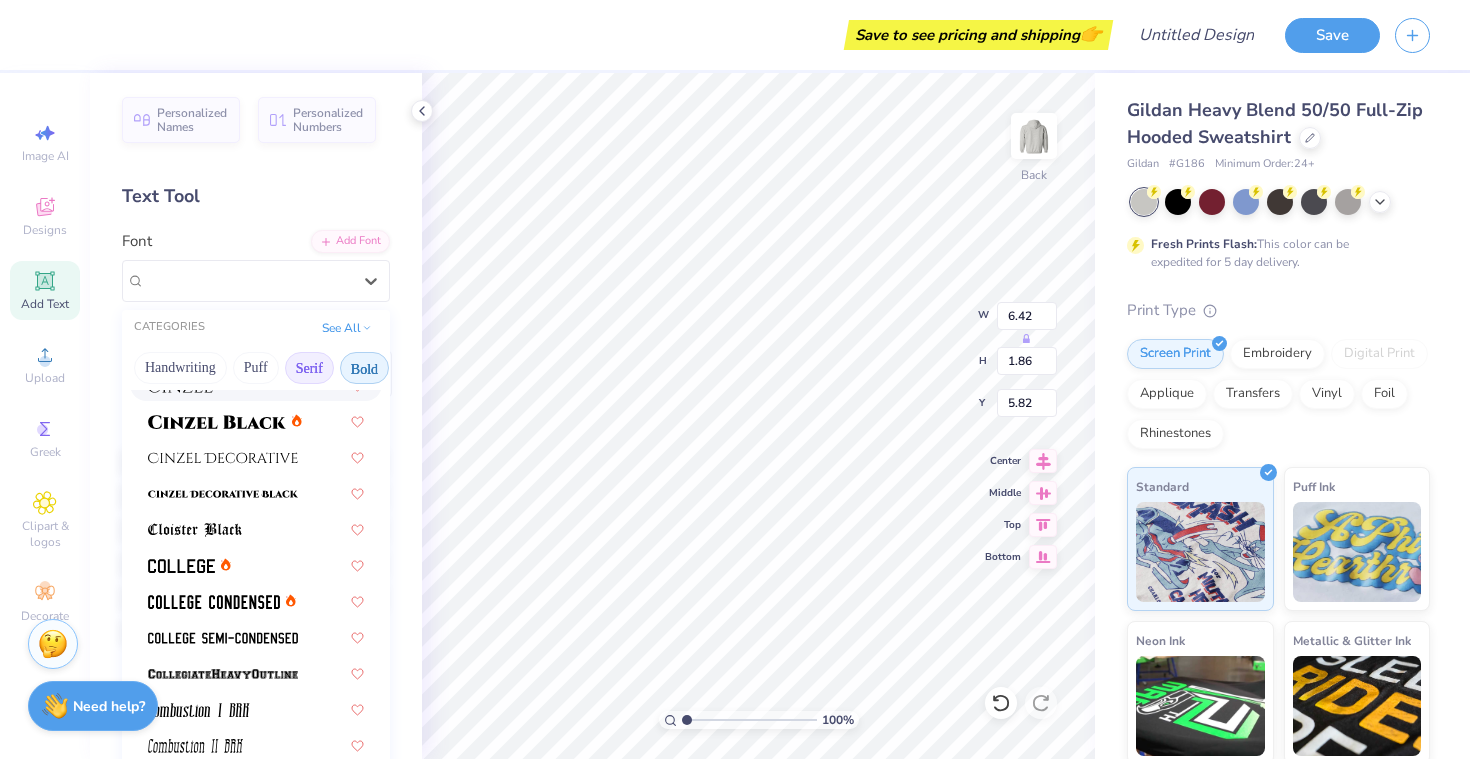 click on "Bold" at bounding box center [364, 368] 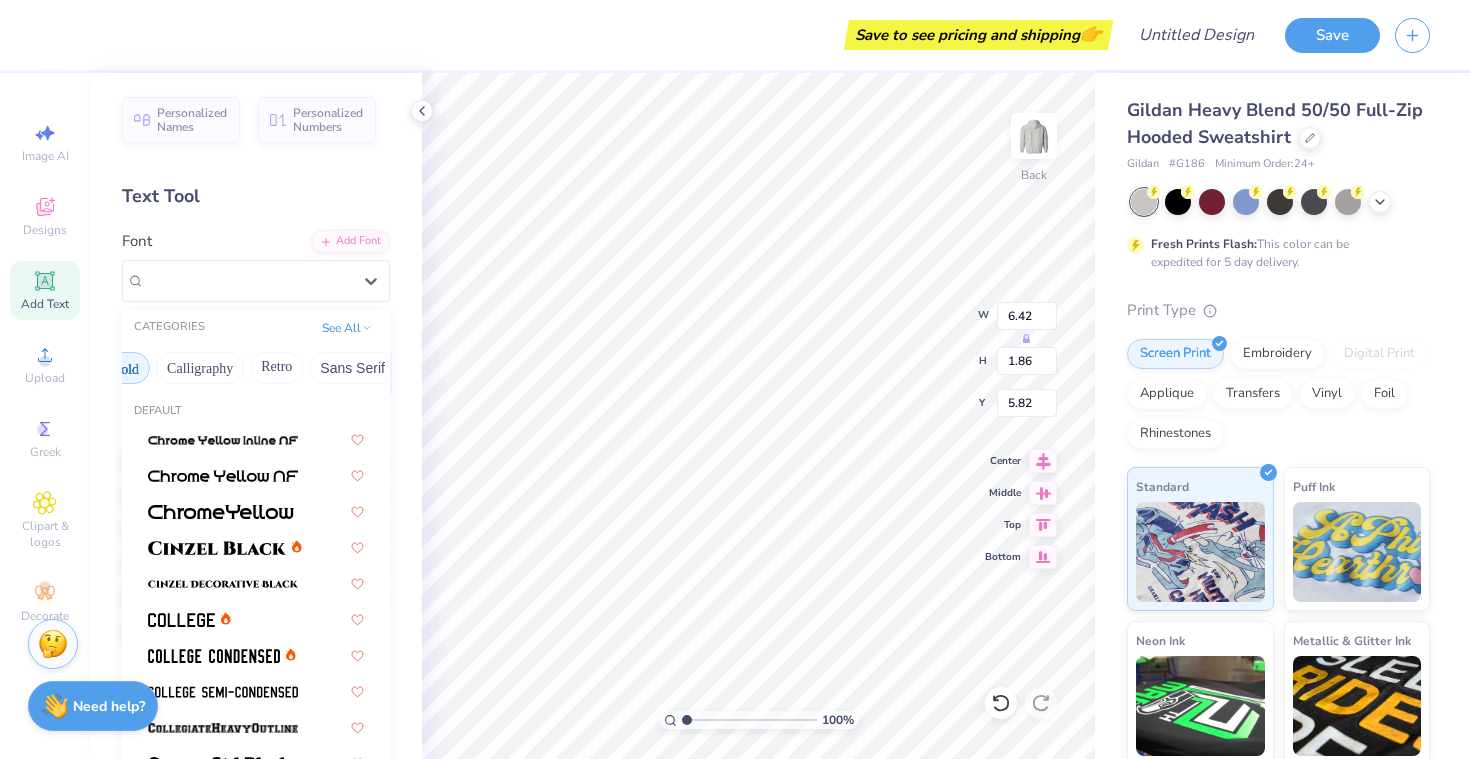 scroll, scrollTop: 0, scrollLeft: 245, axis: horizontal 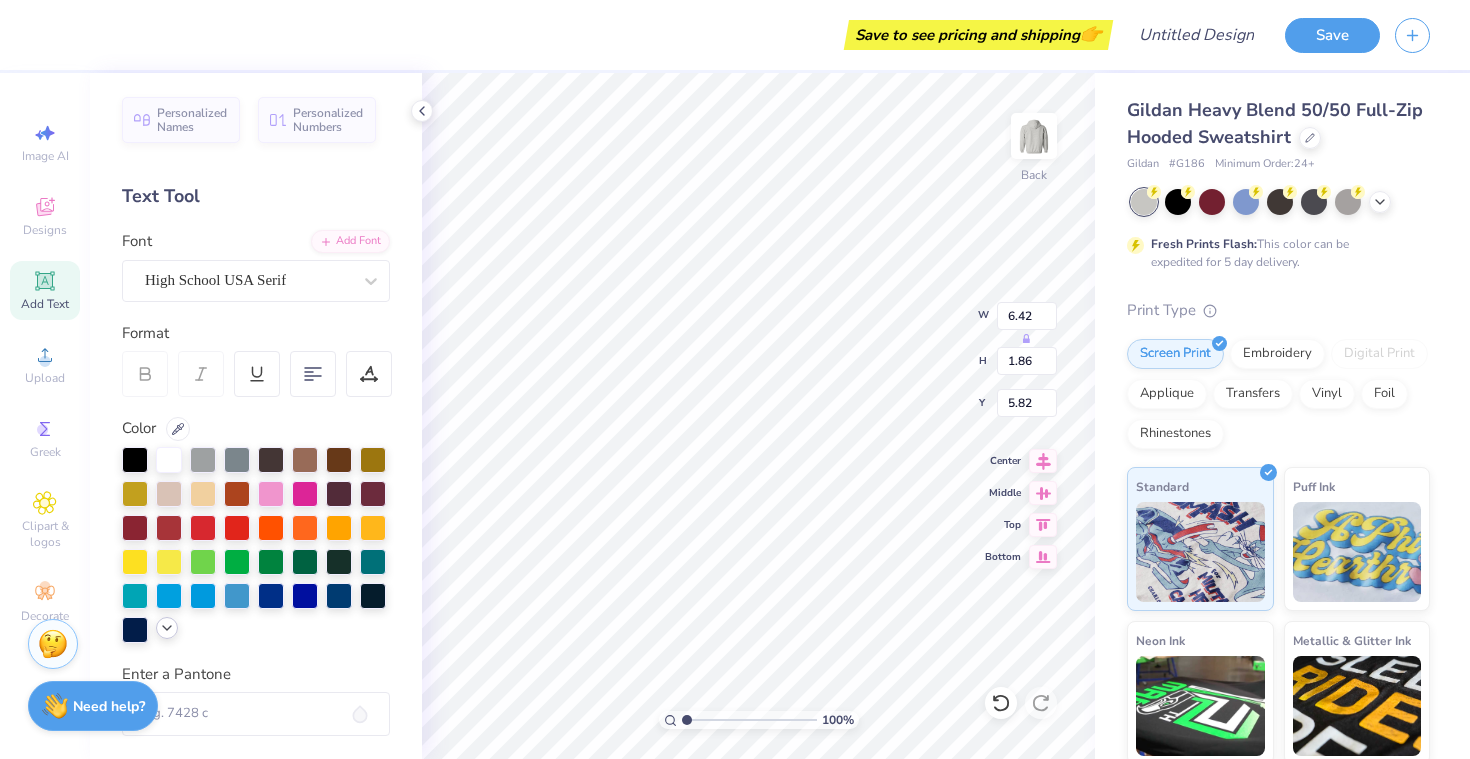 click at bounding box center [167, 628] 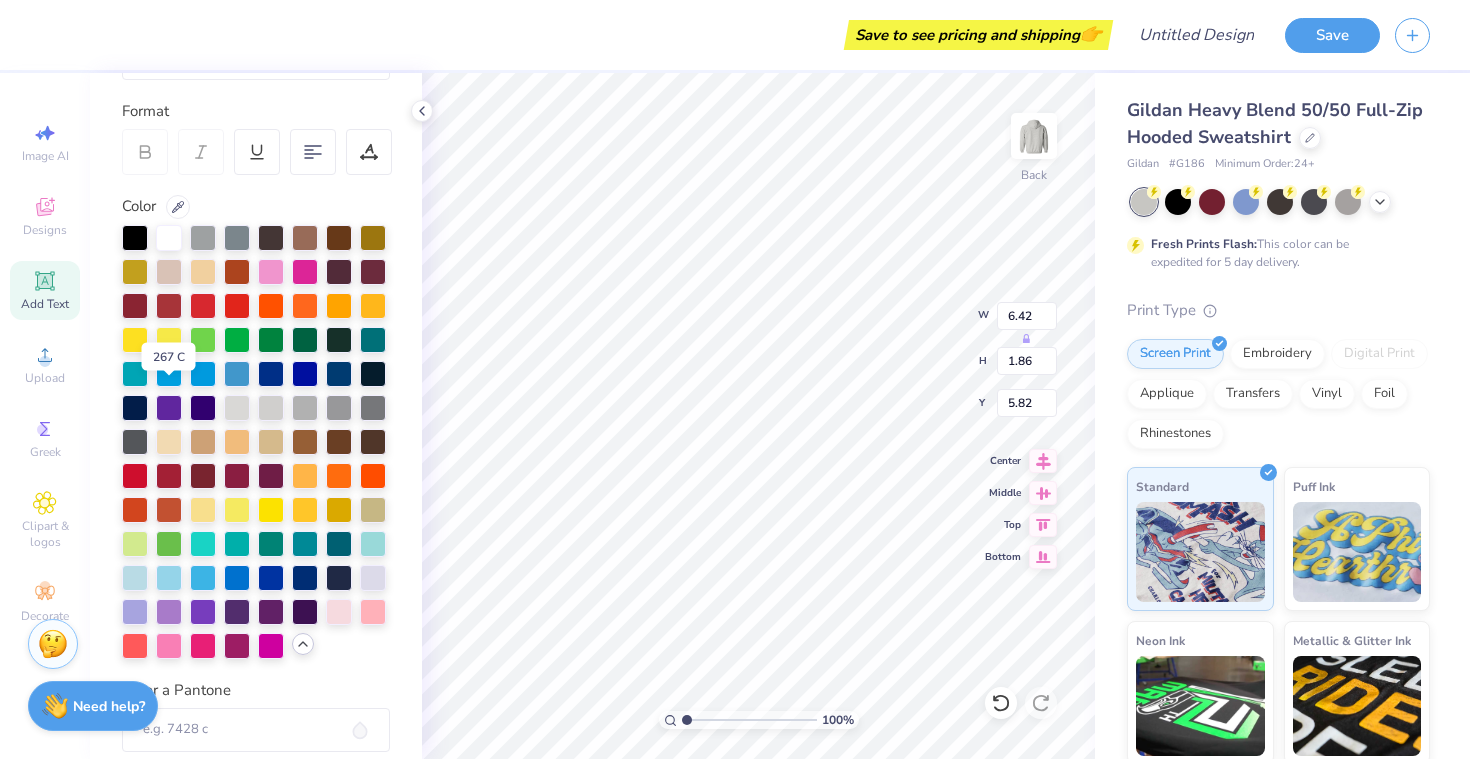 scroll, scrollTop: 244, scrollLeft: 0, axis: vertical 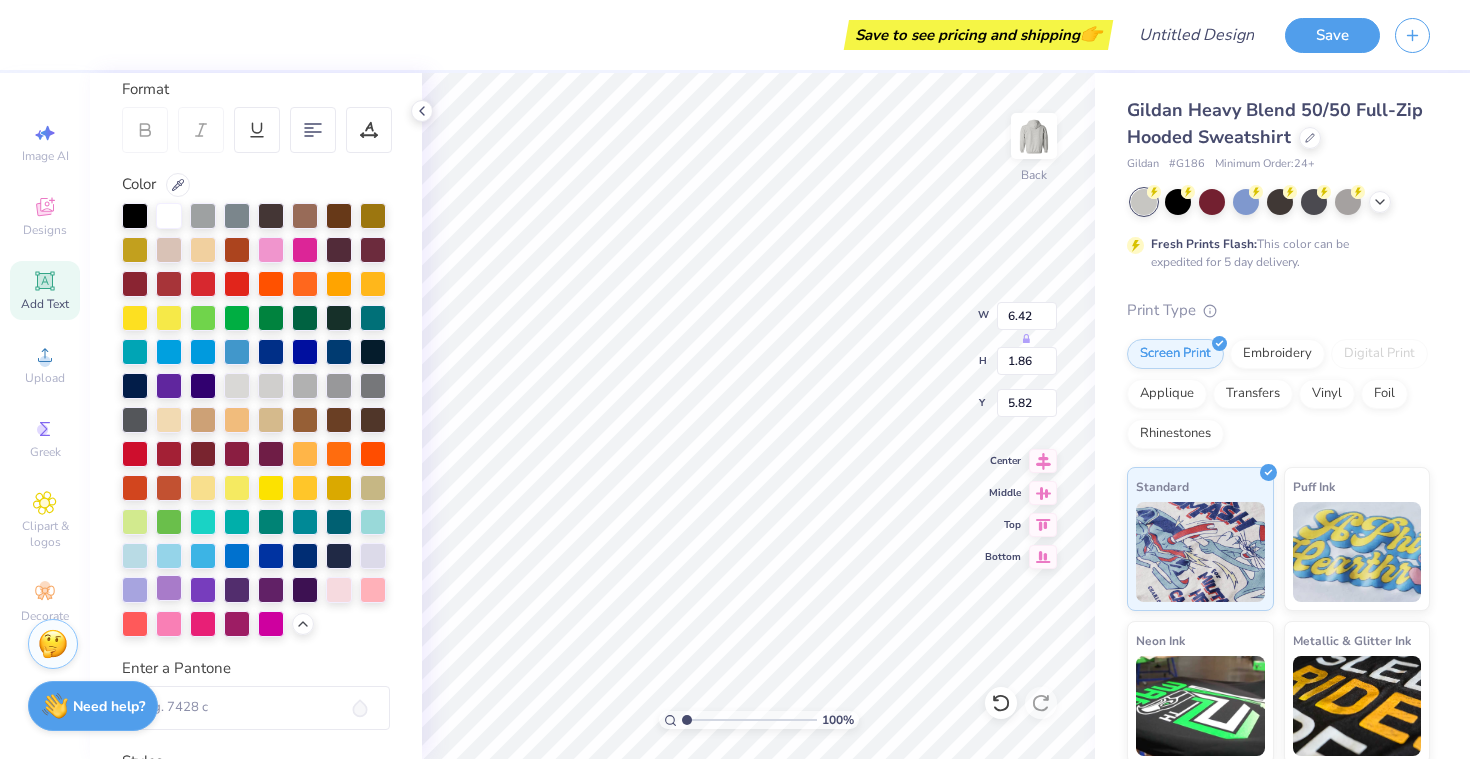 click at bounding box center [169, 588] 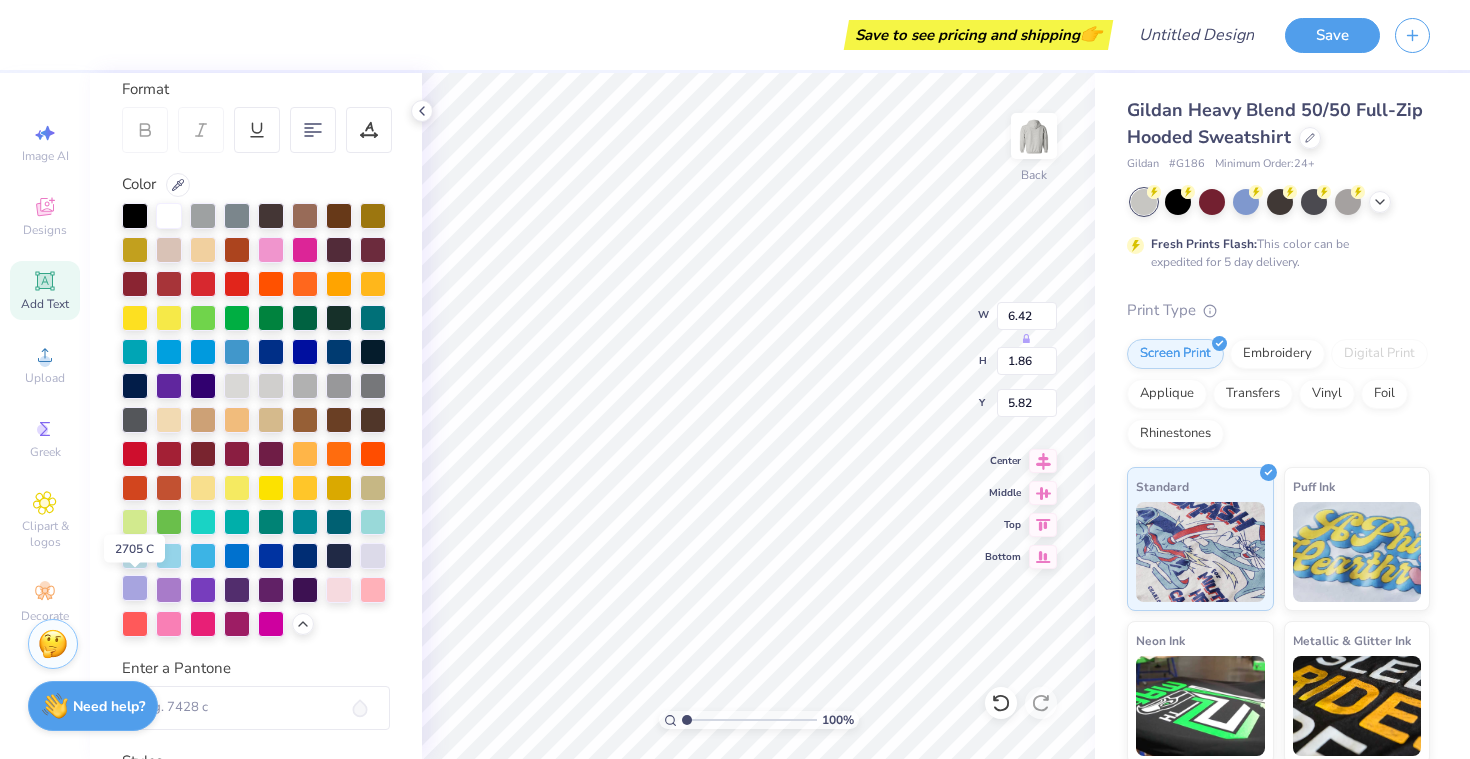 click at bounding box center [135, 588] 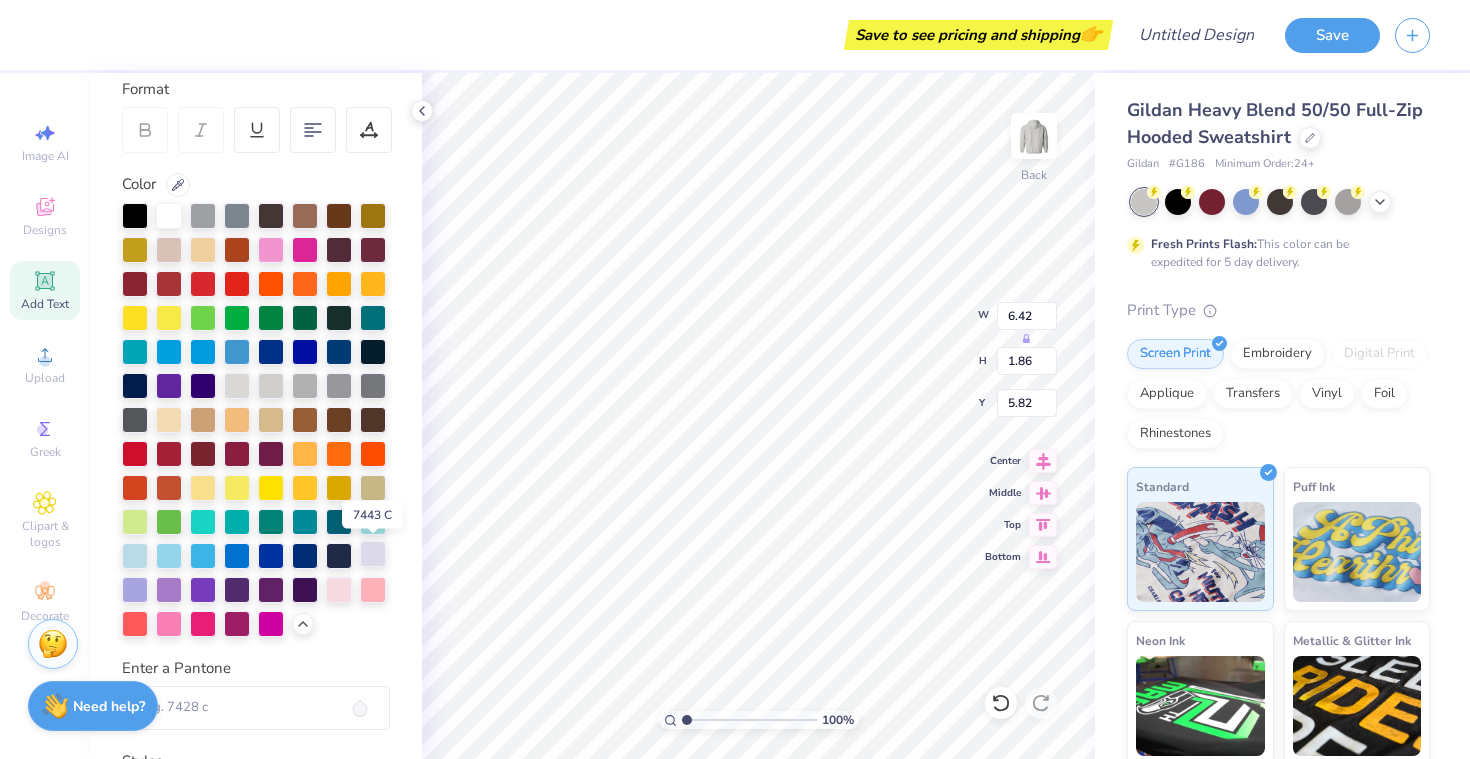 click at bounding box center (373, 554) 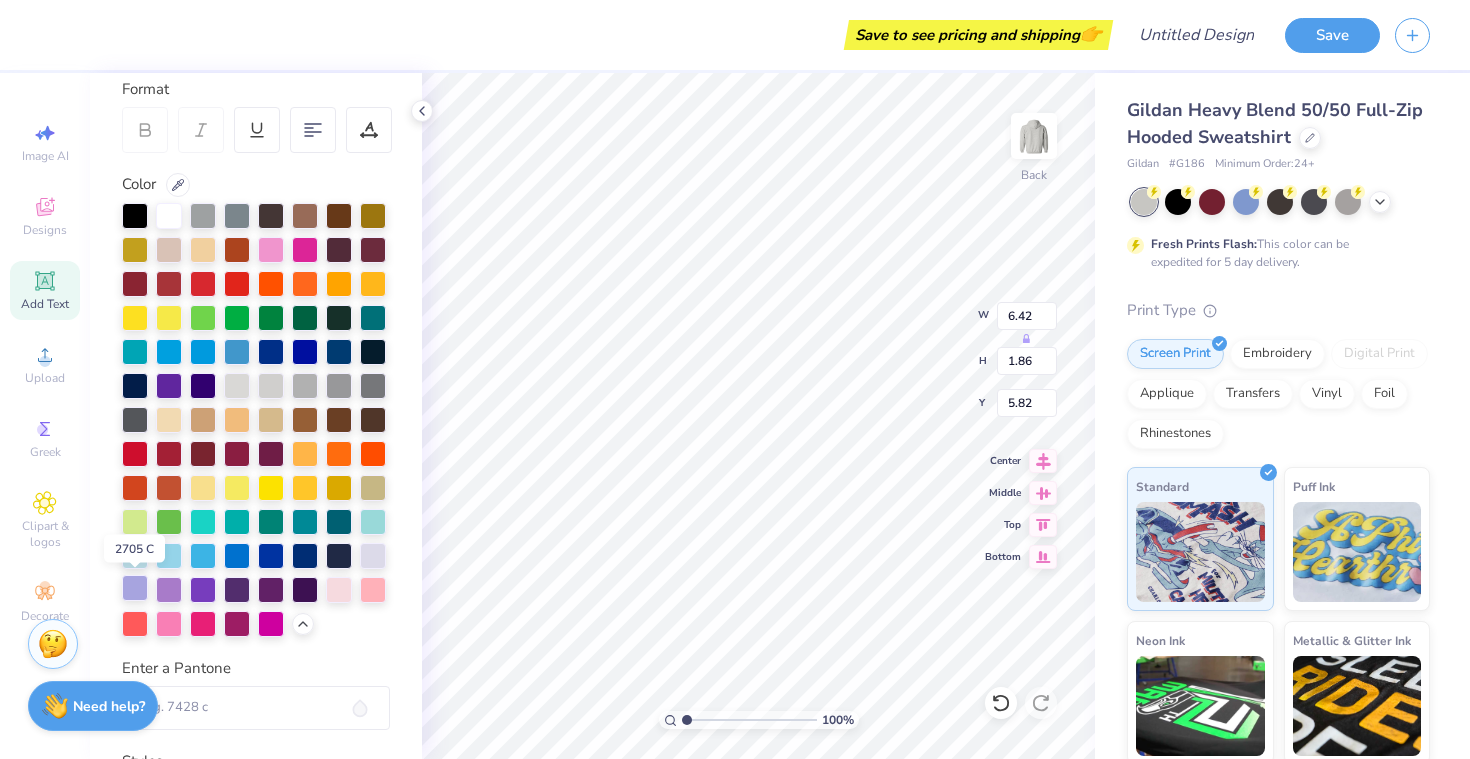click at bounding box center [135, 588] 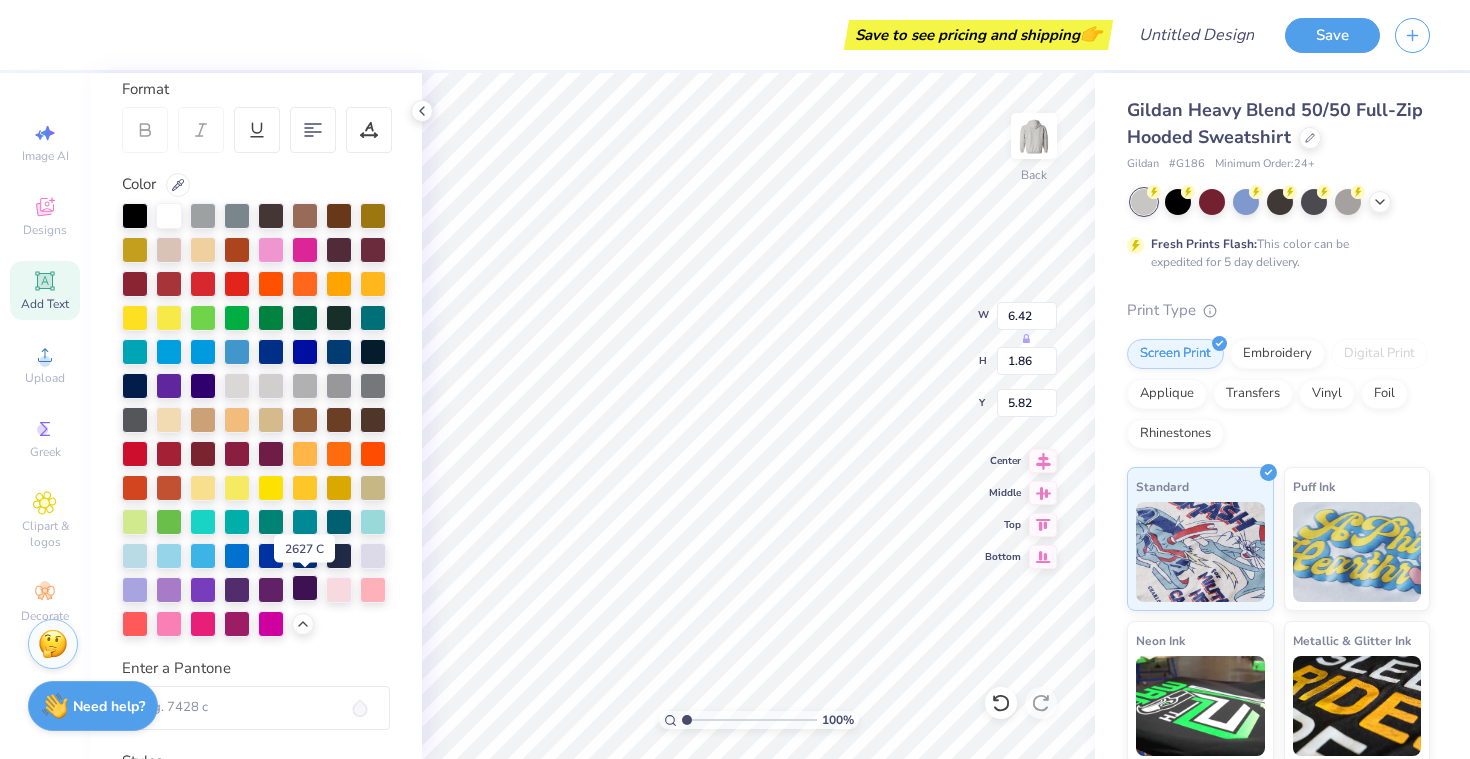 click at bounding box center [305, 588] 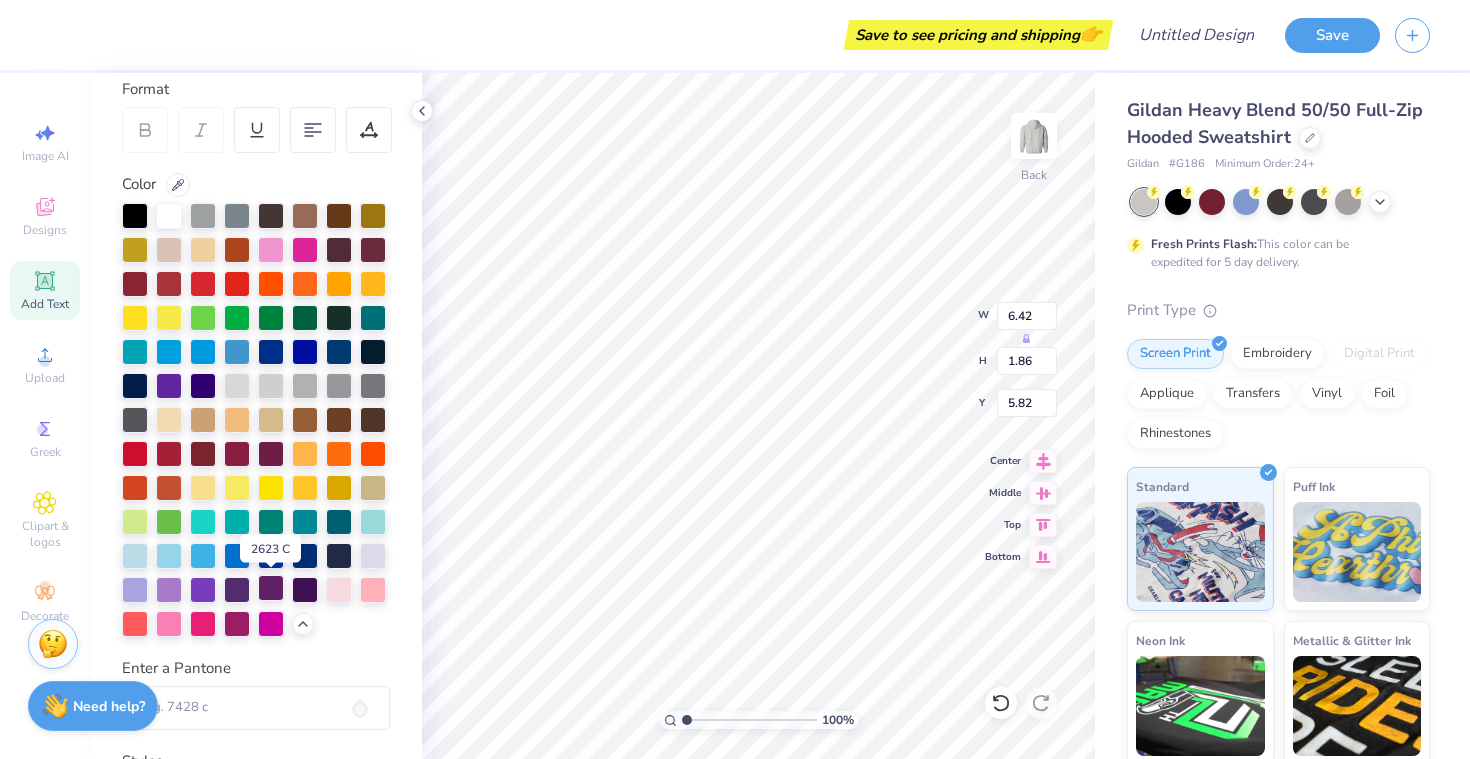 click at bounding box center (271, 588) 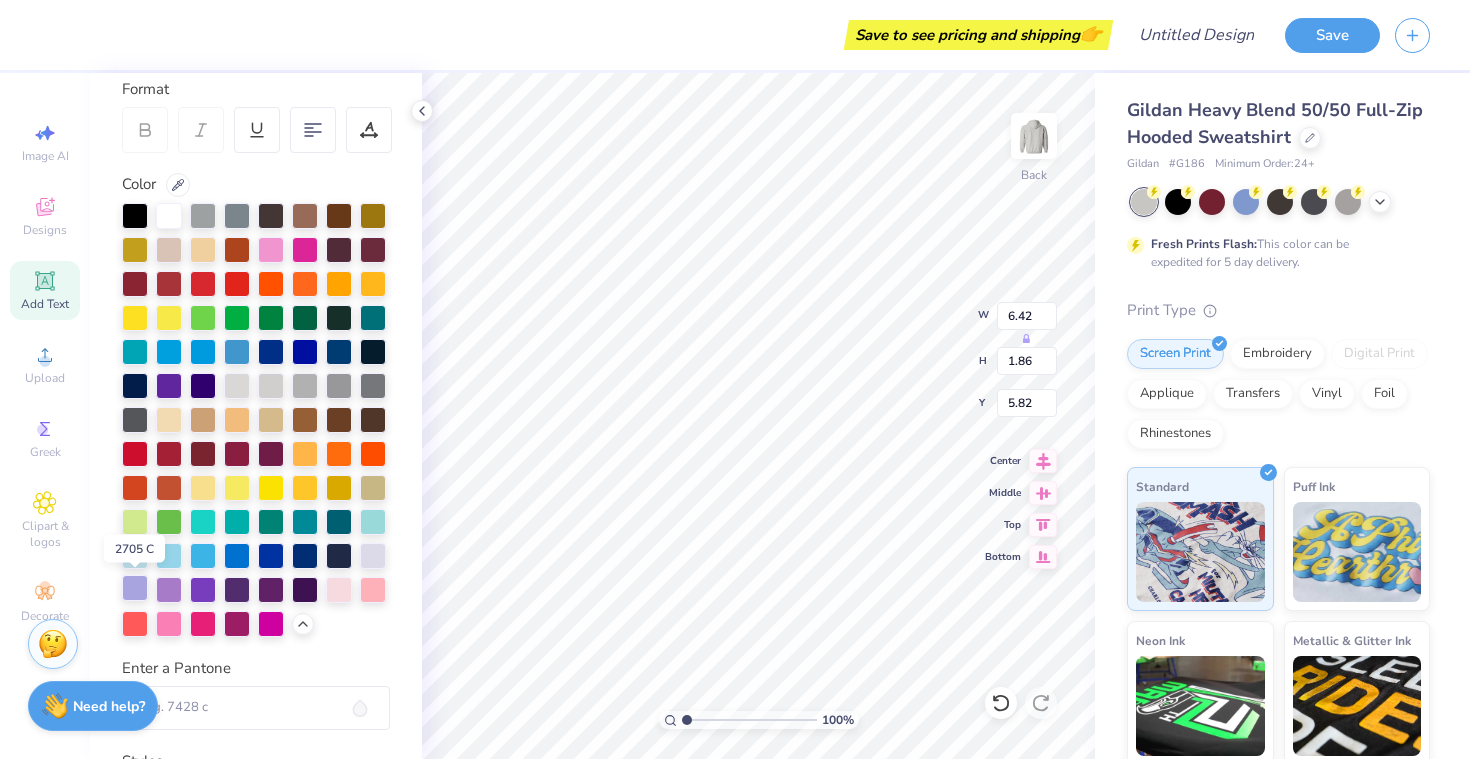 click at bounding box center (135, 588) 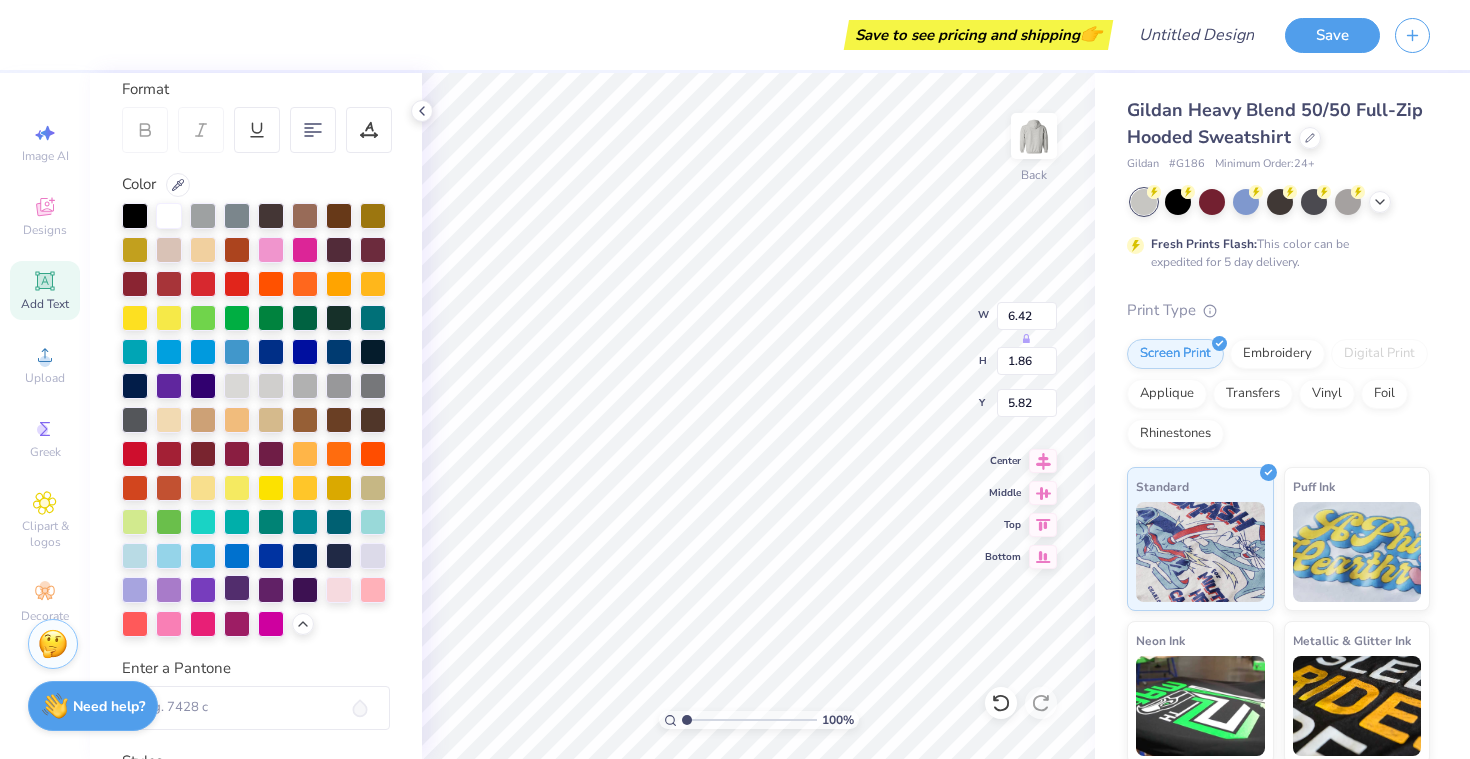 click at bounding box center (237, 588) 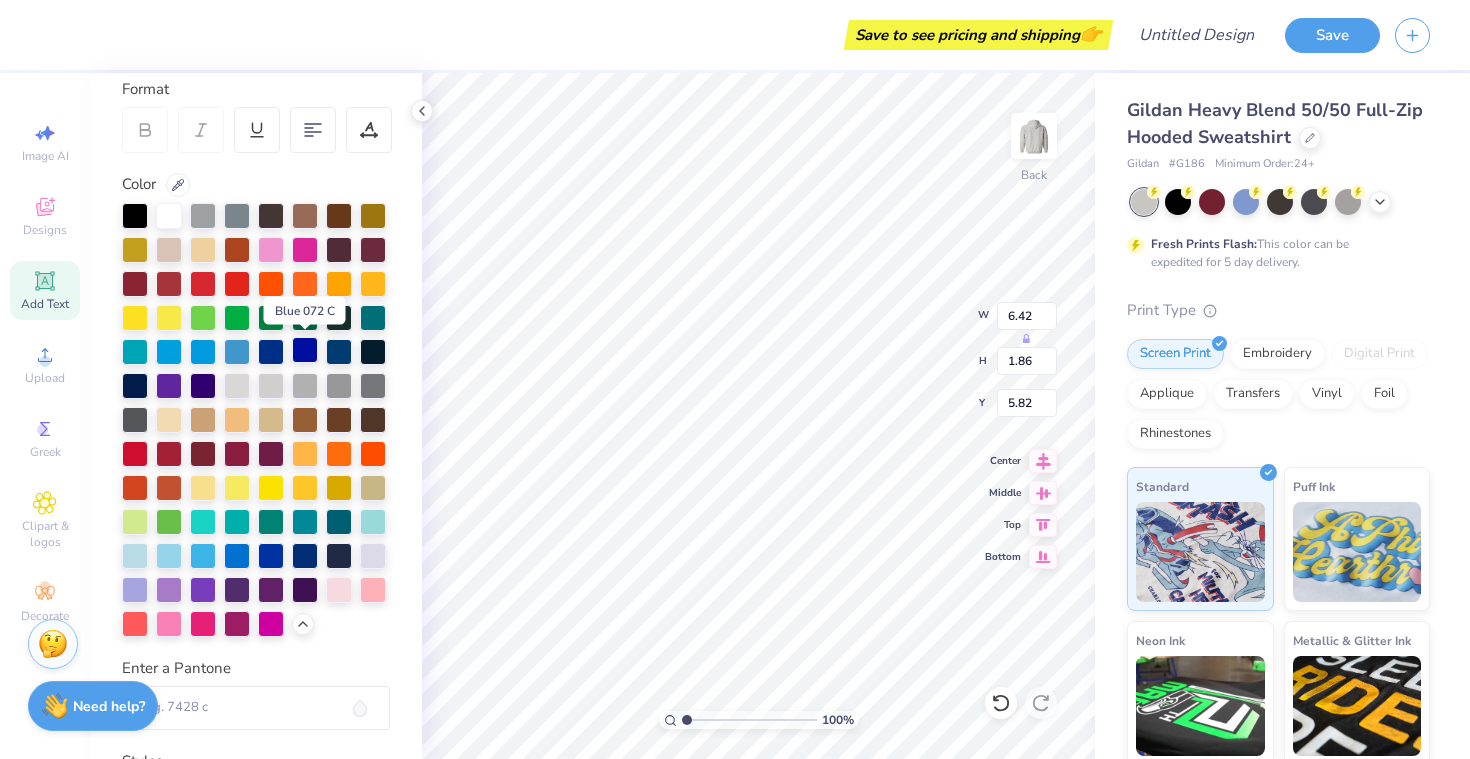 click at bounding box center [305, 350] 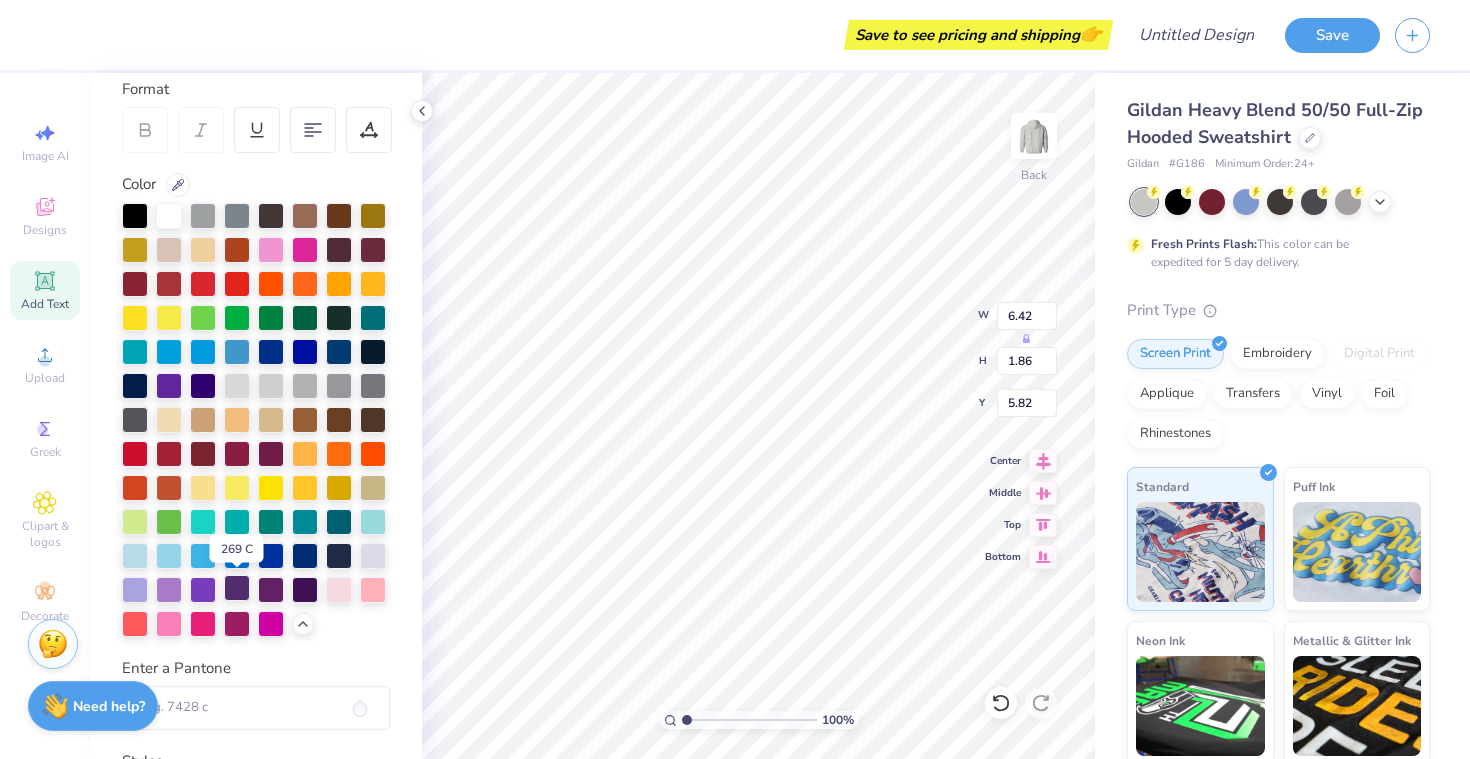 click at bounding box center [237, 588] 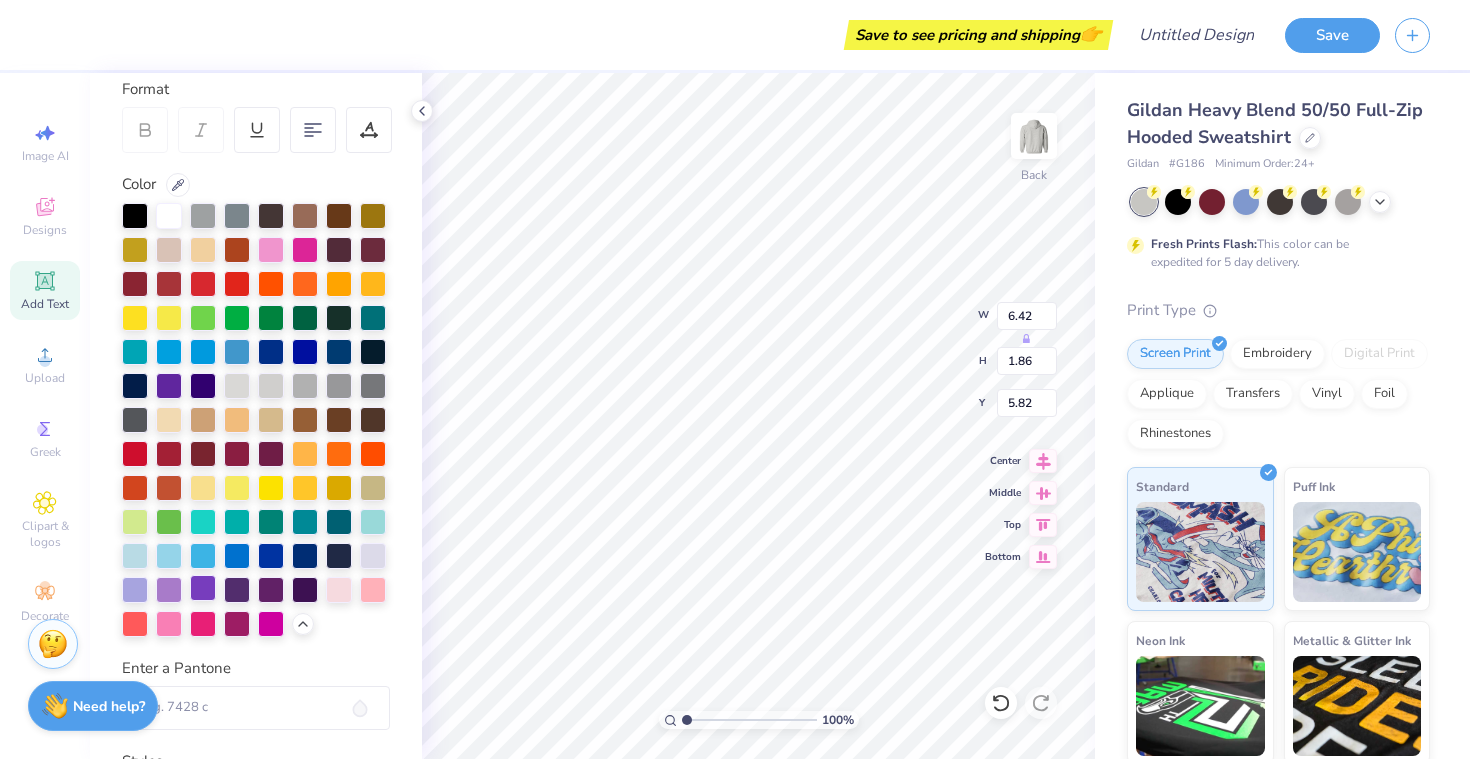 click at bounding box center (203, 588) 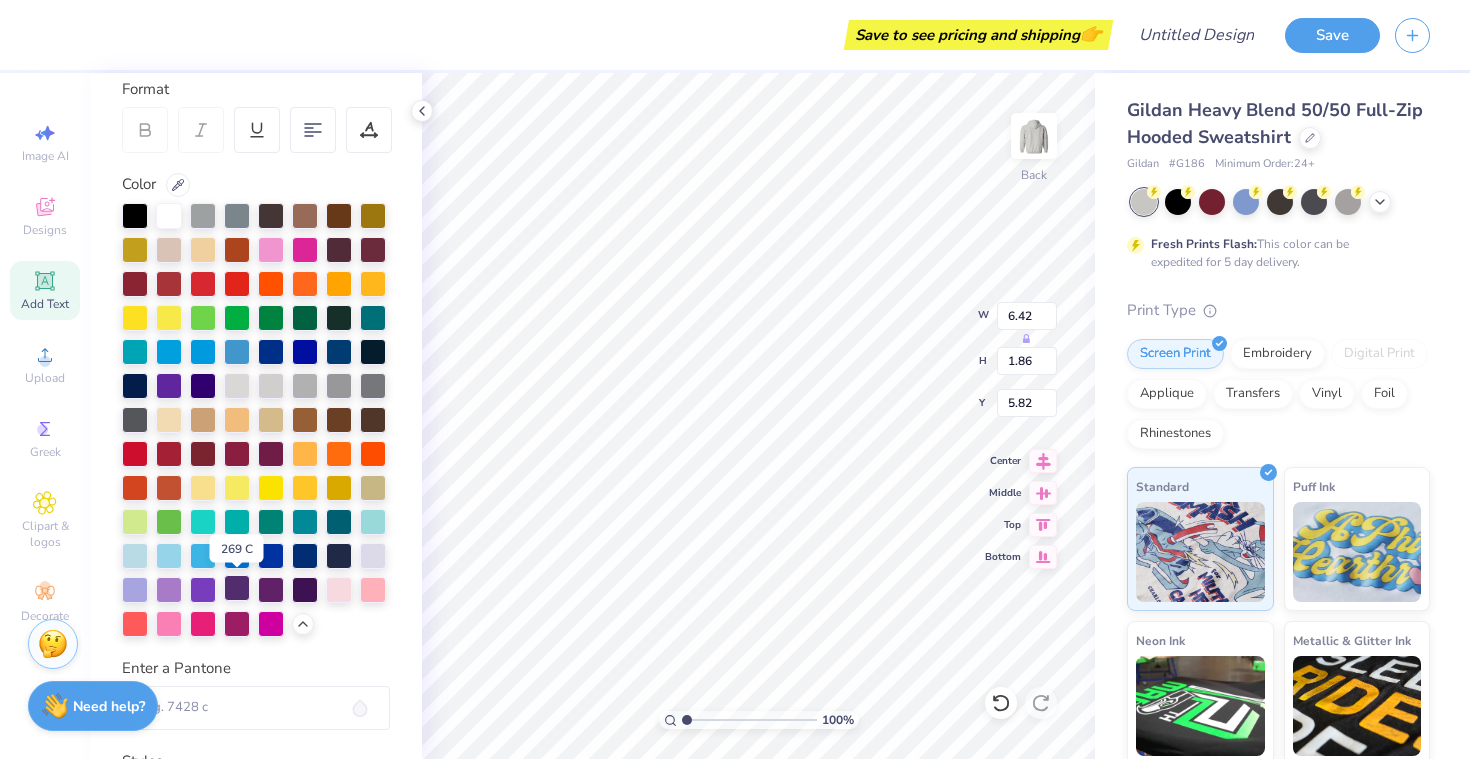 click at bounding box center [237, 588] 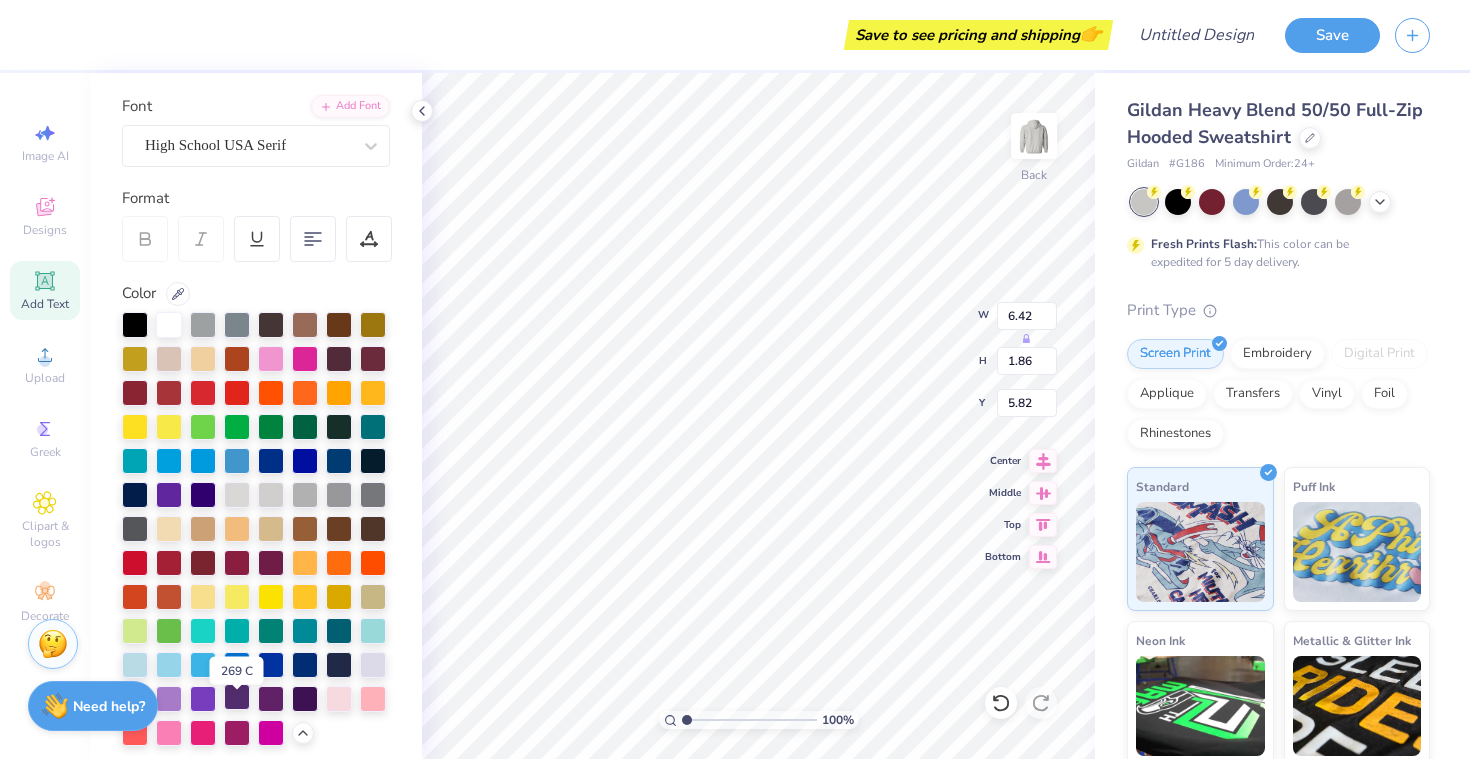 scroll, scrollTop: 0, scrollLeft: 0, axis: both 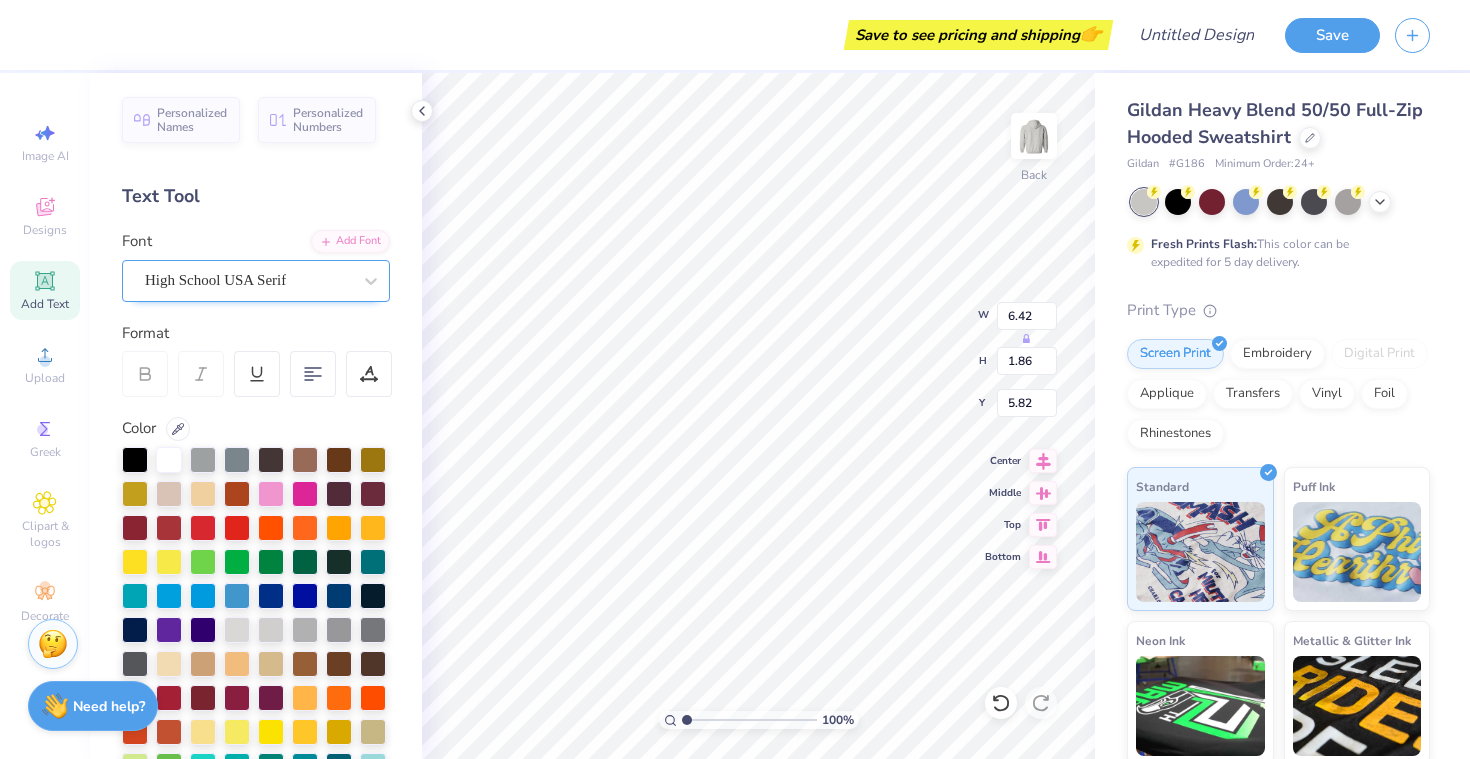 click on "High School USA Serif" at bounding box center (248, 280) 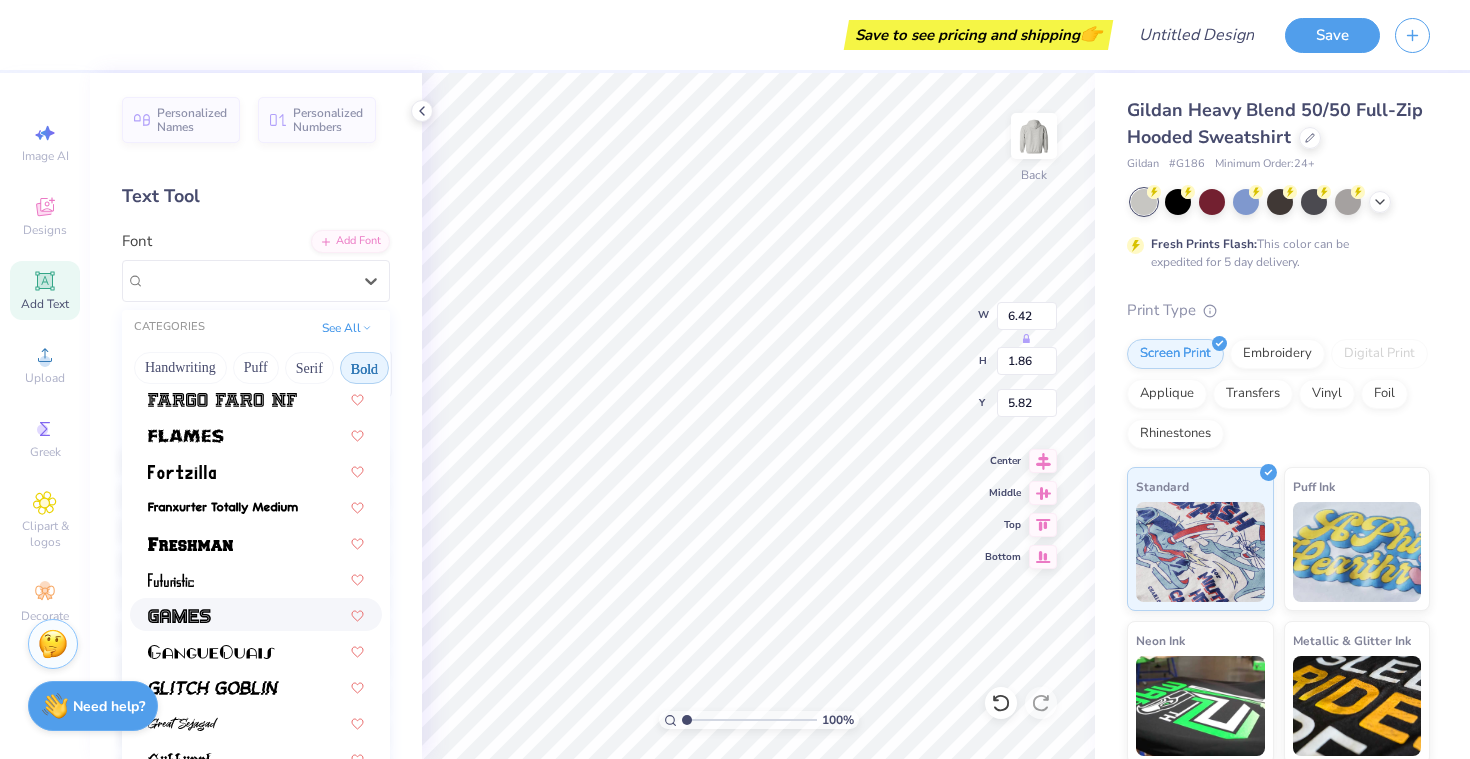scroll, scrollTop: 716, scrollLeft: 0, axis: vertical 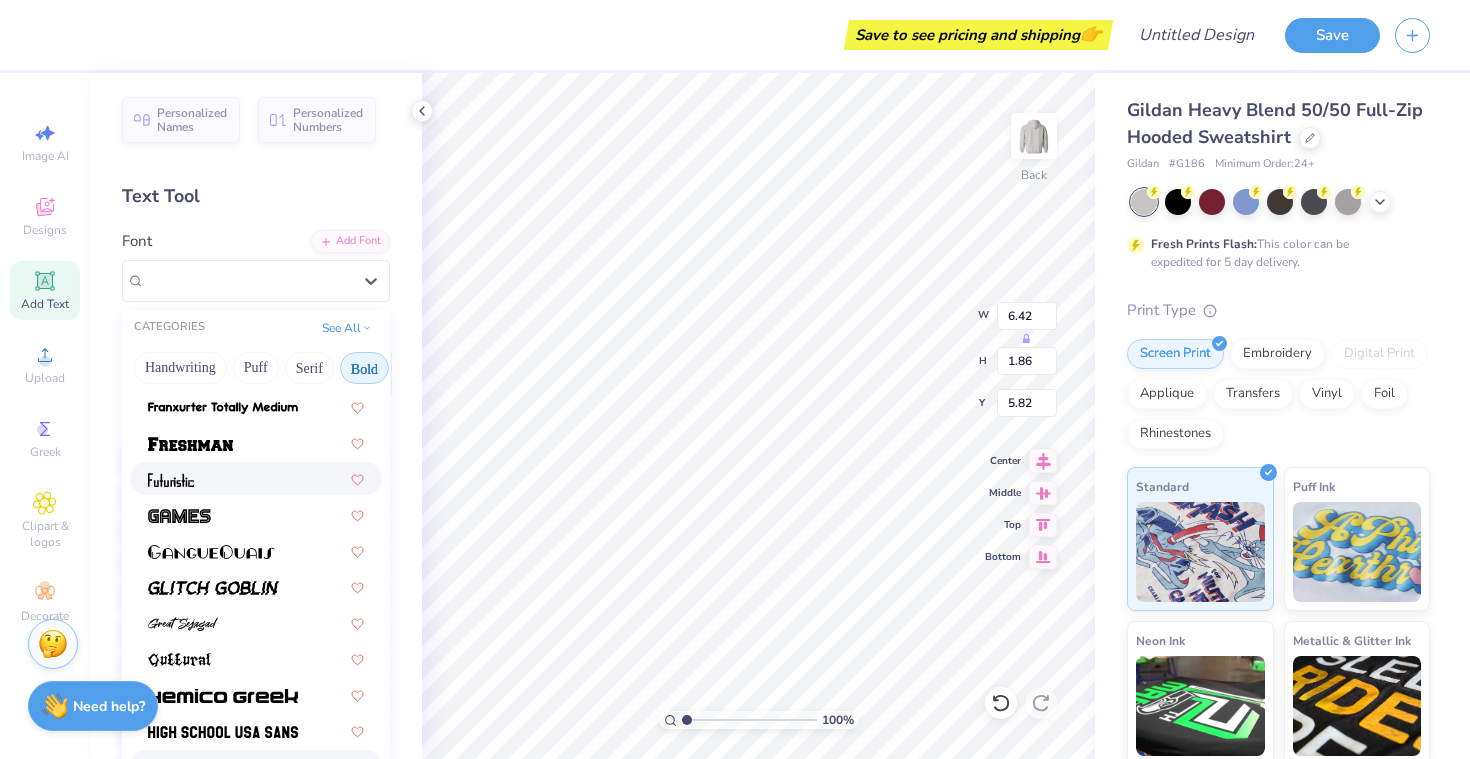 click at bounding box center [256, 478] 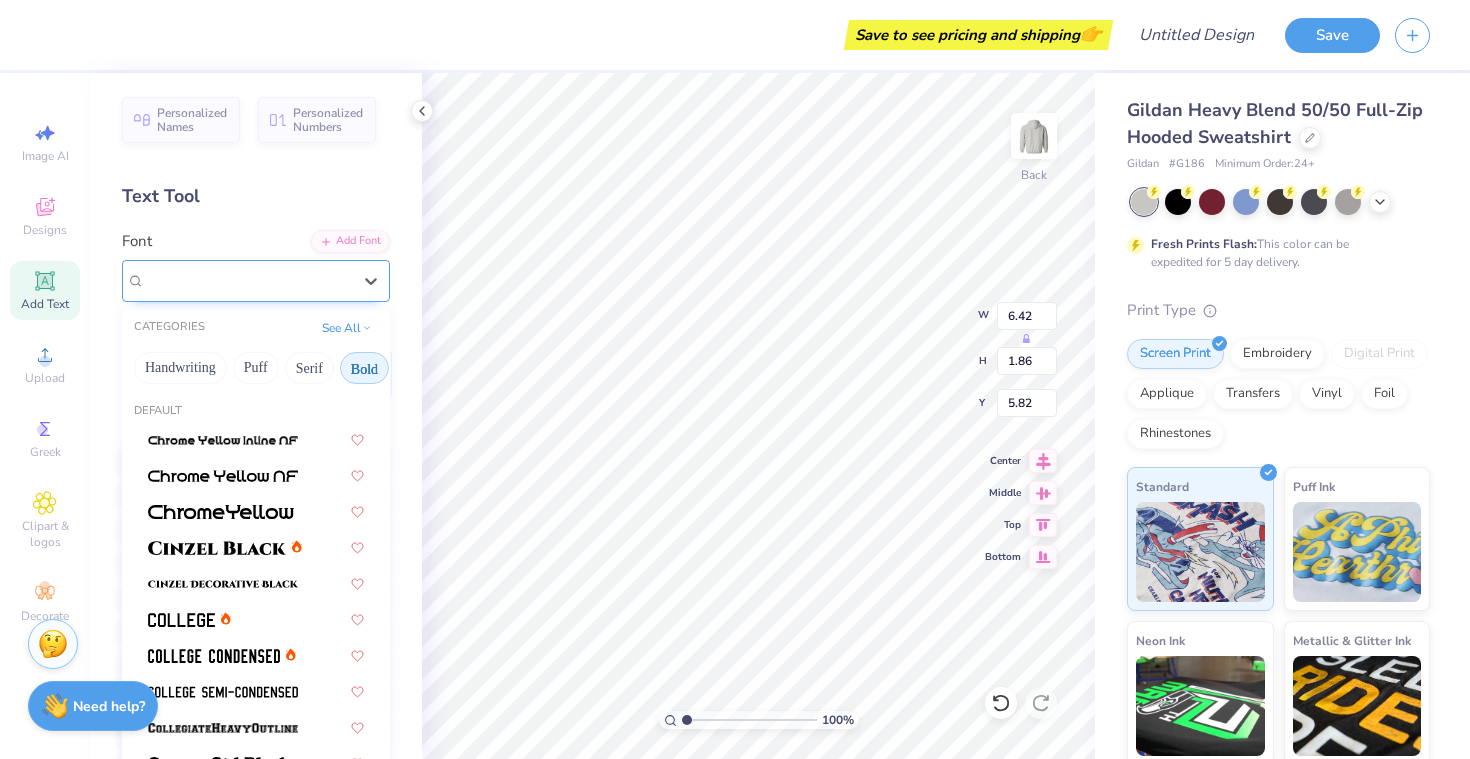 click on "Futuristic" at bounding box center [248, 280] 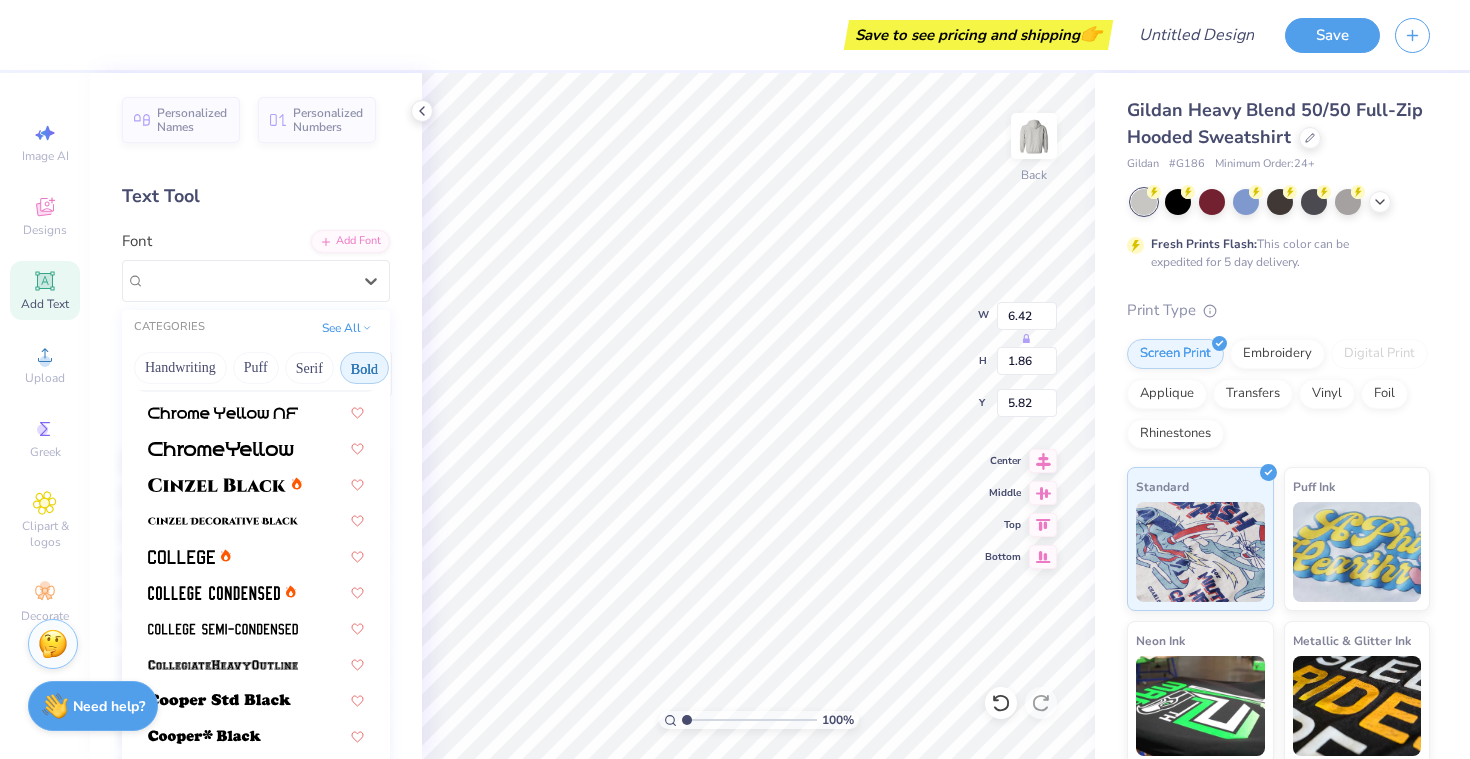 scroll, scrollTop: 69, scrollLeft: 0, axis: vertical 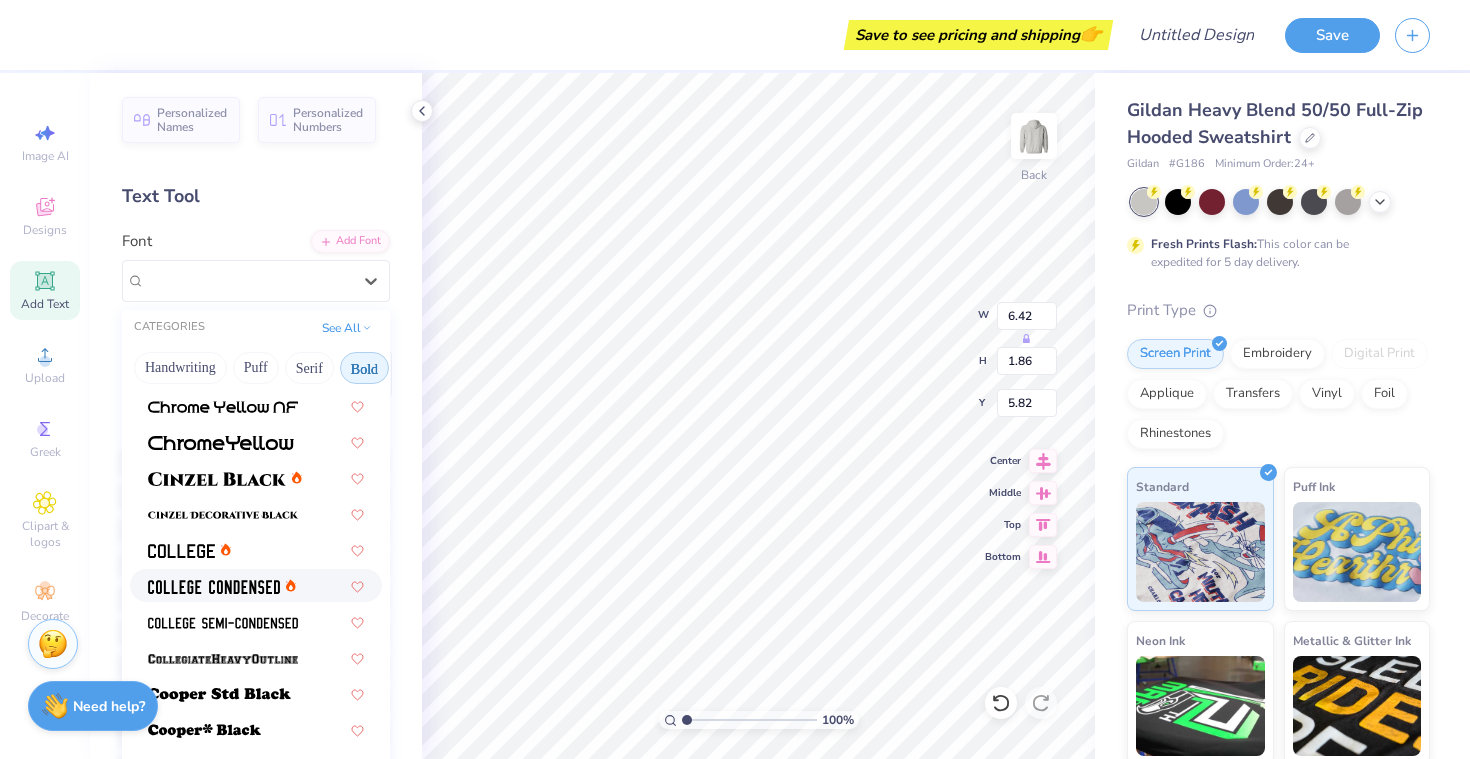 click at bounding box center (214, 587) 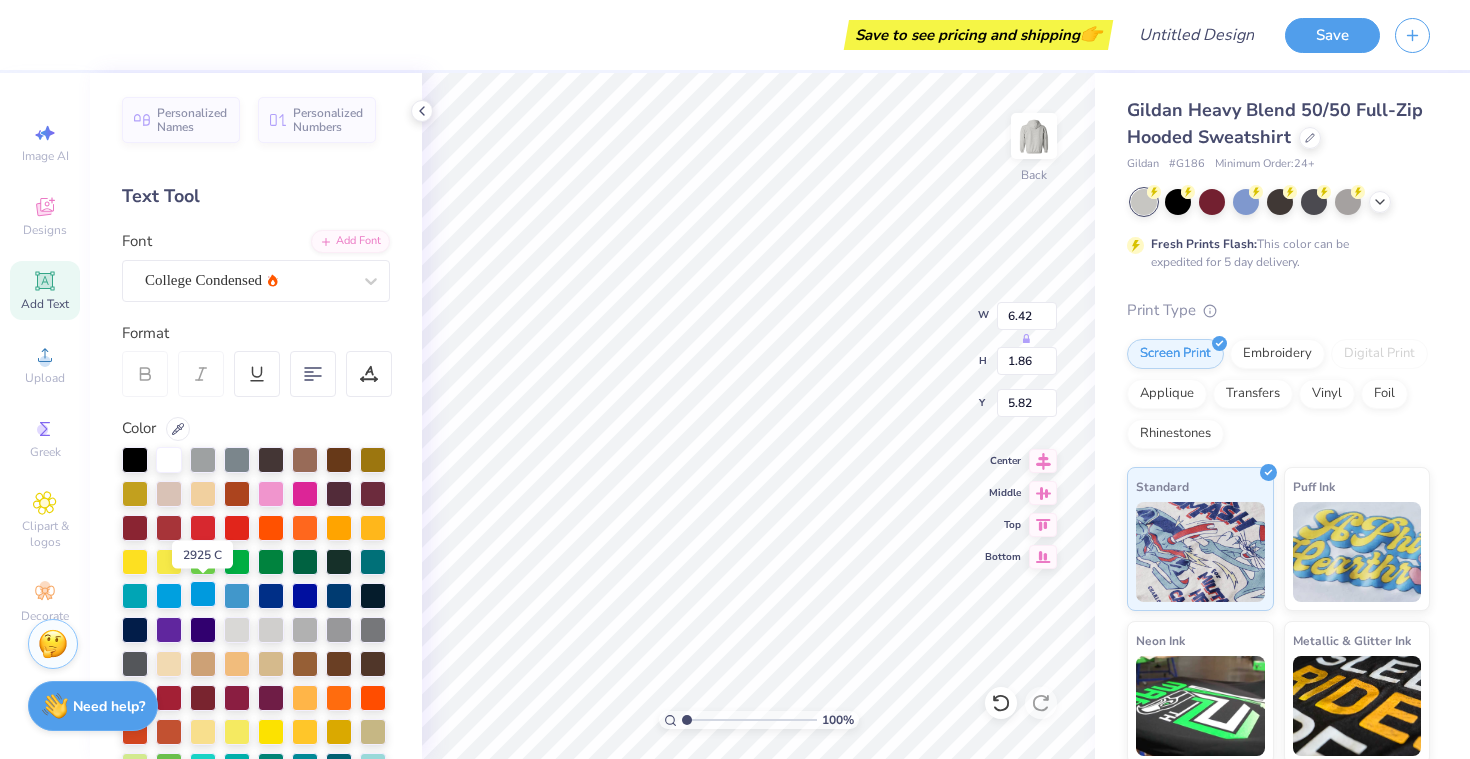 scroll, scrollTop: 21, scrollLeft: 0, axis: vertical 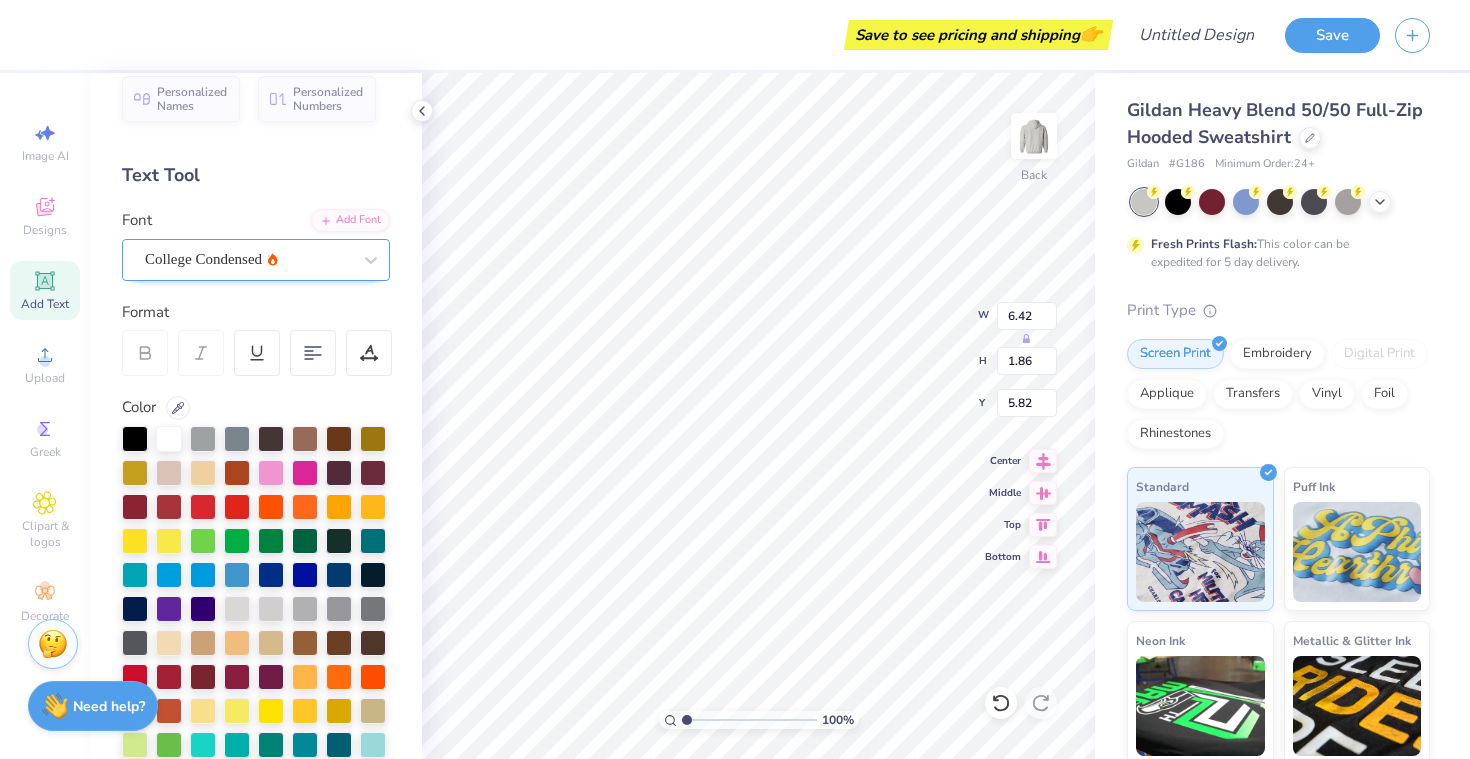 click on "College Condensed" at bounding box center (248, 259) 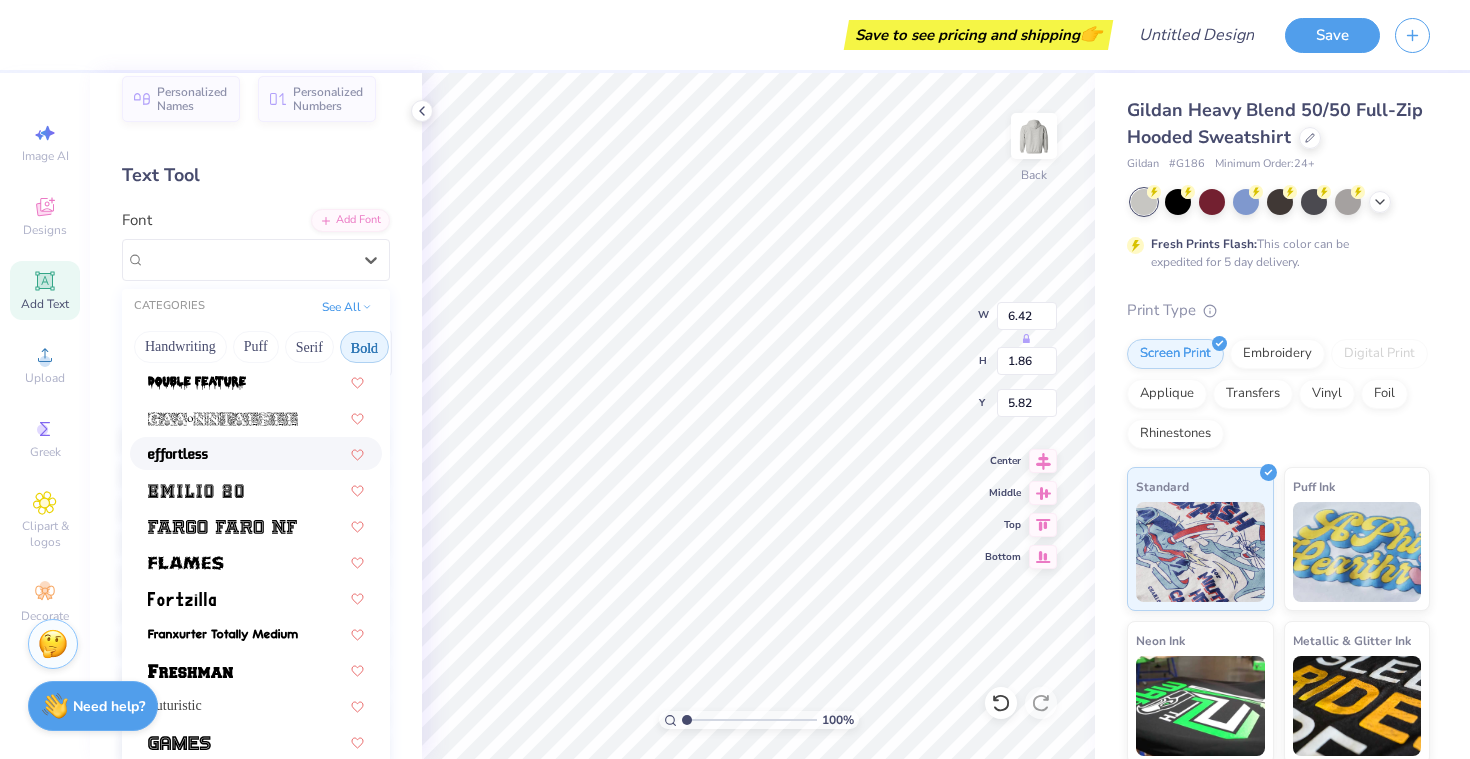 scroll, scrollTop: 472, scrollLeft: 0, axis: vertical 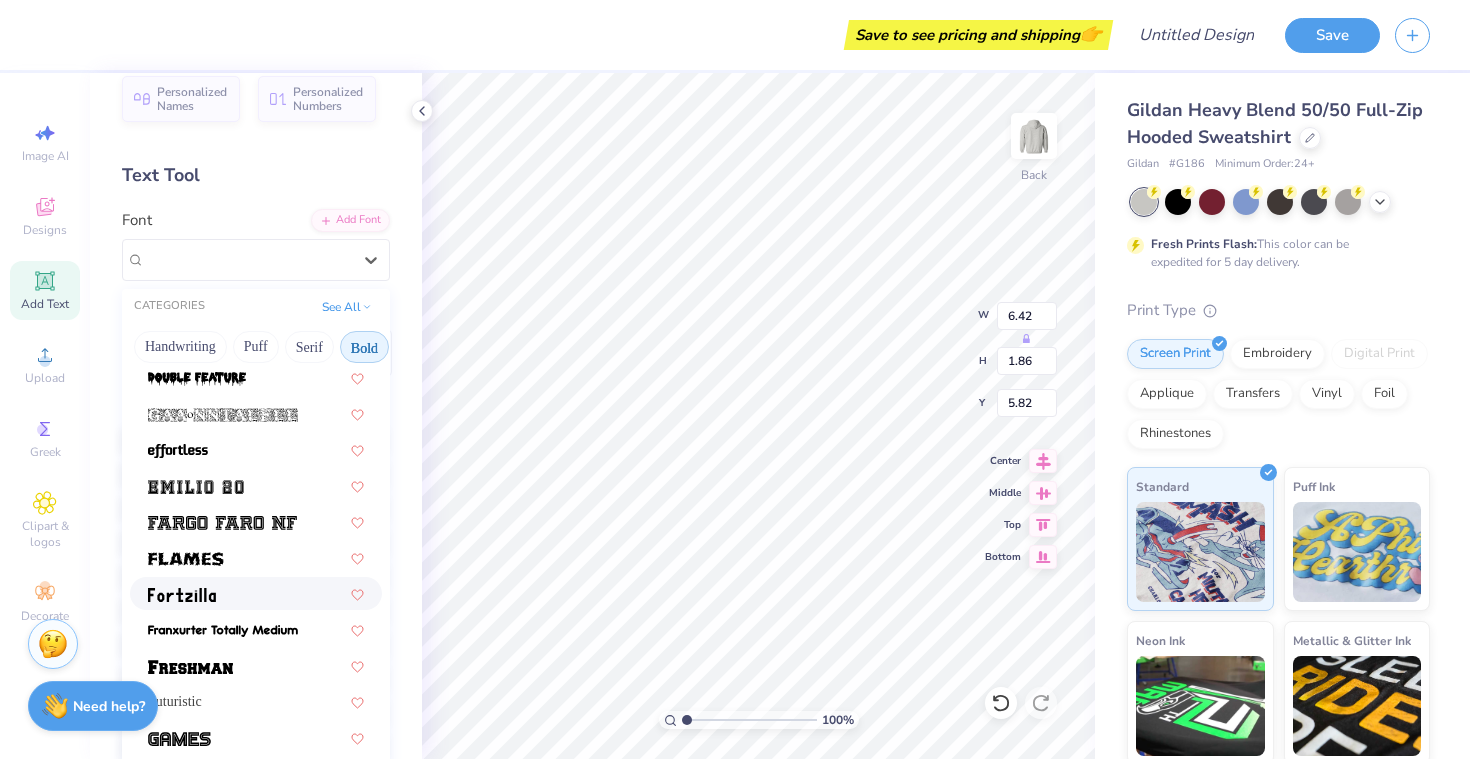 click at bounding box center [256, 593] 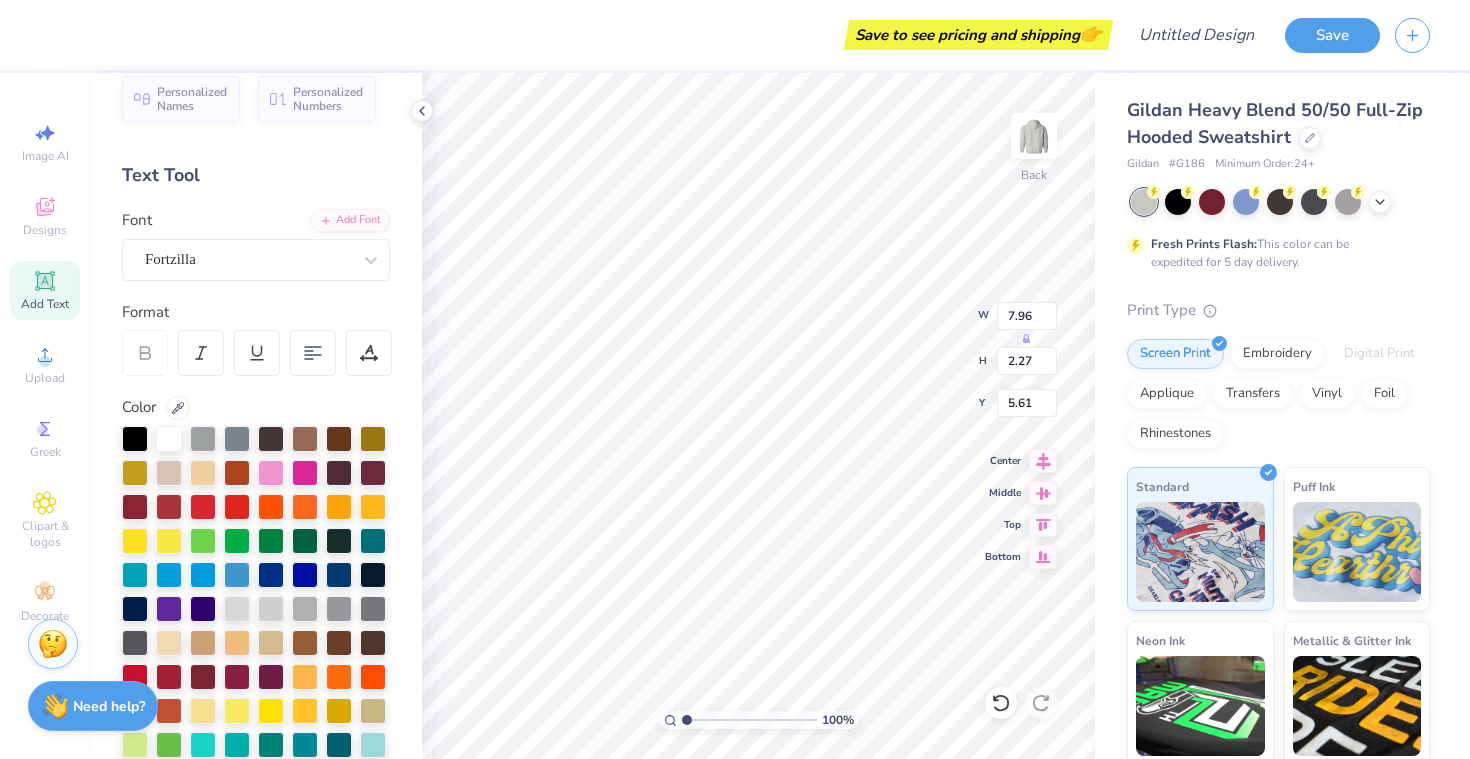 type on "6.32" 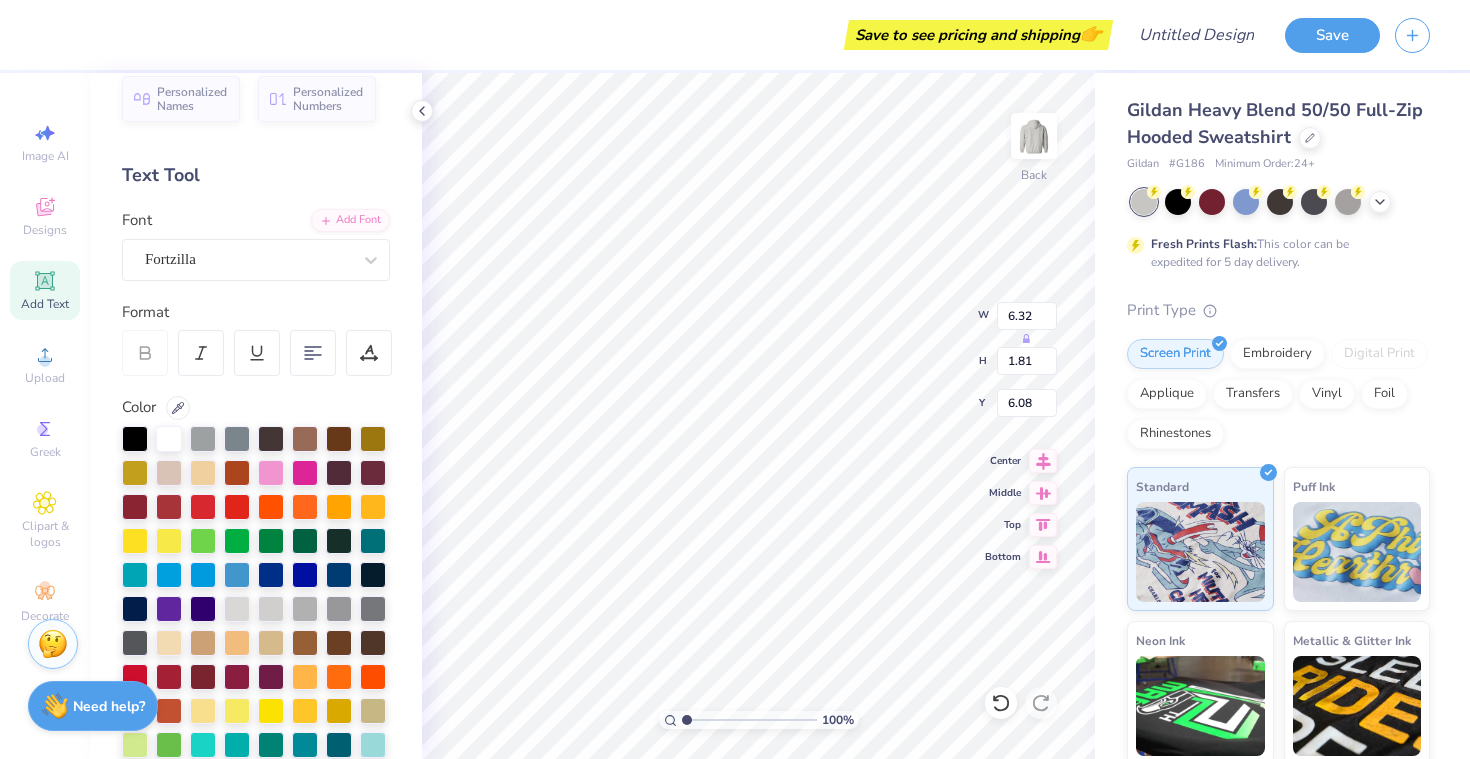 type on "5.42" 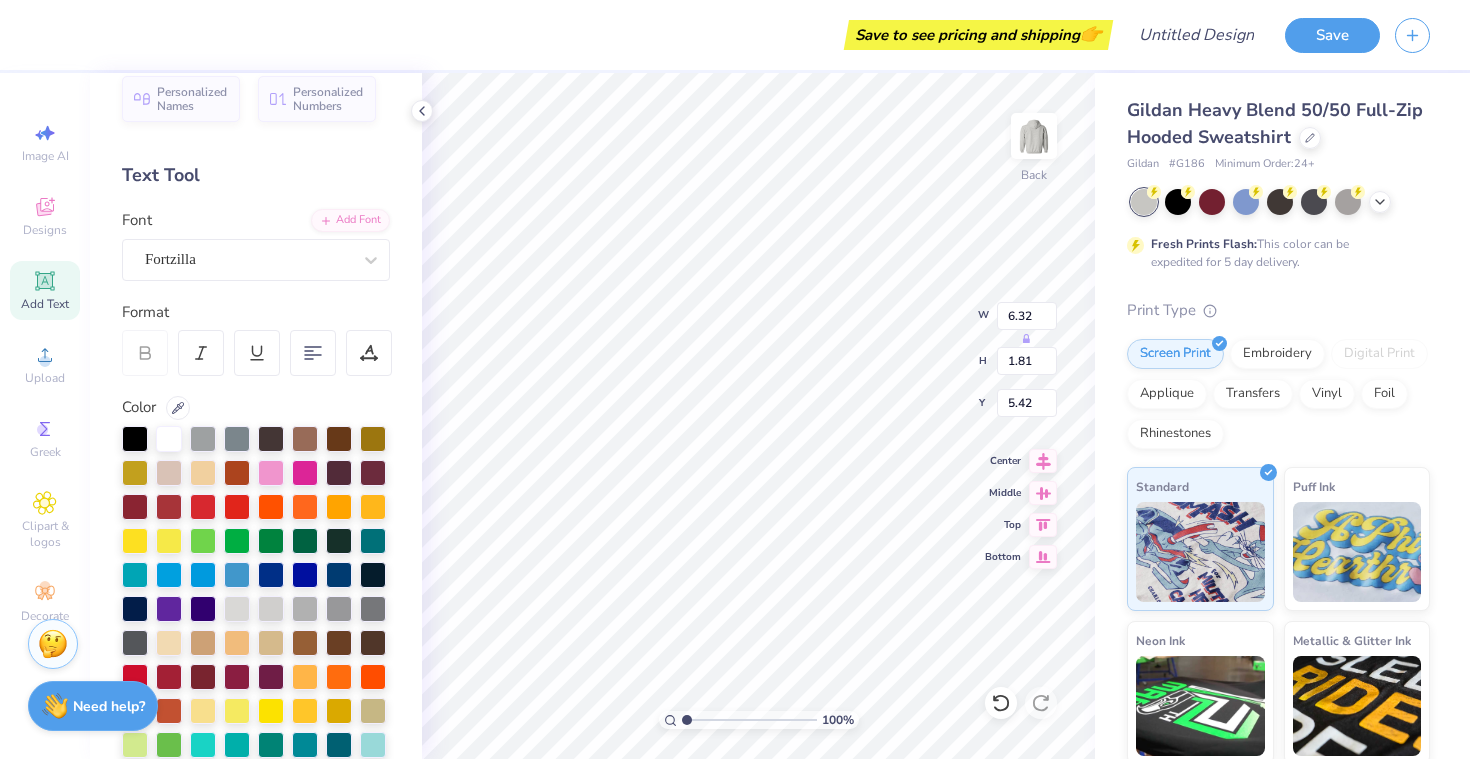 type on "VISTA" 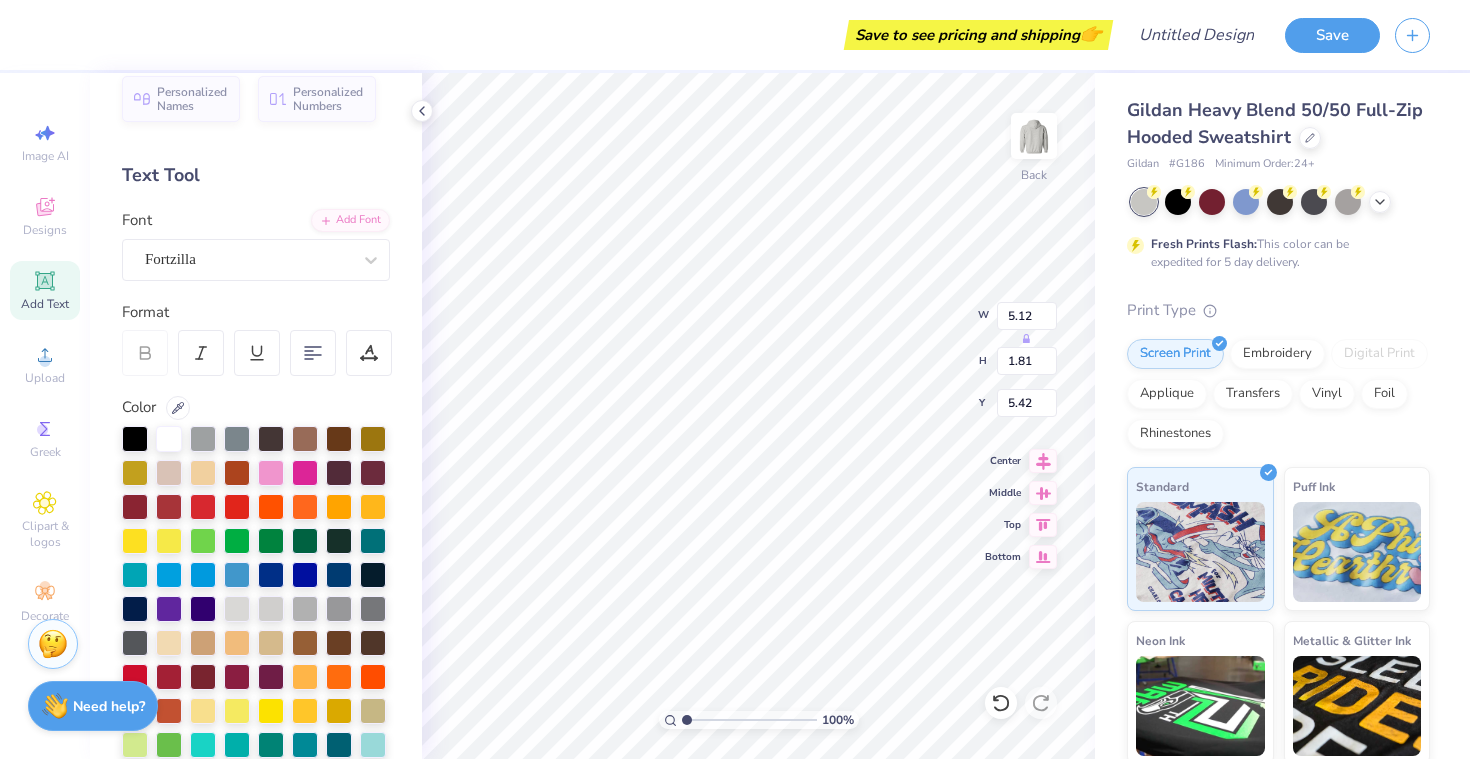 type on "5.49" 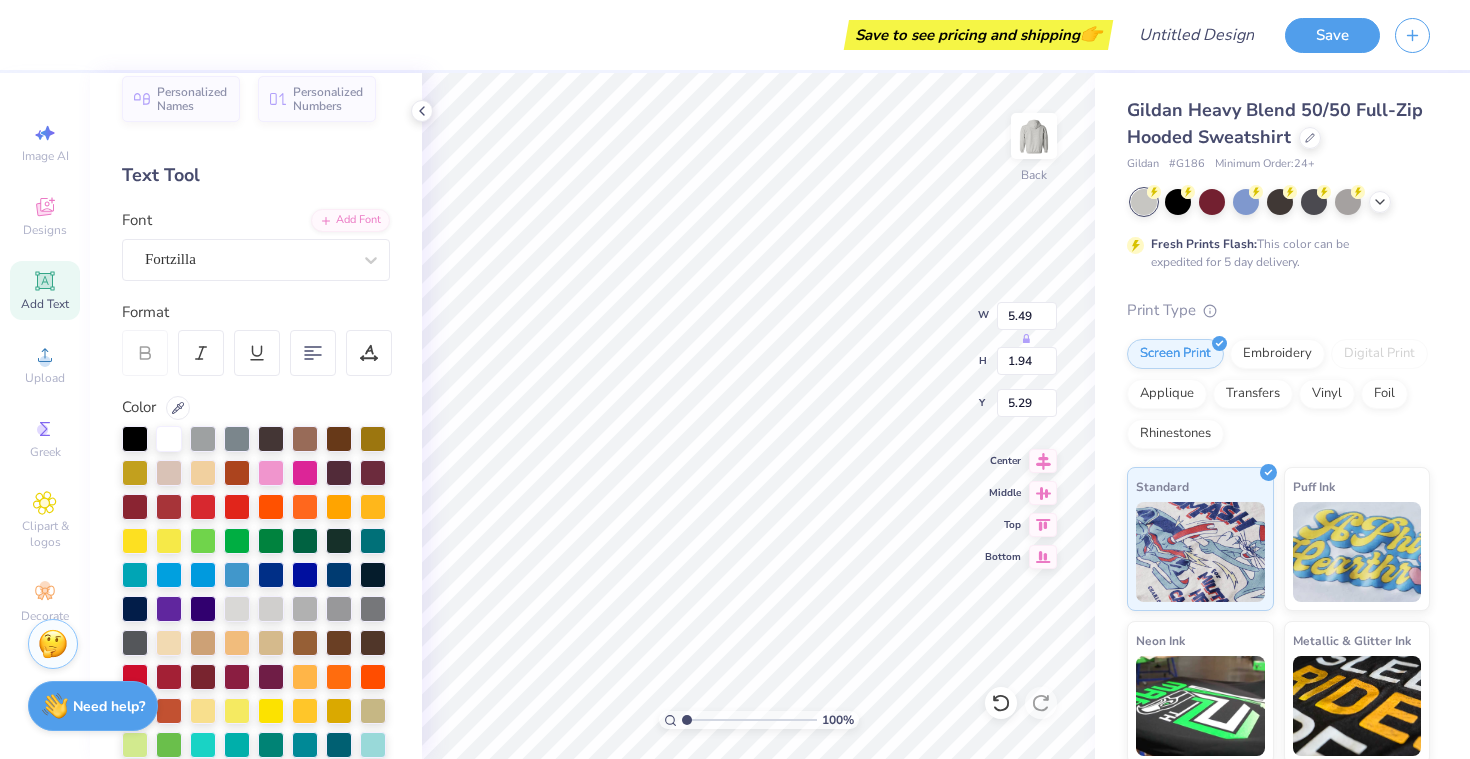 type on "5.42" 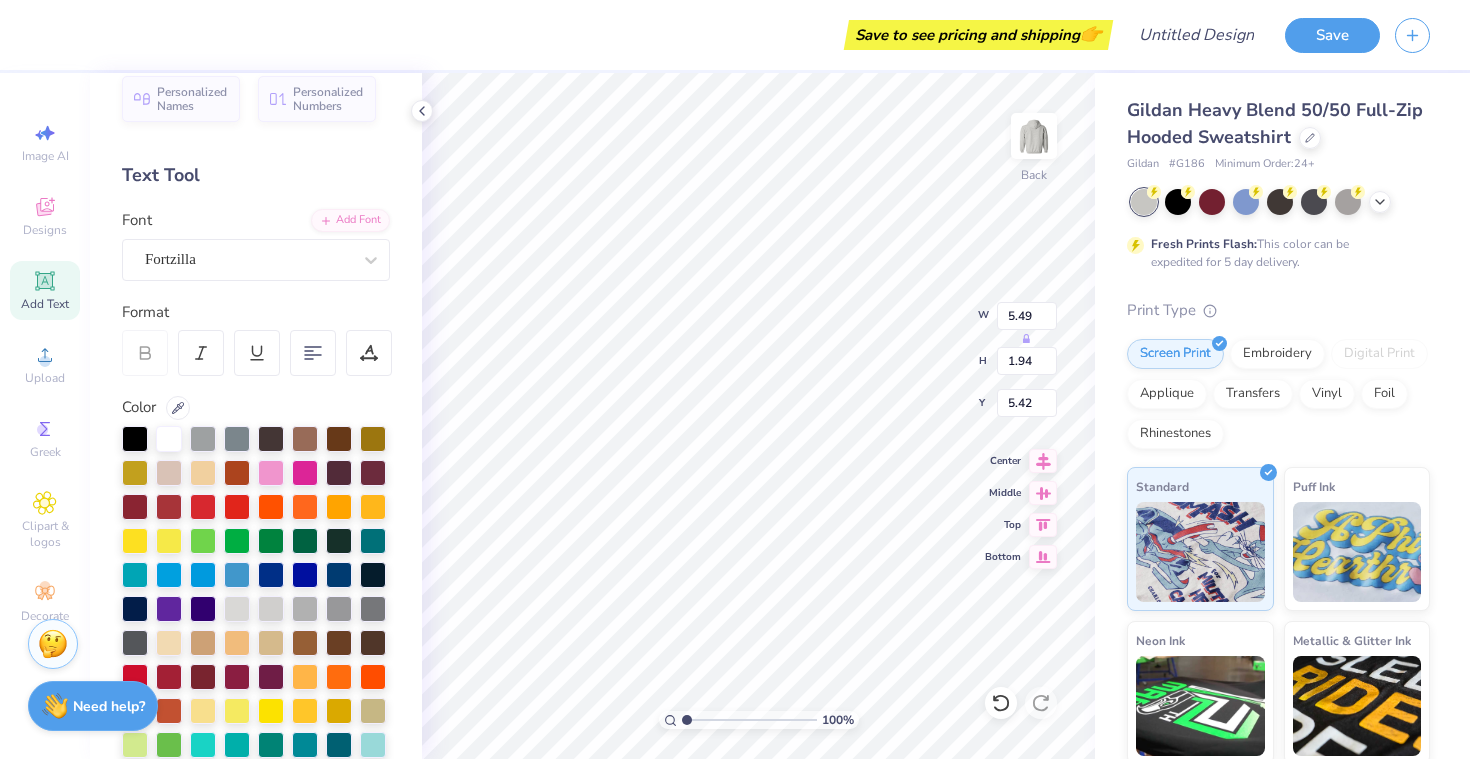 type on "6.32" 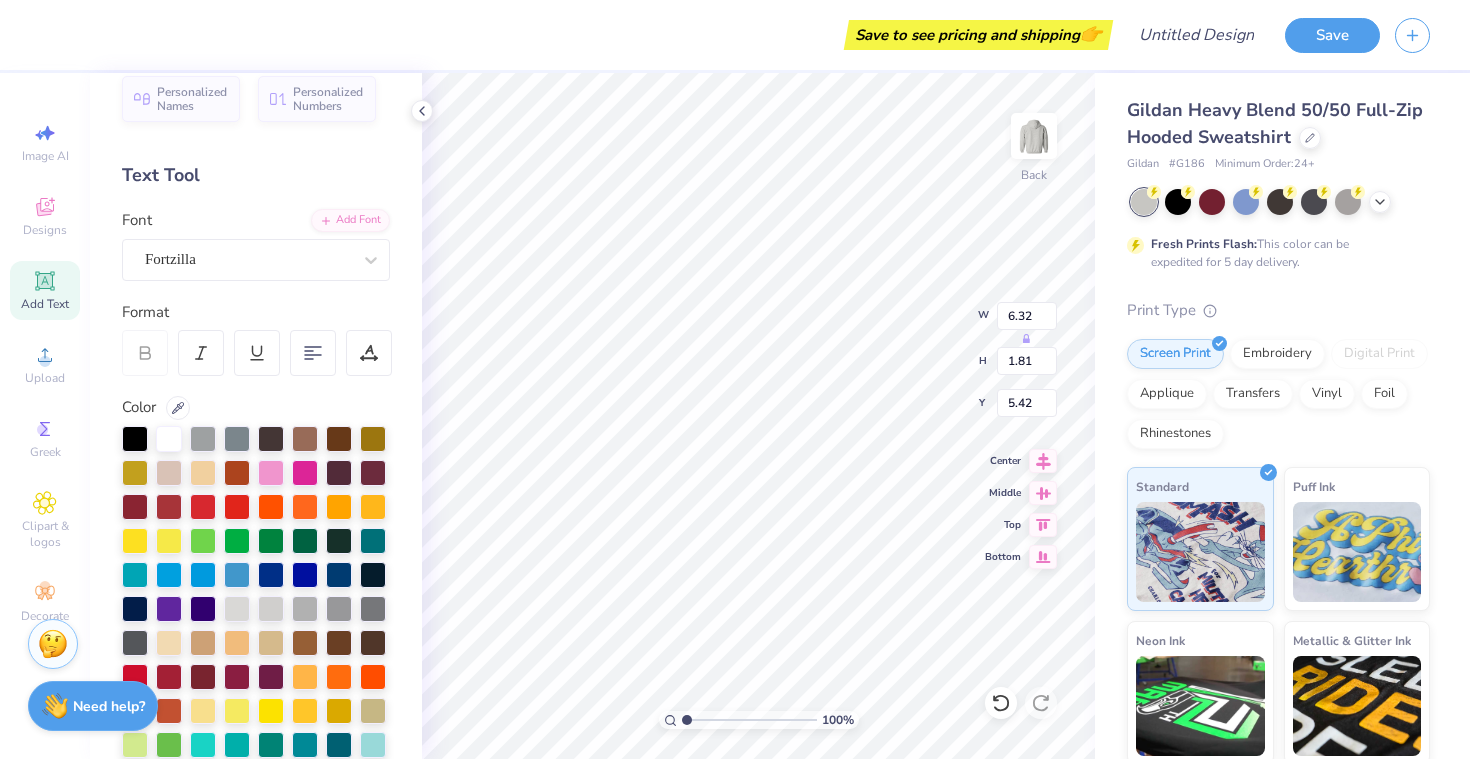 type on "6.94" 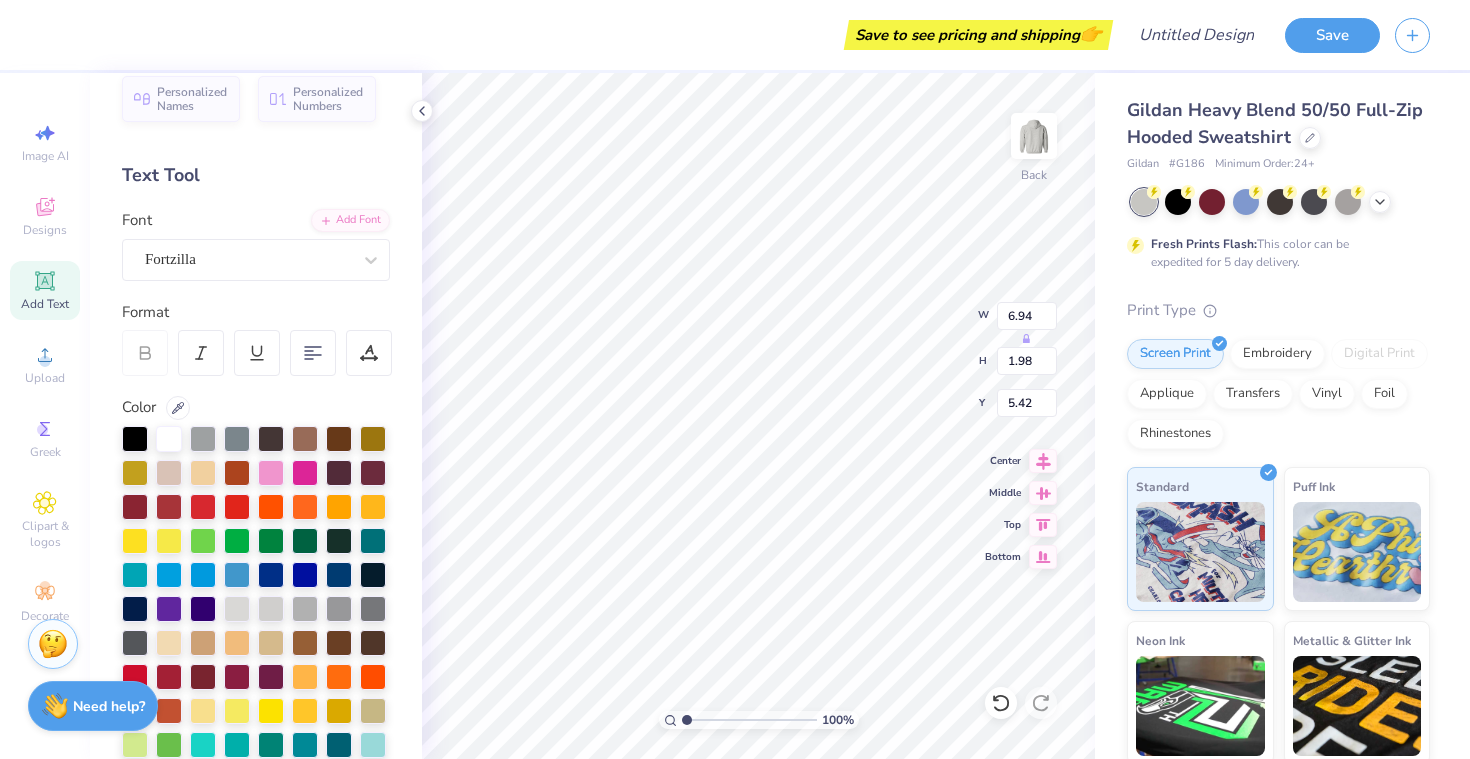 type on "6.65" 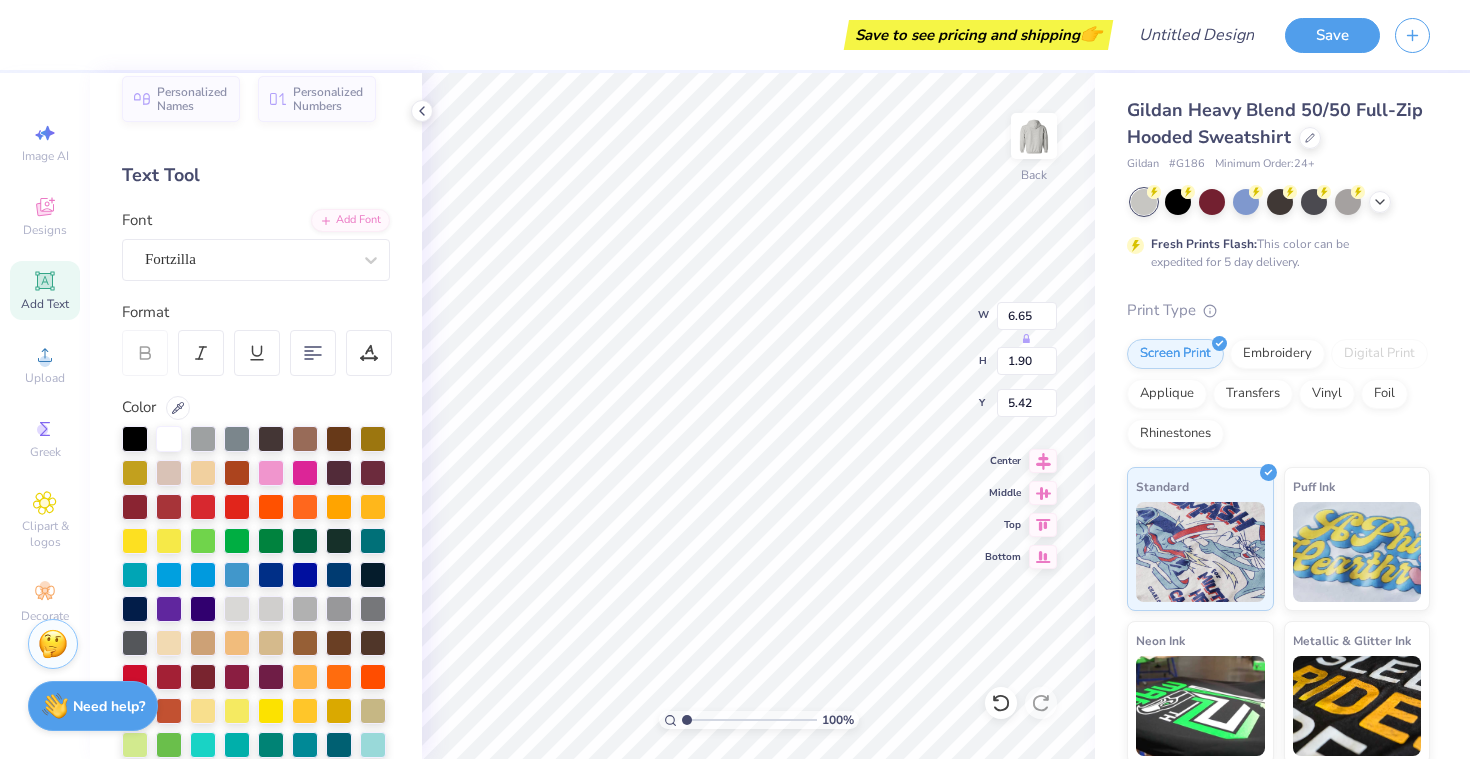 type on "5.49" 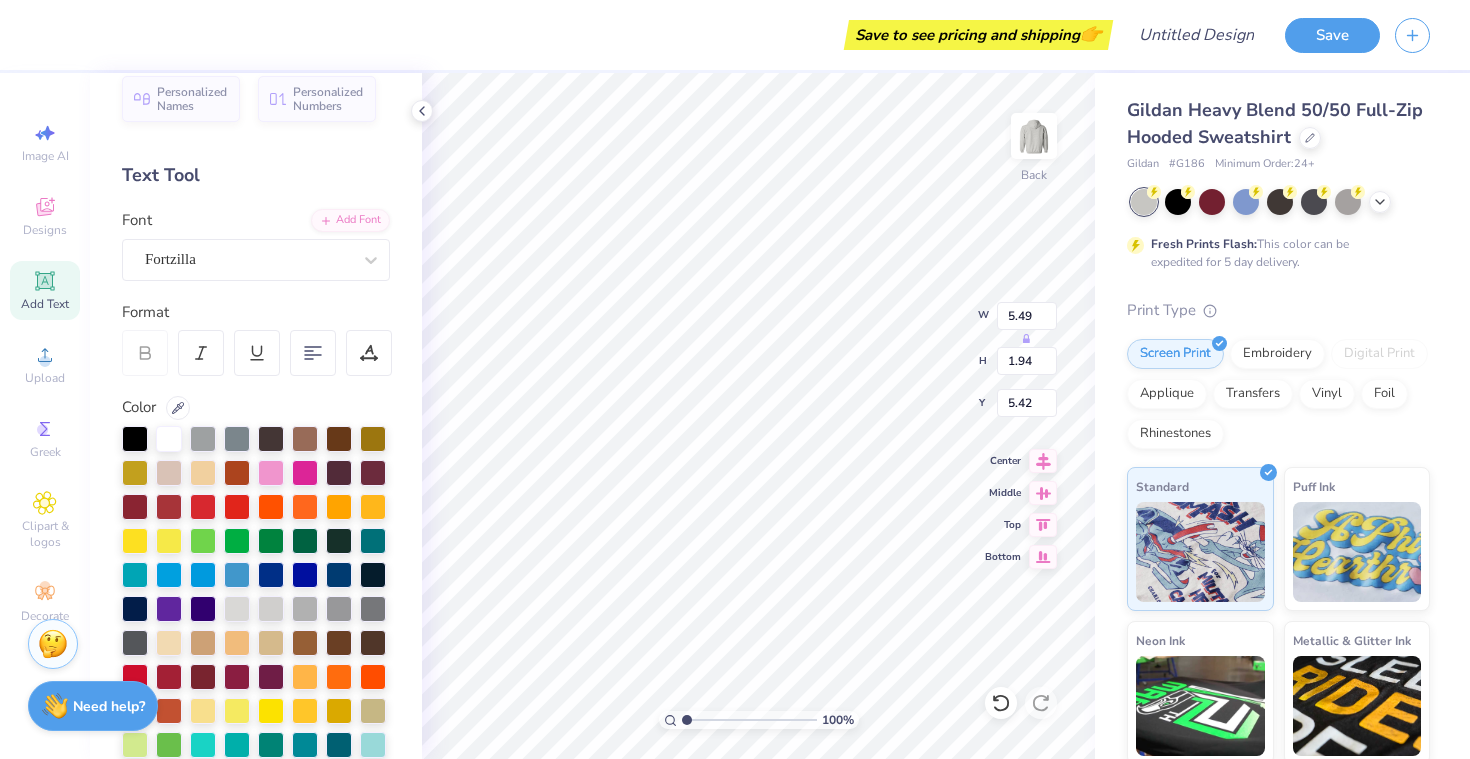 type on "5.45" 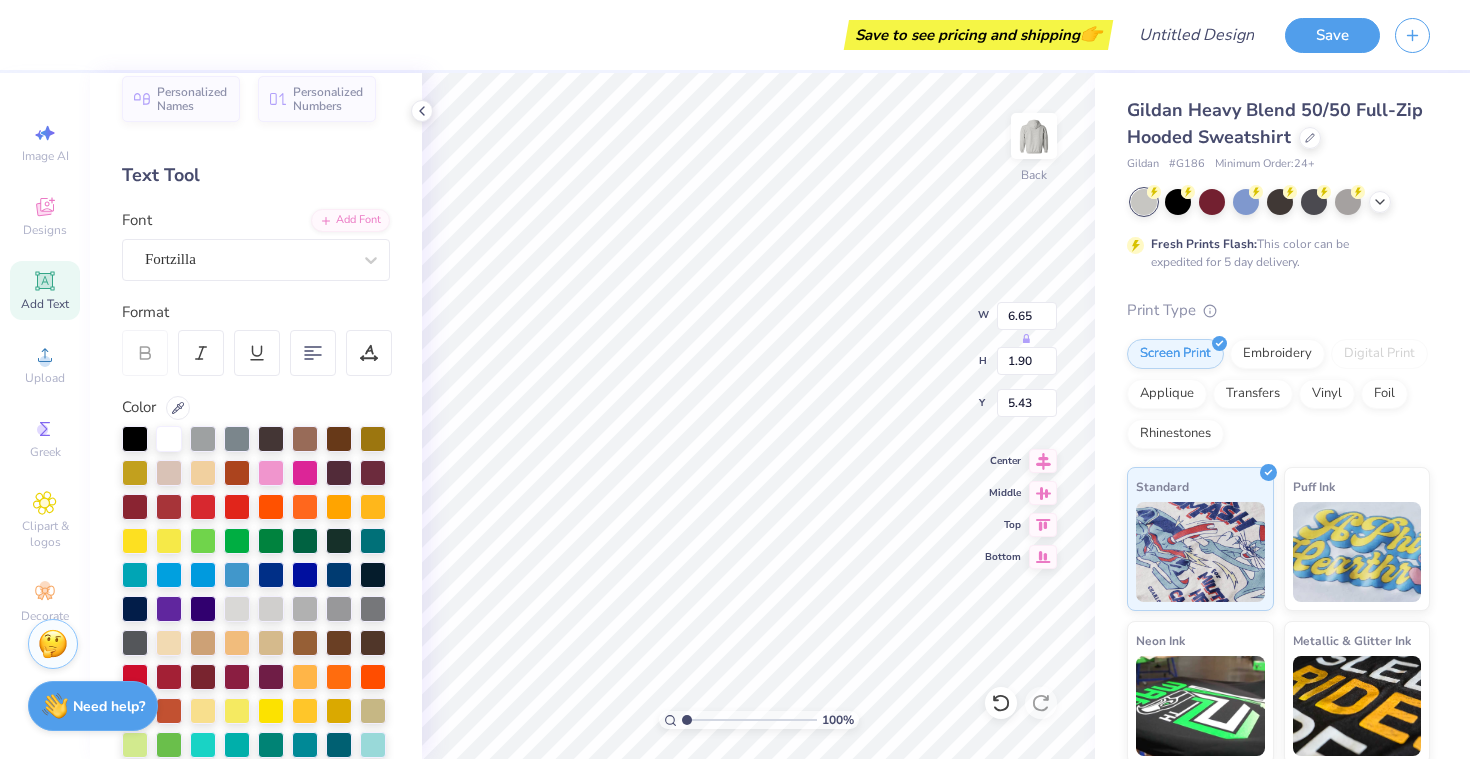 type on "9.82" 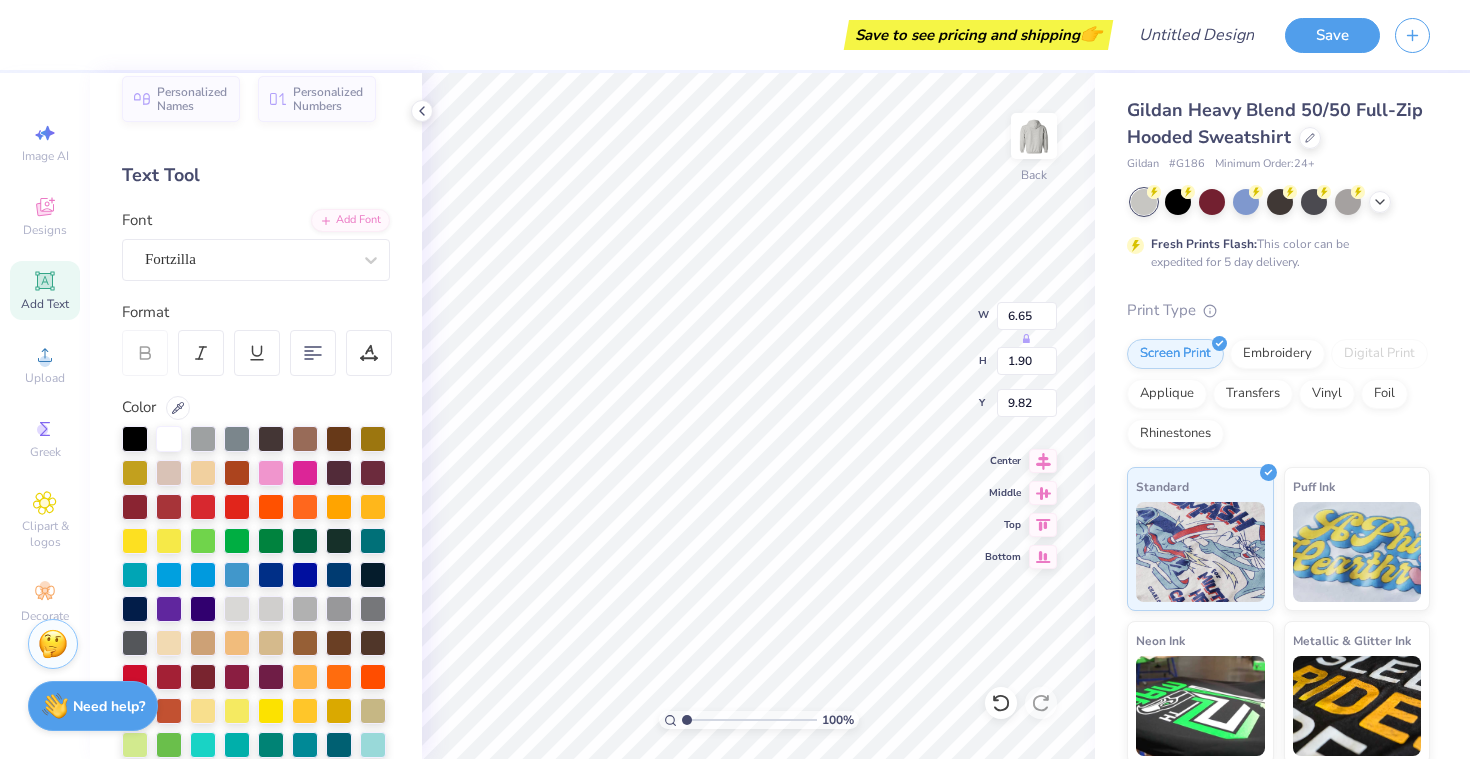 type on "L" 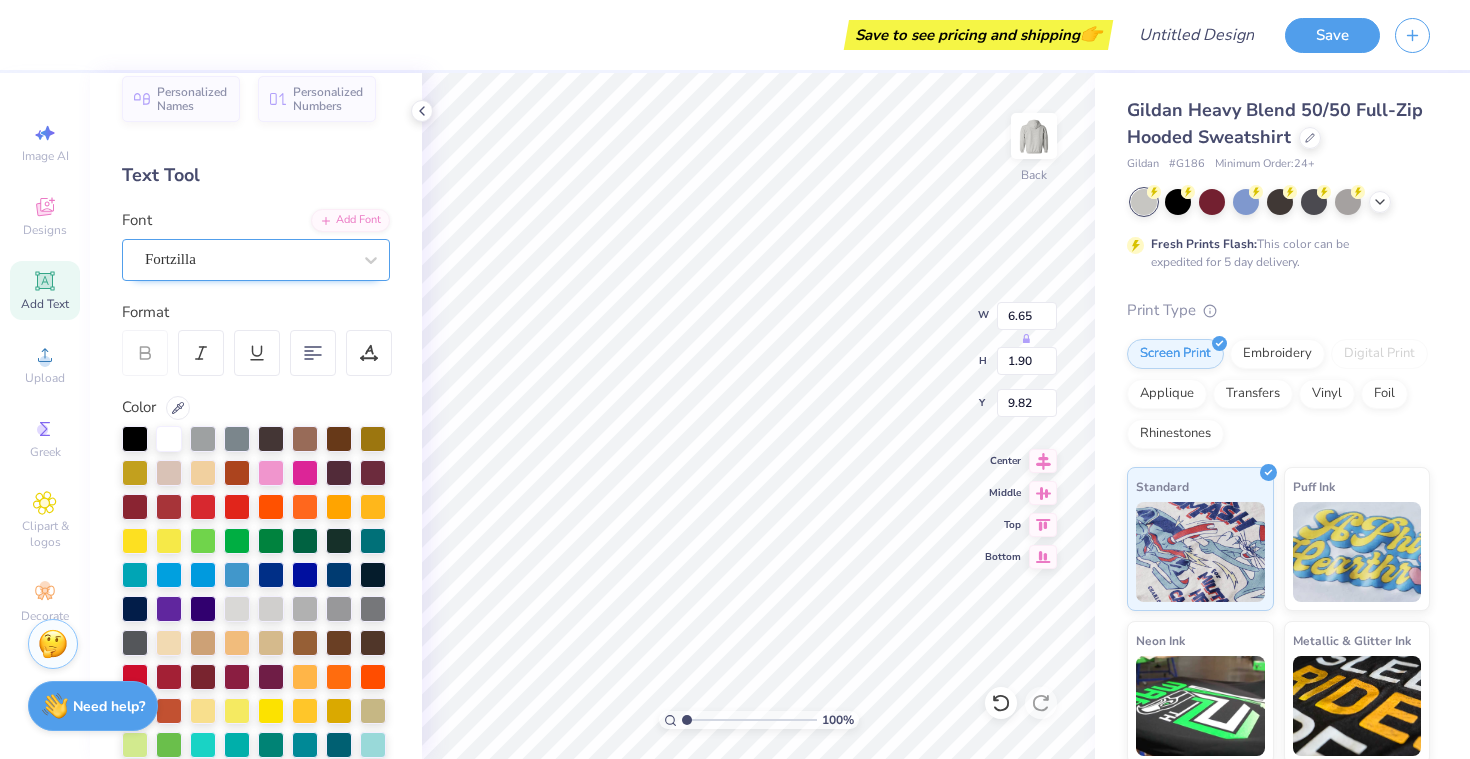 type on "leadership" 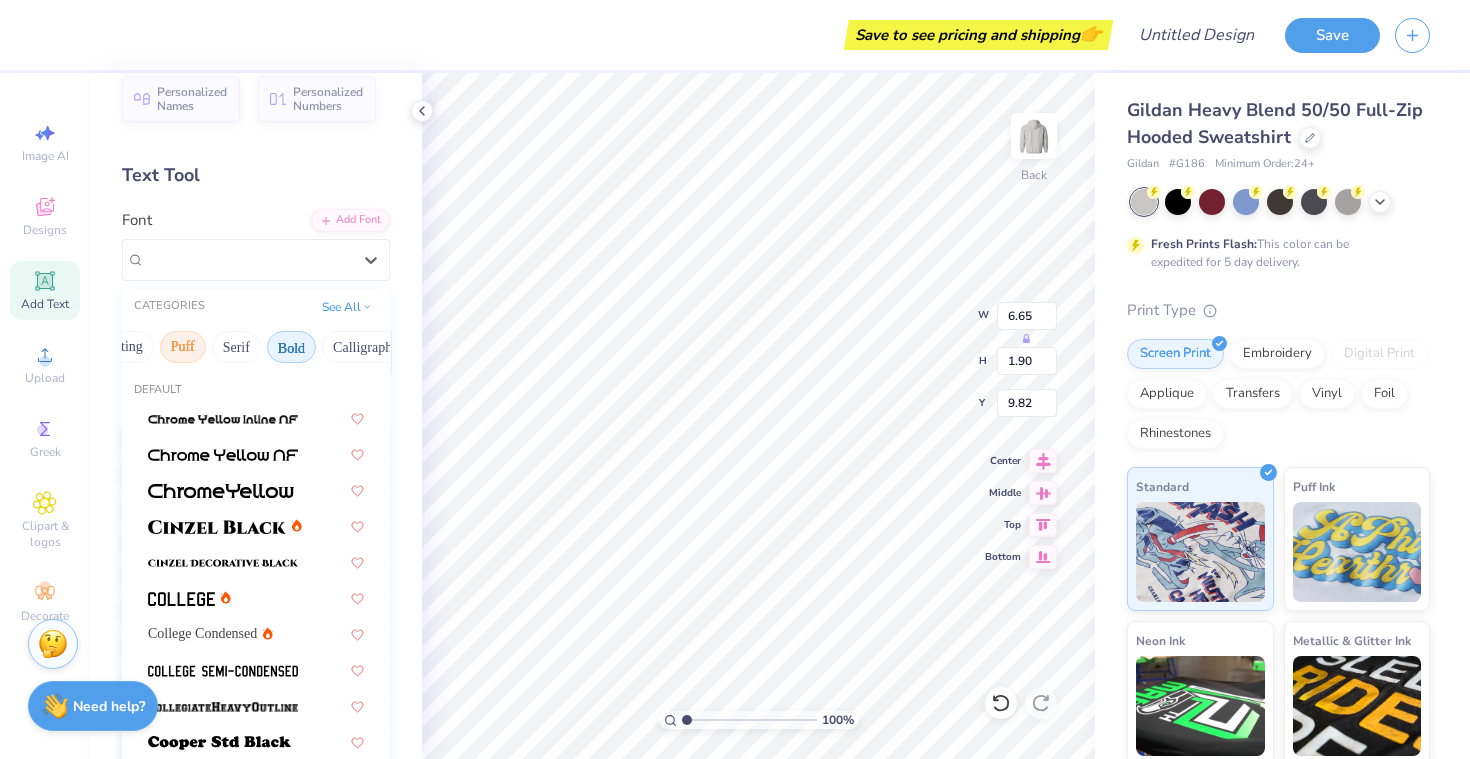 scroll, scrollTop: 0, scrollLeft: 130, axis: horizontal 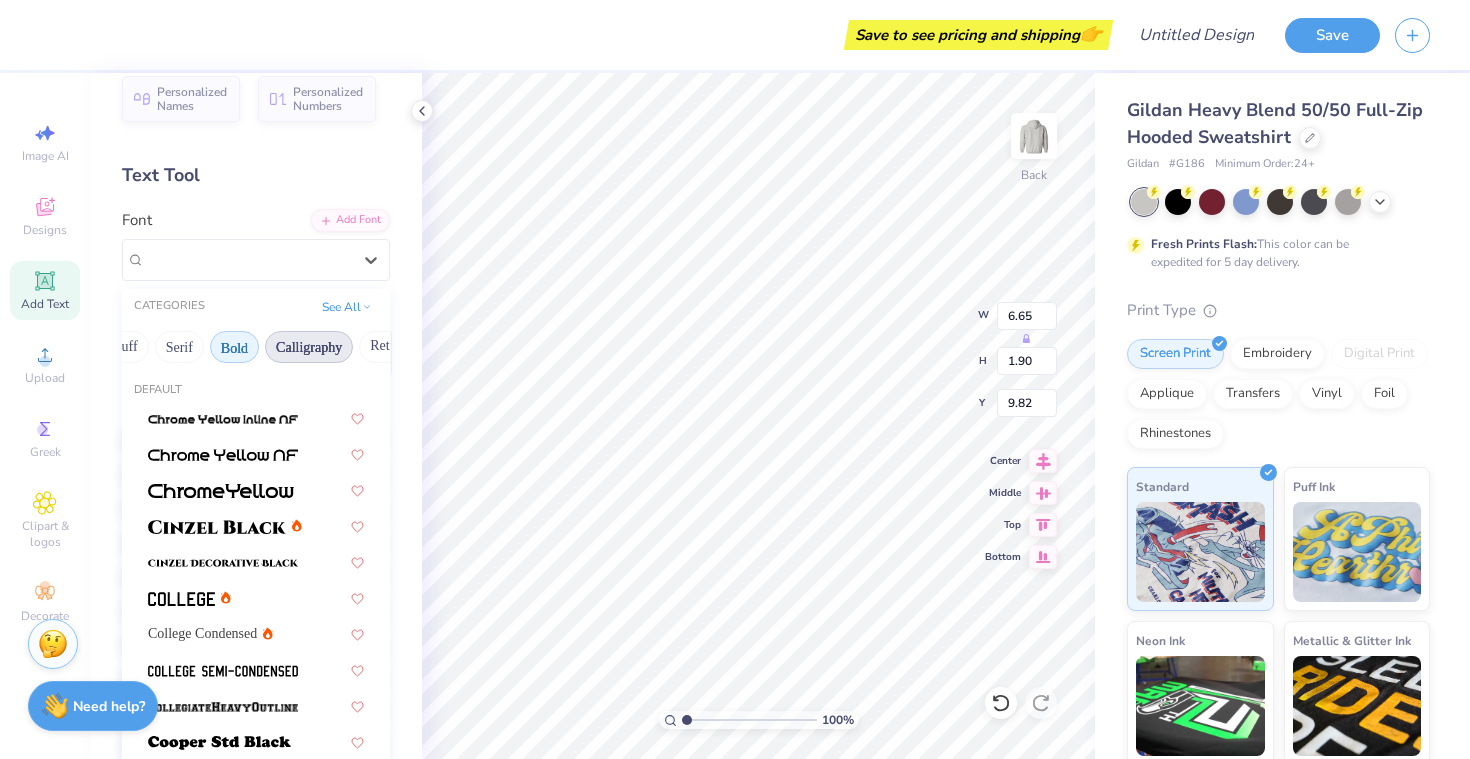 click on "Calligraphy" at bounding box center (309, 347) 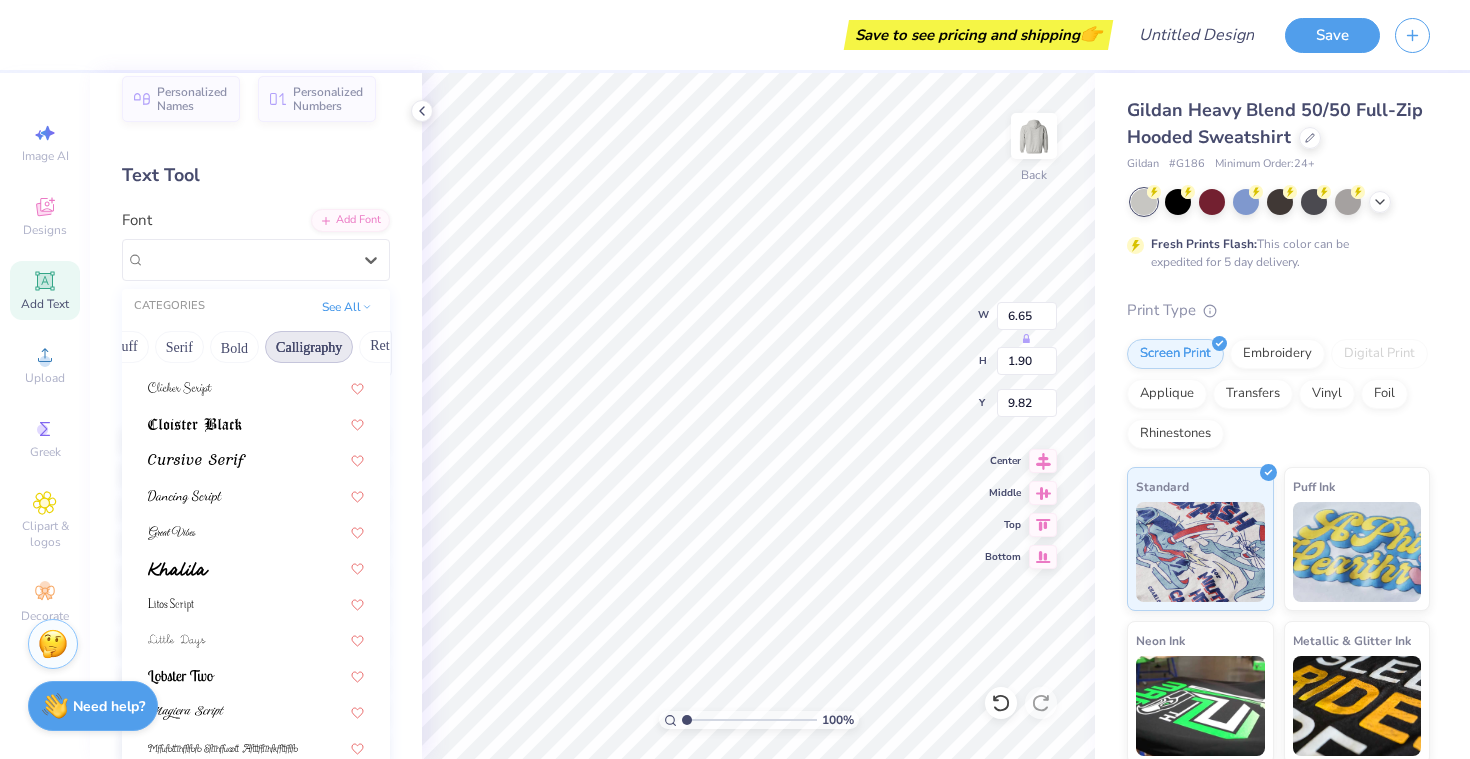 scroll, scrollTop: 394, scrollLeft: 0, axis: vertical 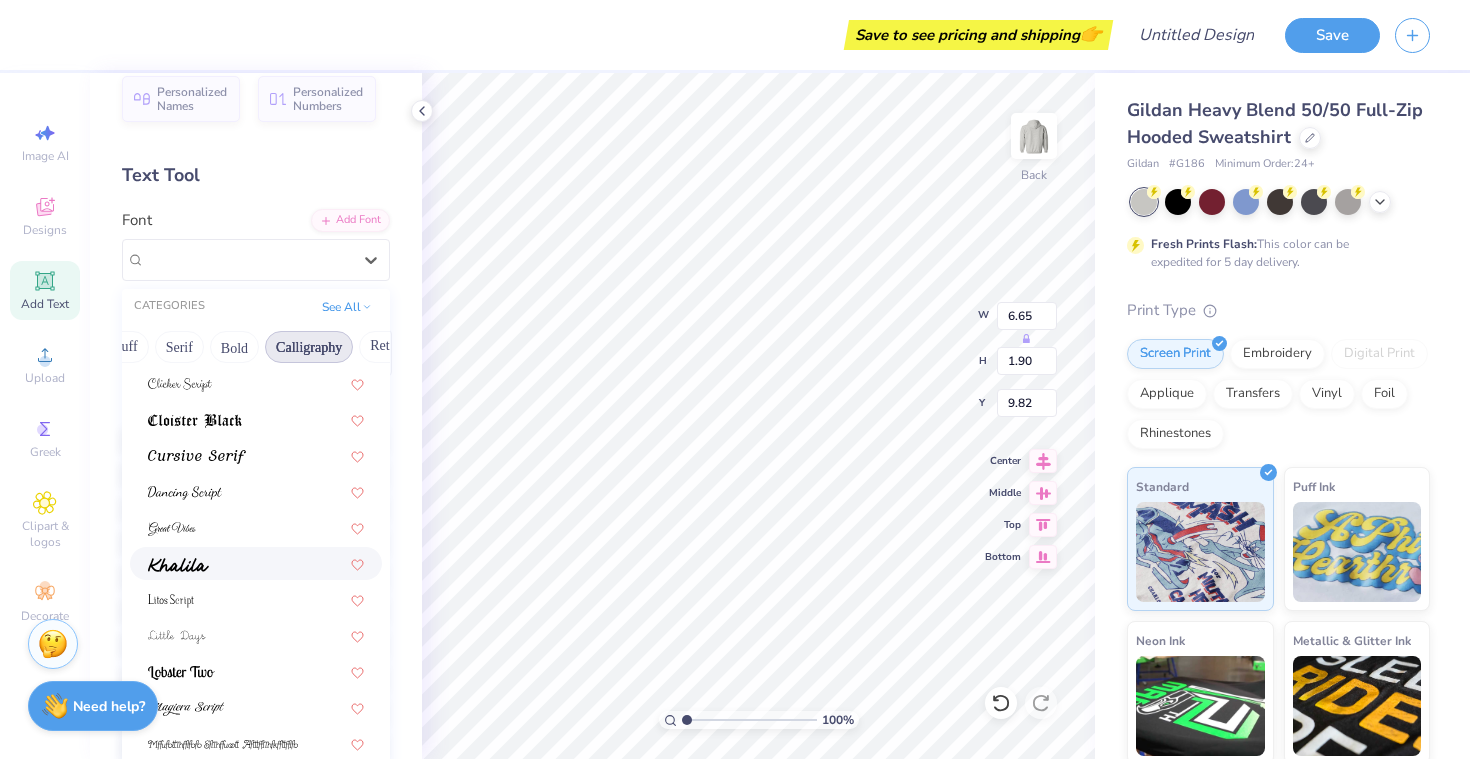 click at bounding box center [256, 563] 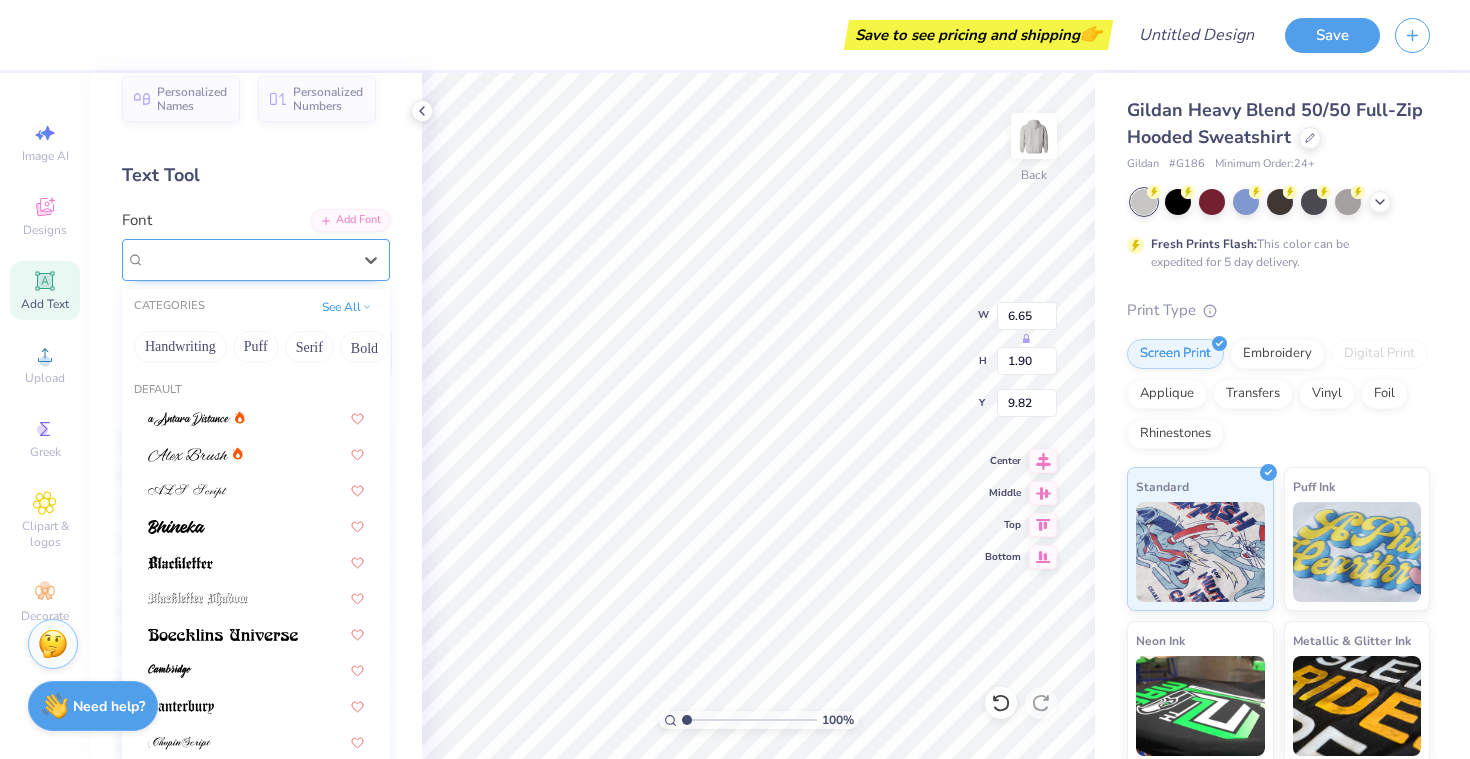 click on "Khalila" at bounding box center [248, 259] 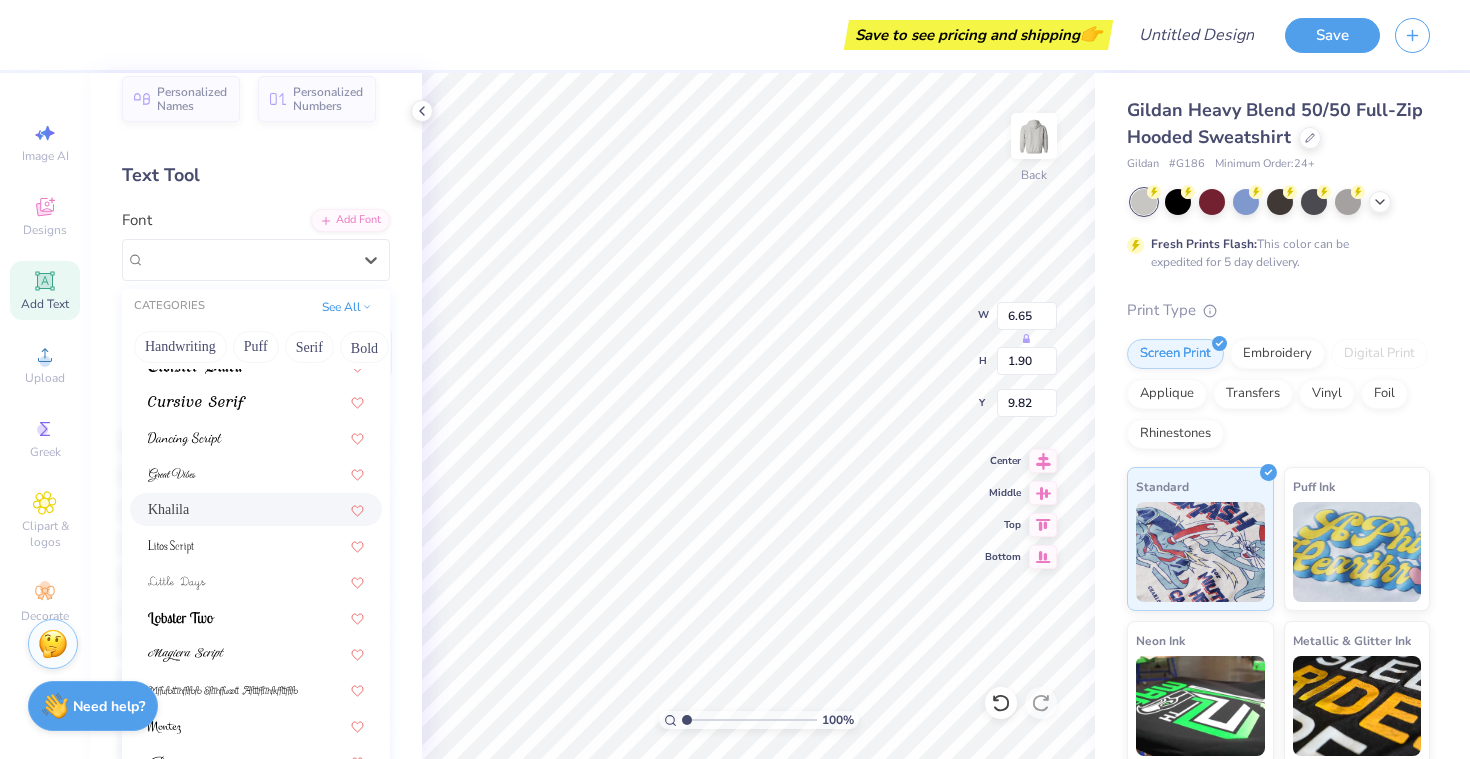 scroll, scrollTop: 490, scrollLeft: 0, axis: vertical 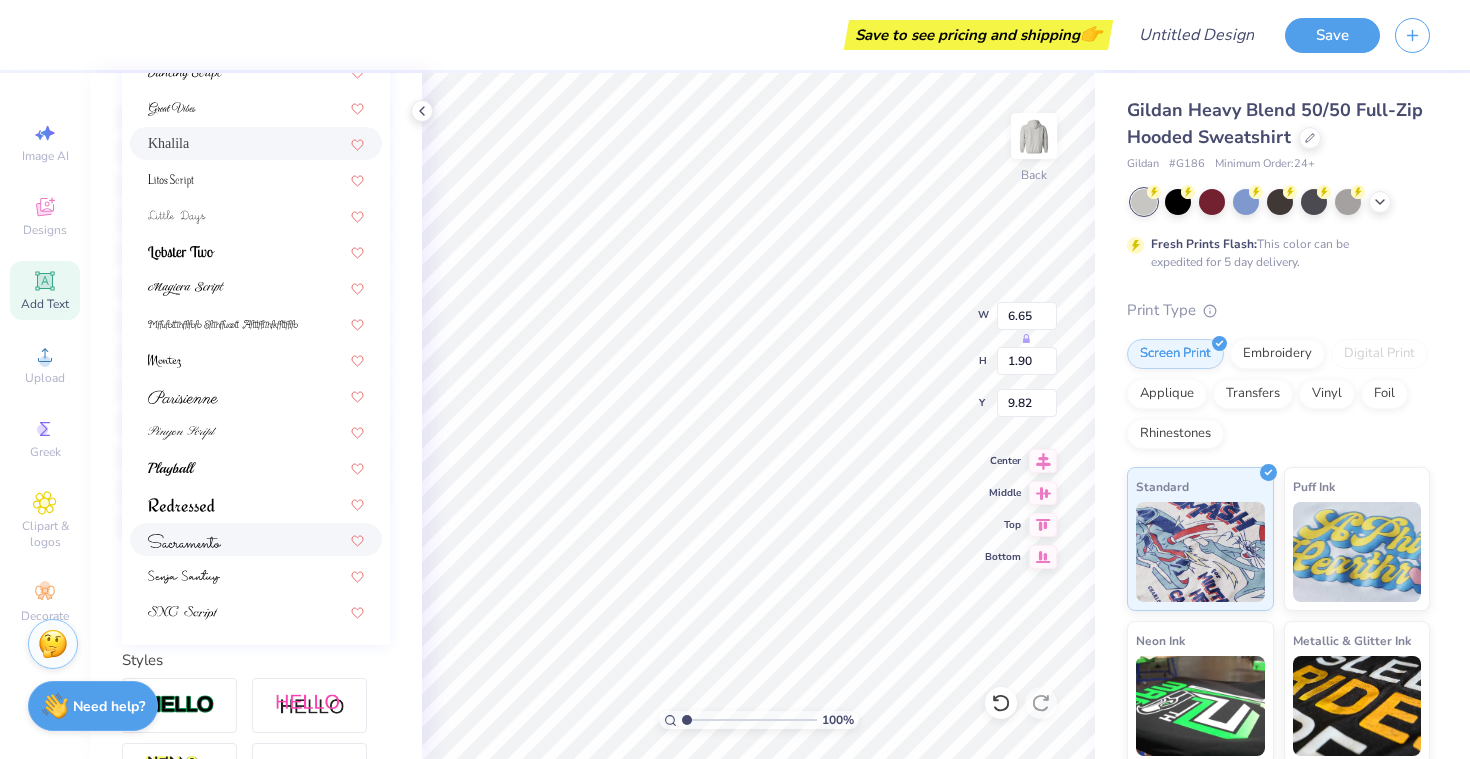 click at bounding box center (256, 539) 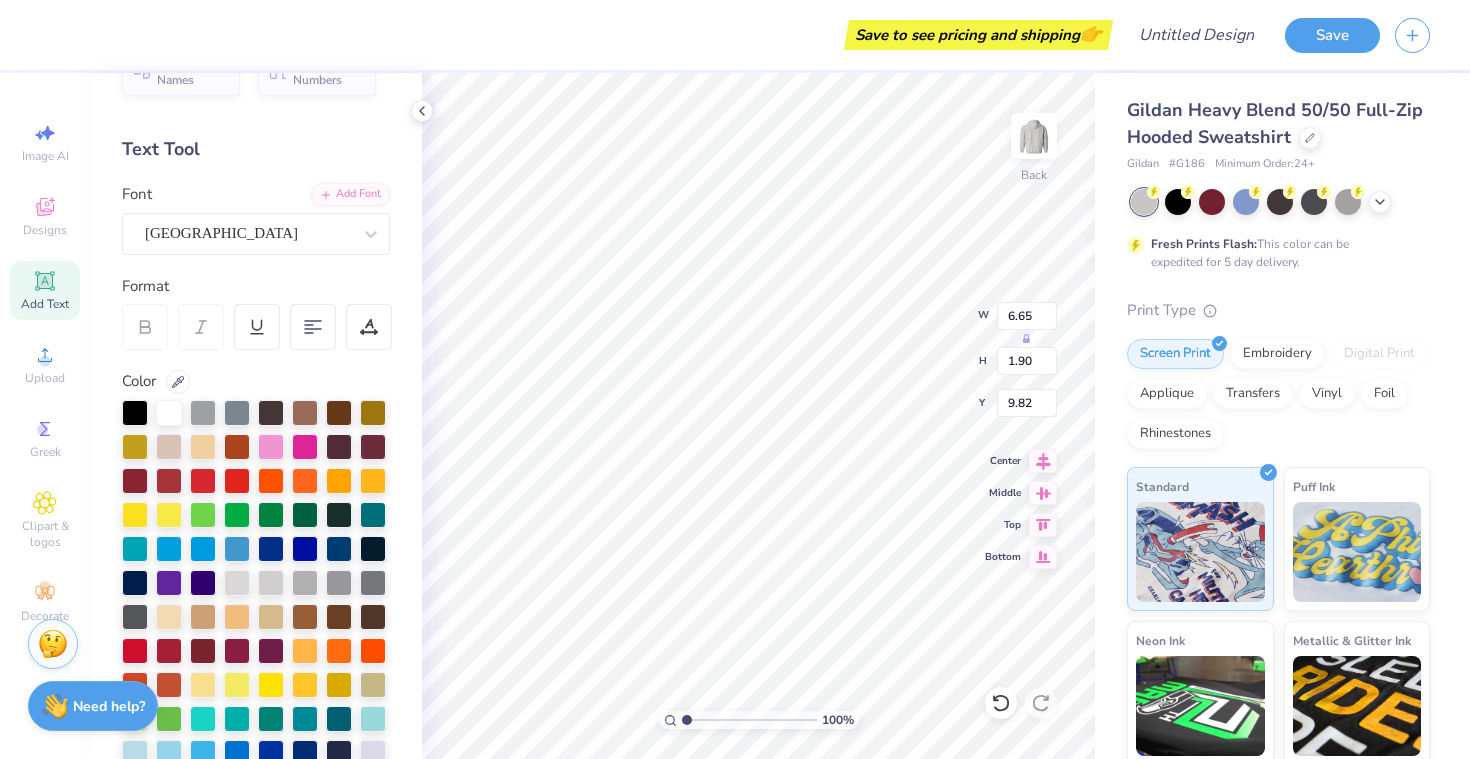 scroll, scrollTop: 0, scrollLeft: 0, axis: both 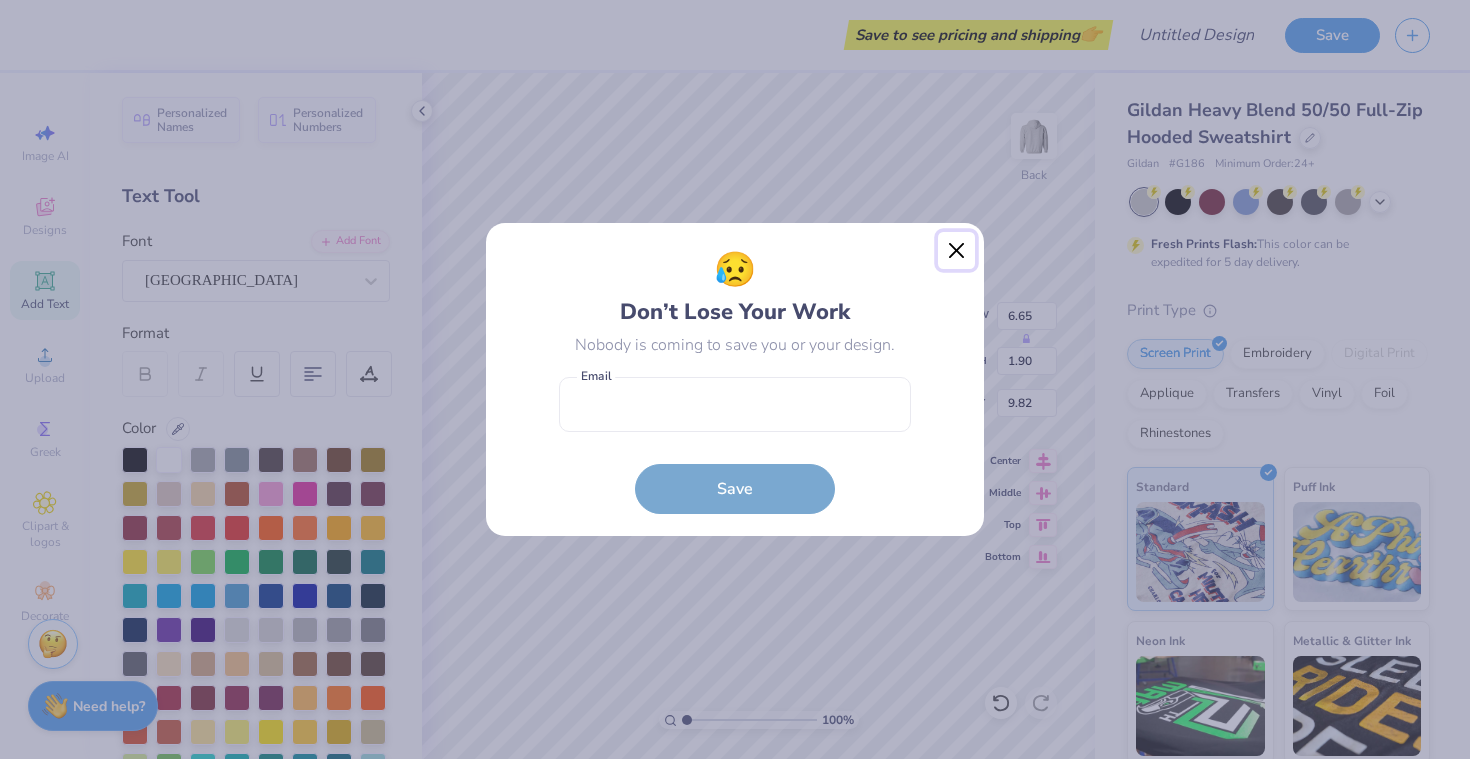 click at bounding box center [957, 251] 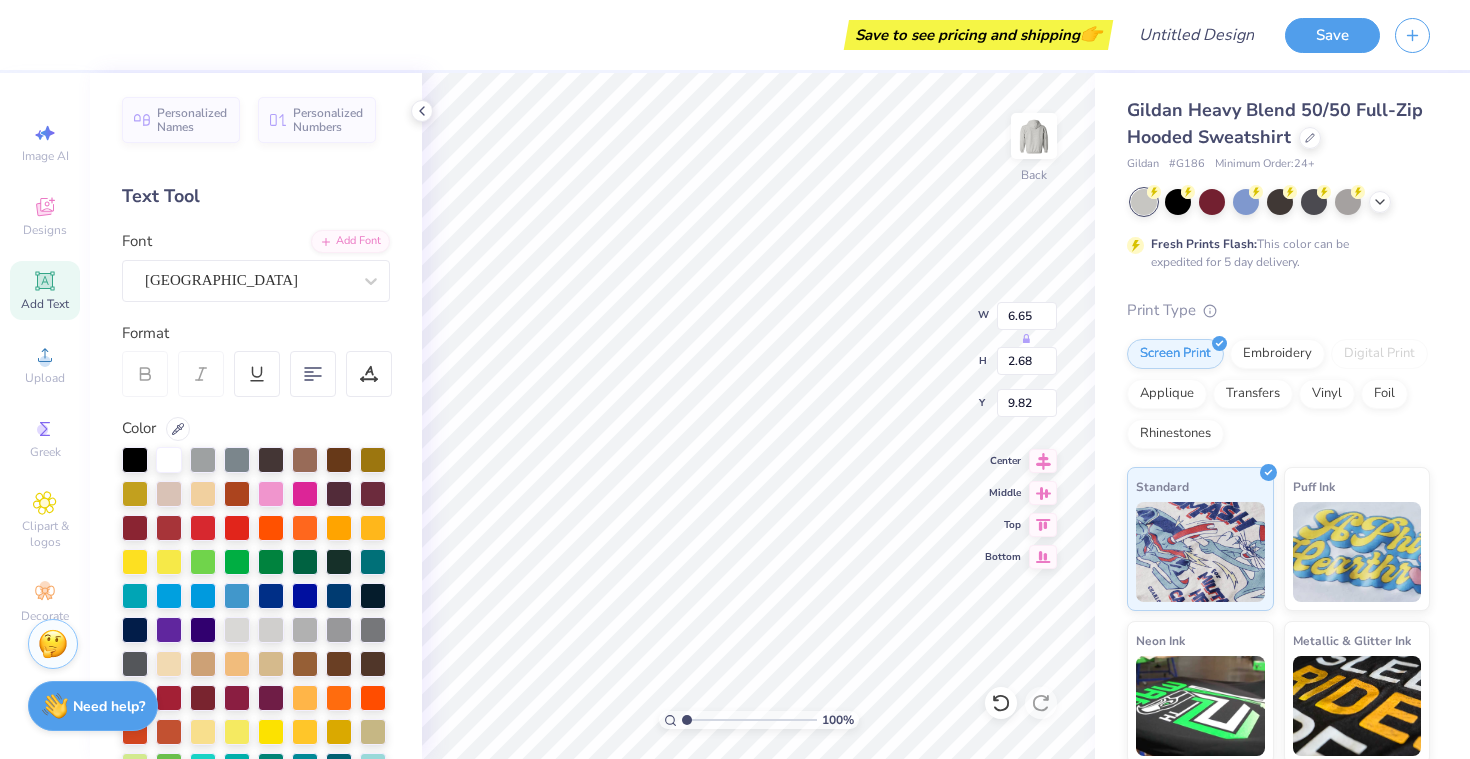 type on "2.68" 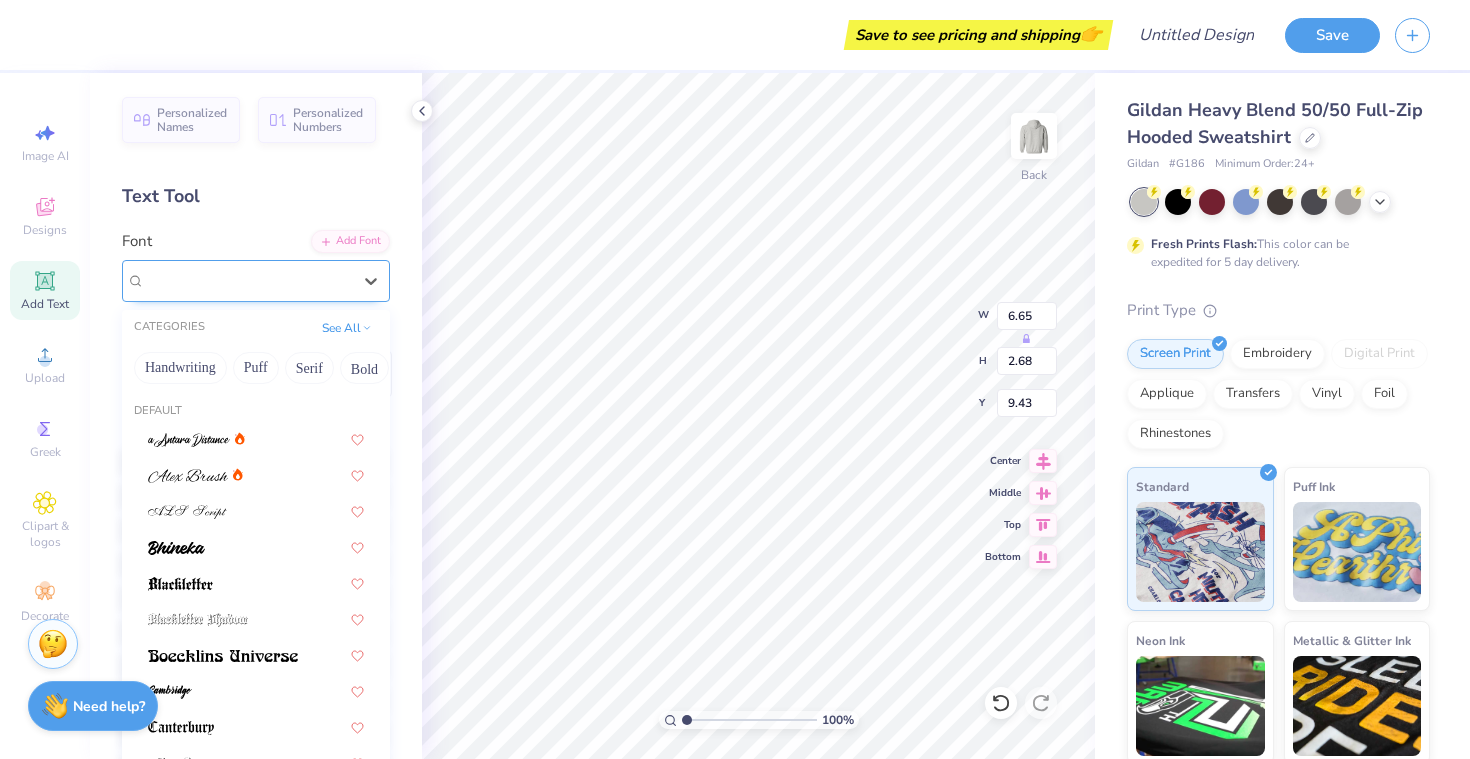 click at bounding box center [248, 280] 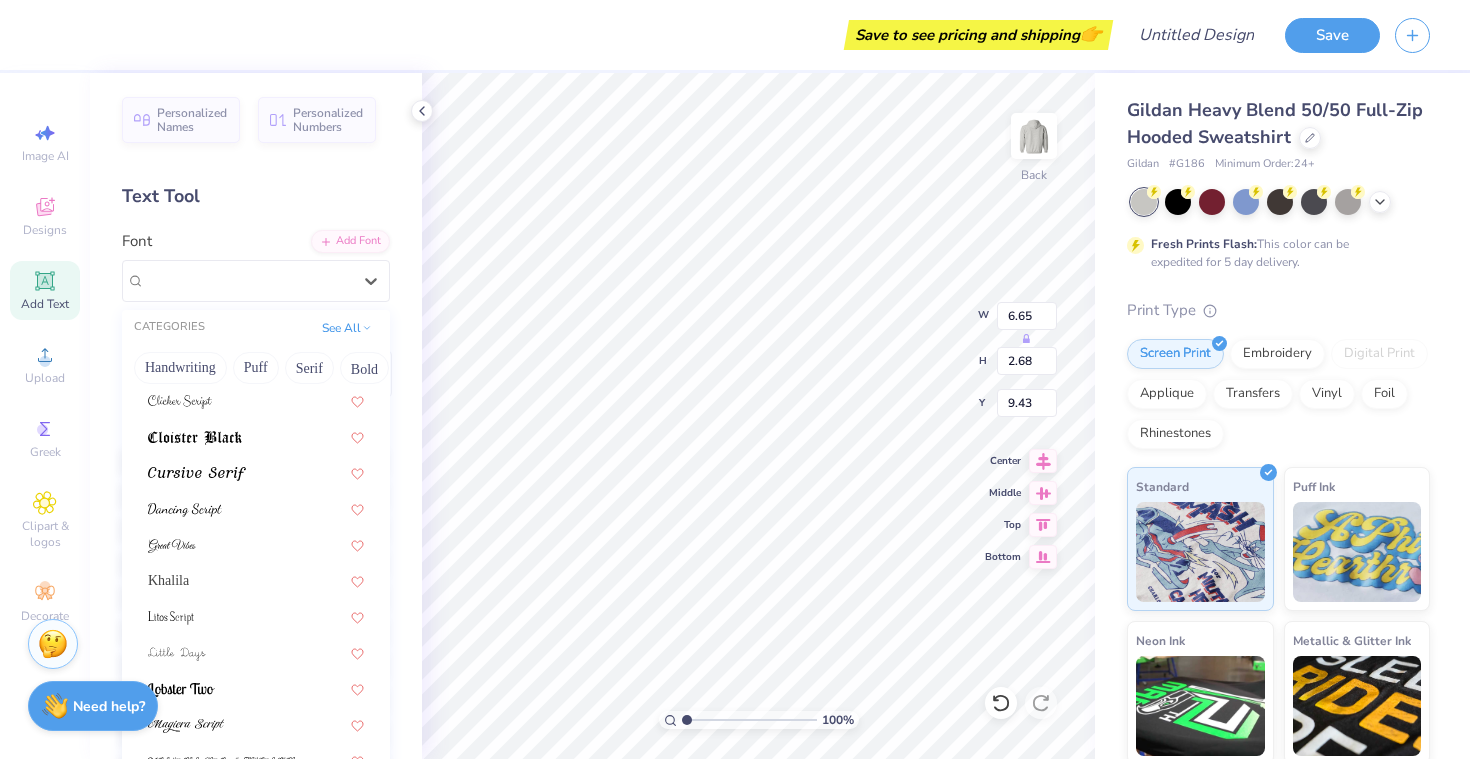 scroll, scrollTop: 400, scrollLeft: 0, axis: vertical 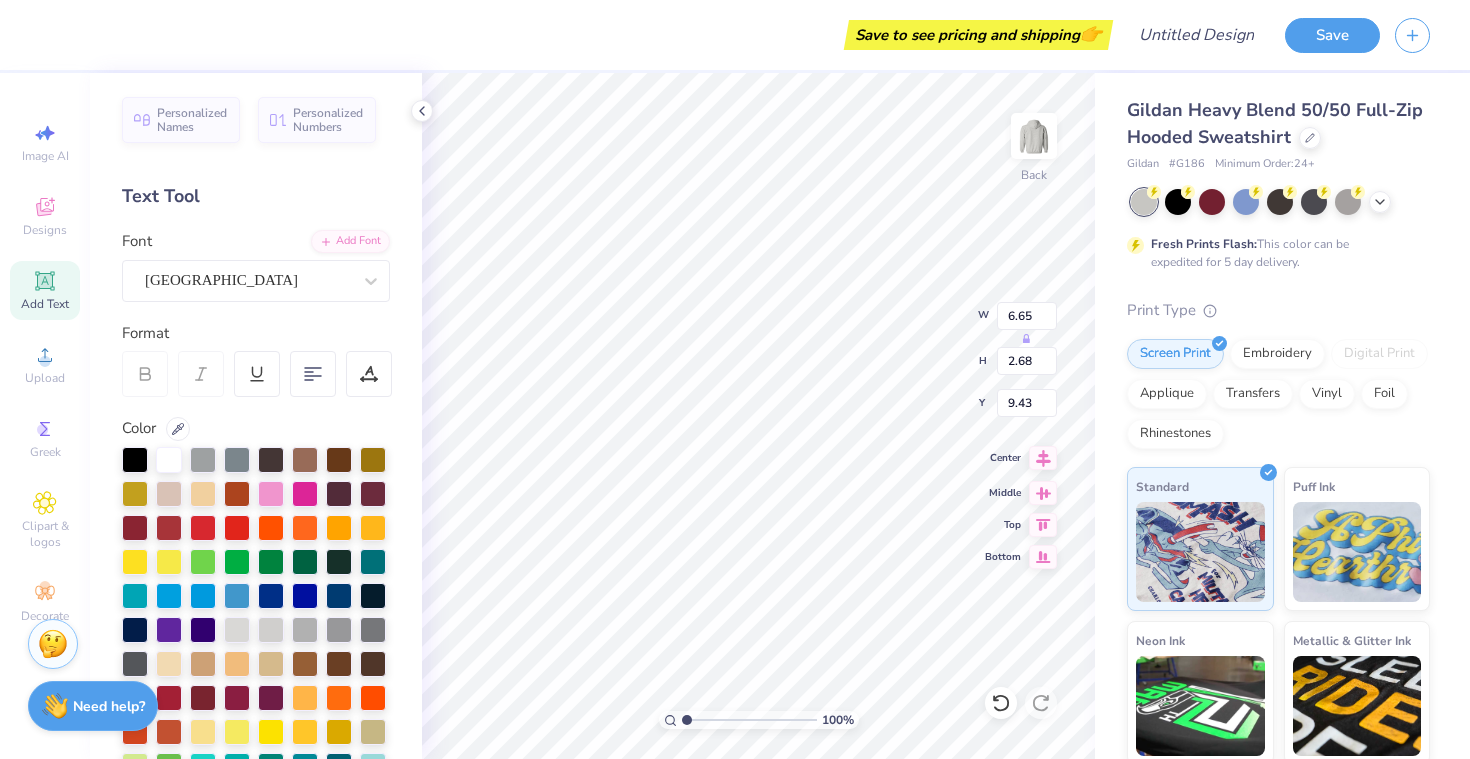 type on "leade" 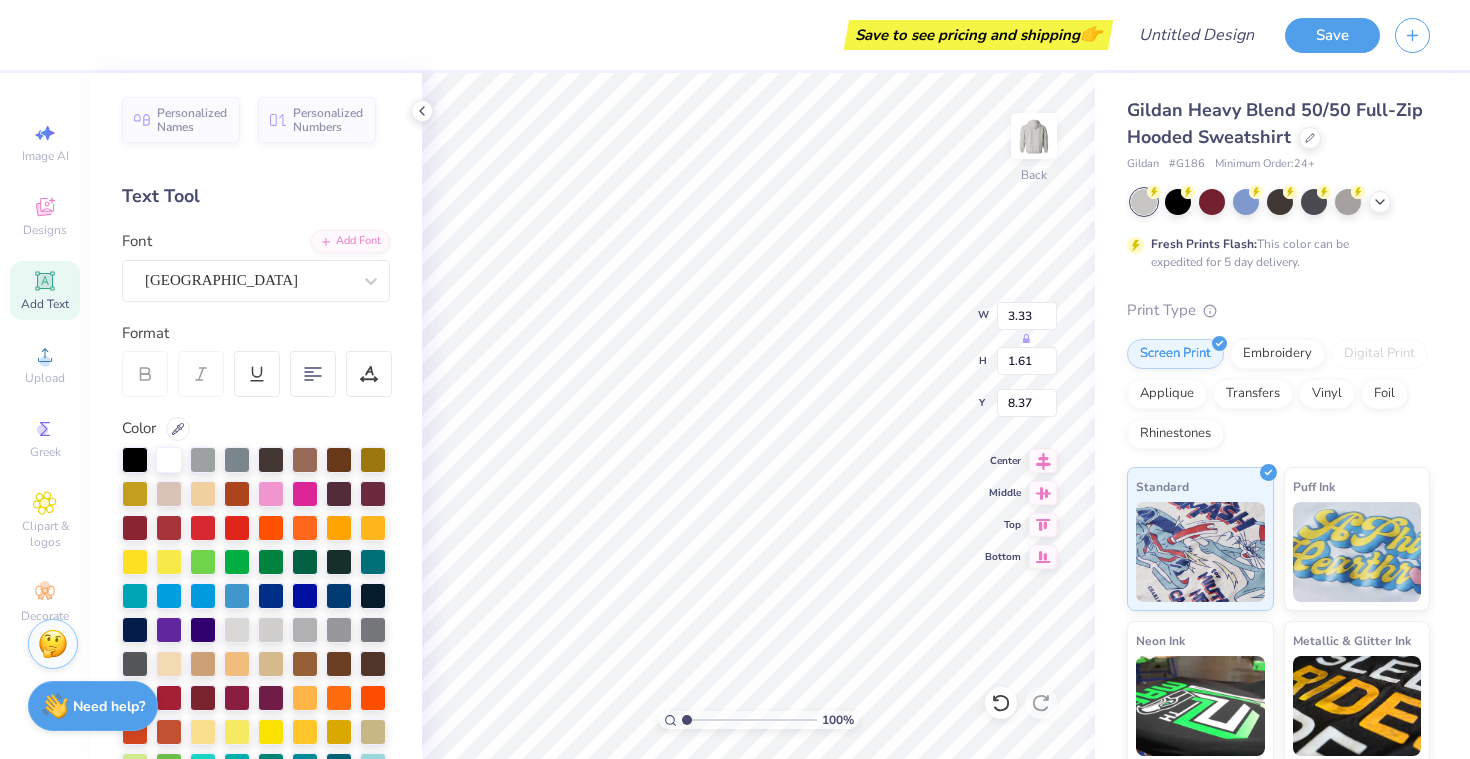 type on "8.37" 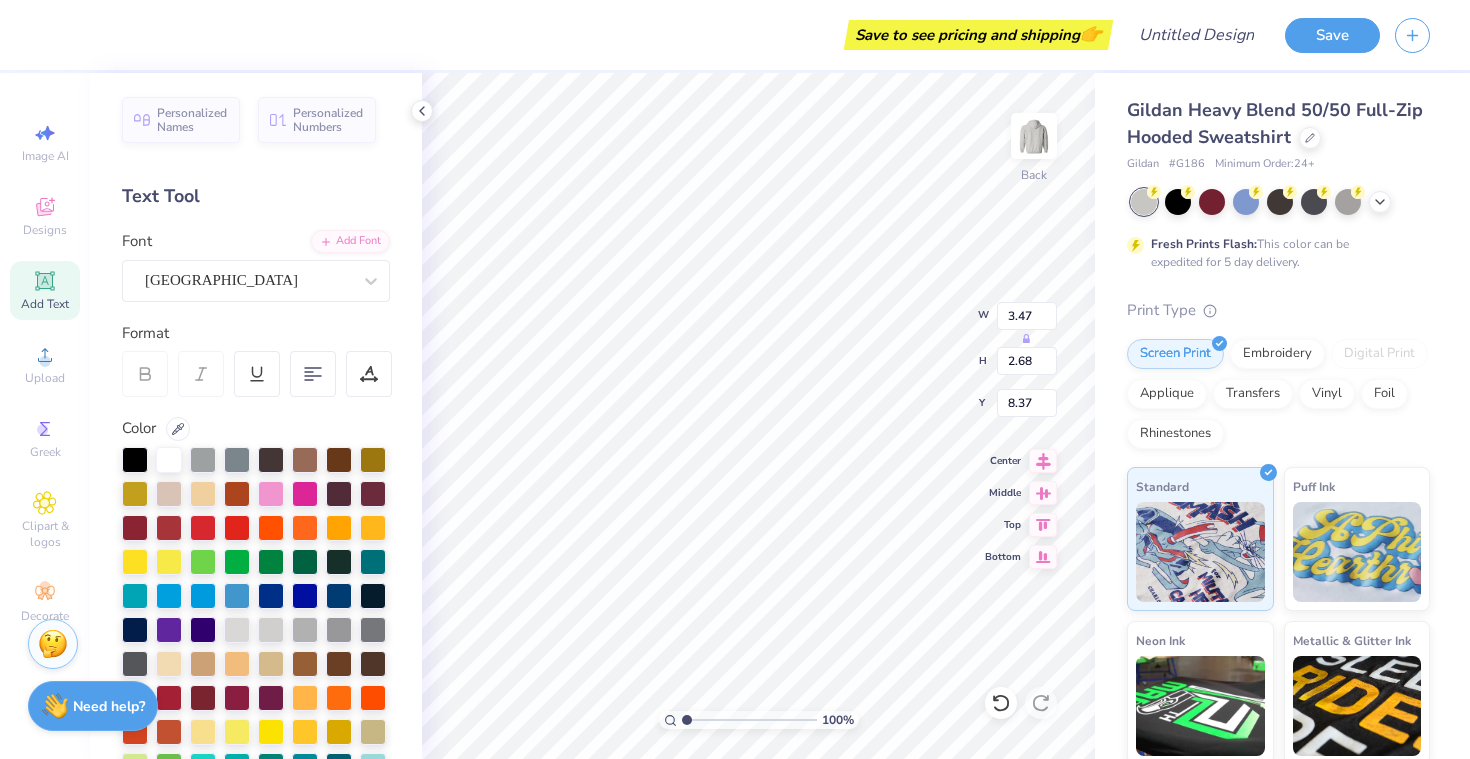 type on "8.37" 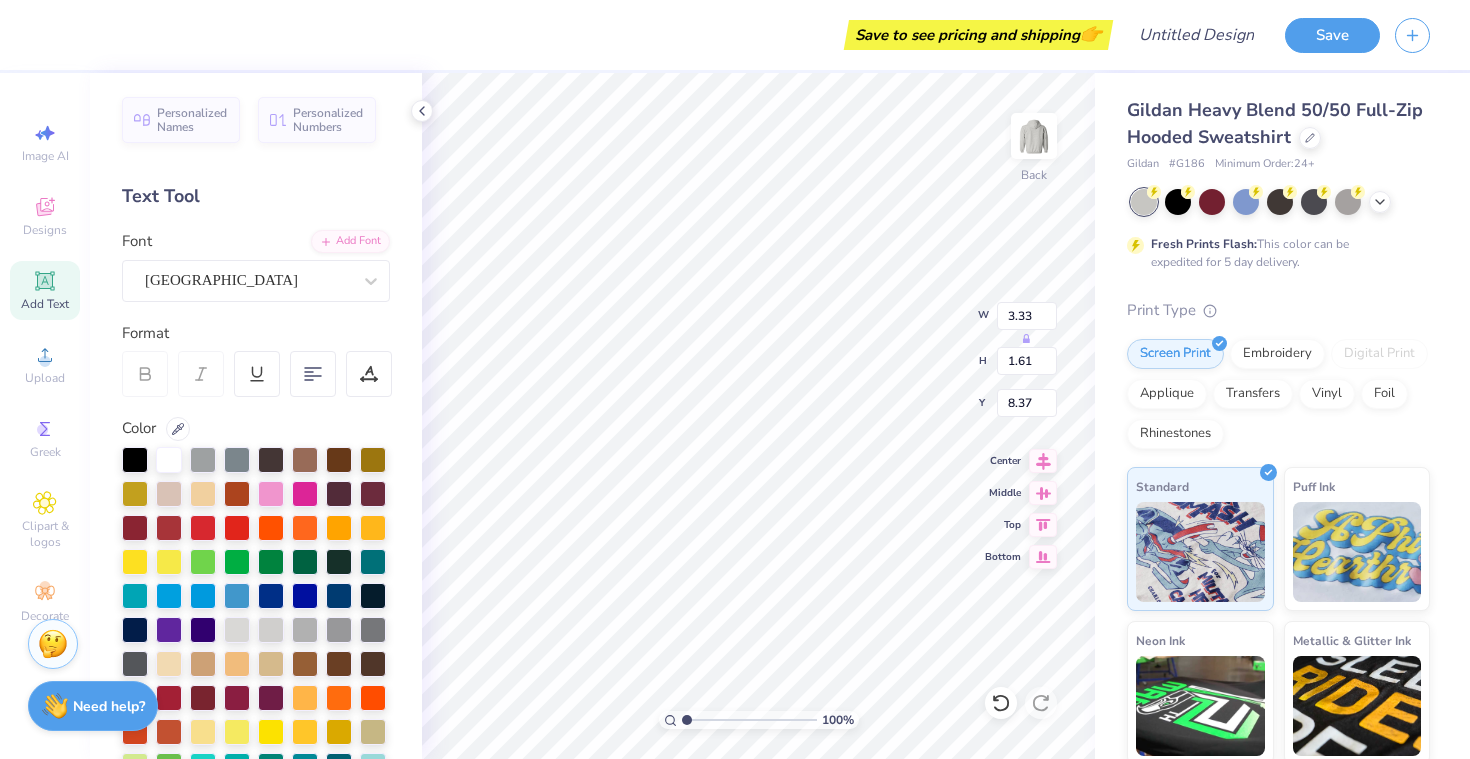 type on "6.65" 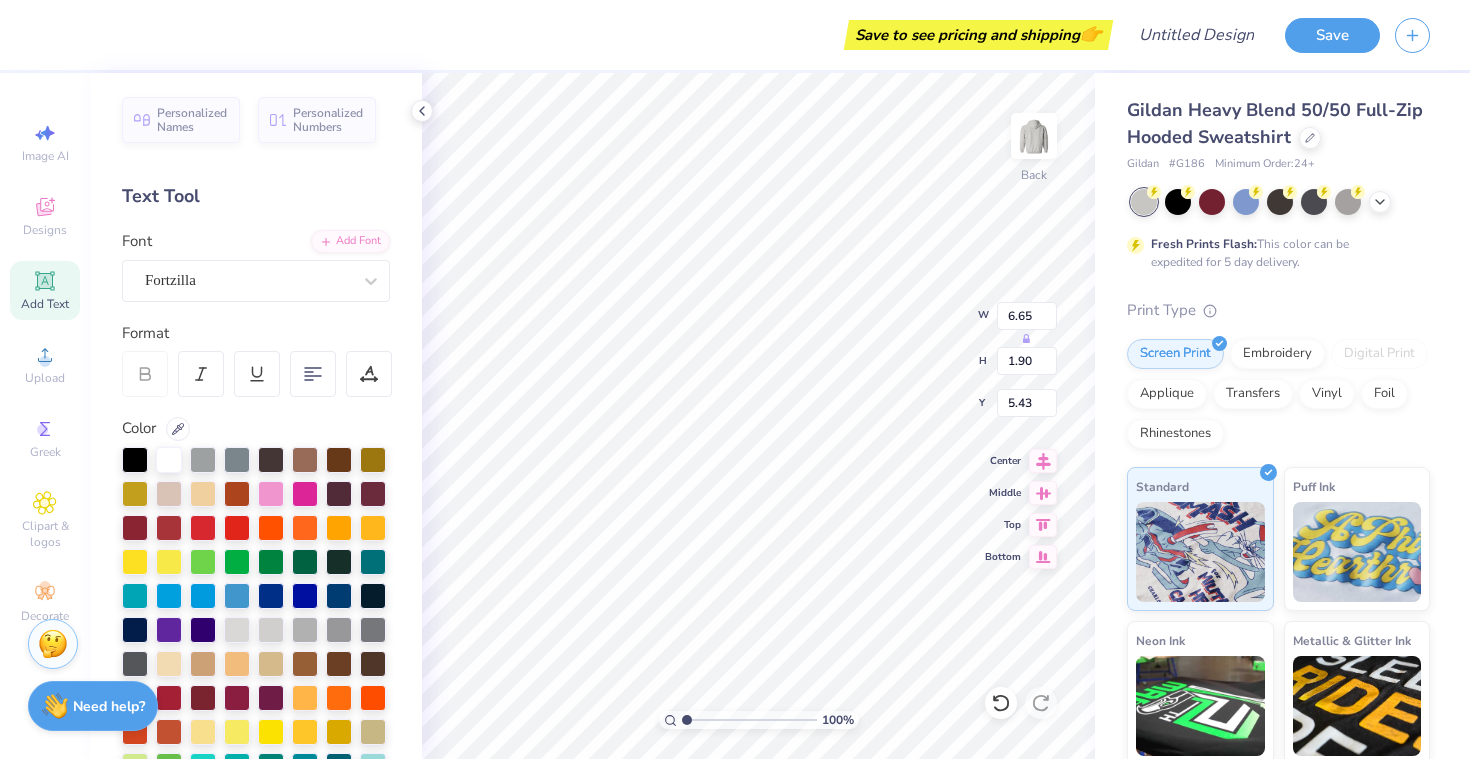 type on "5.45" 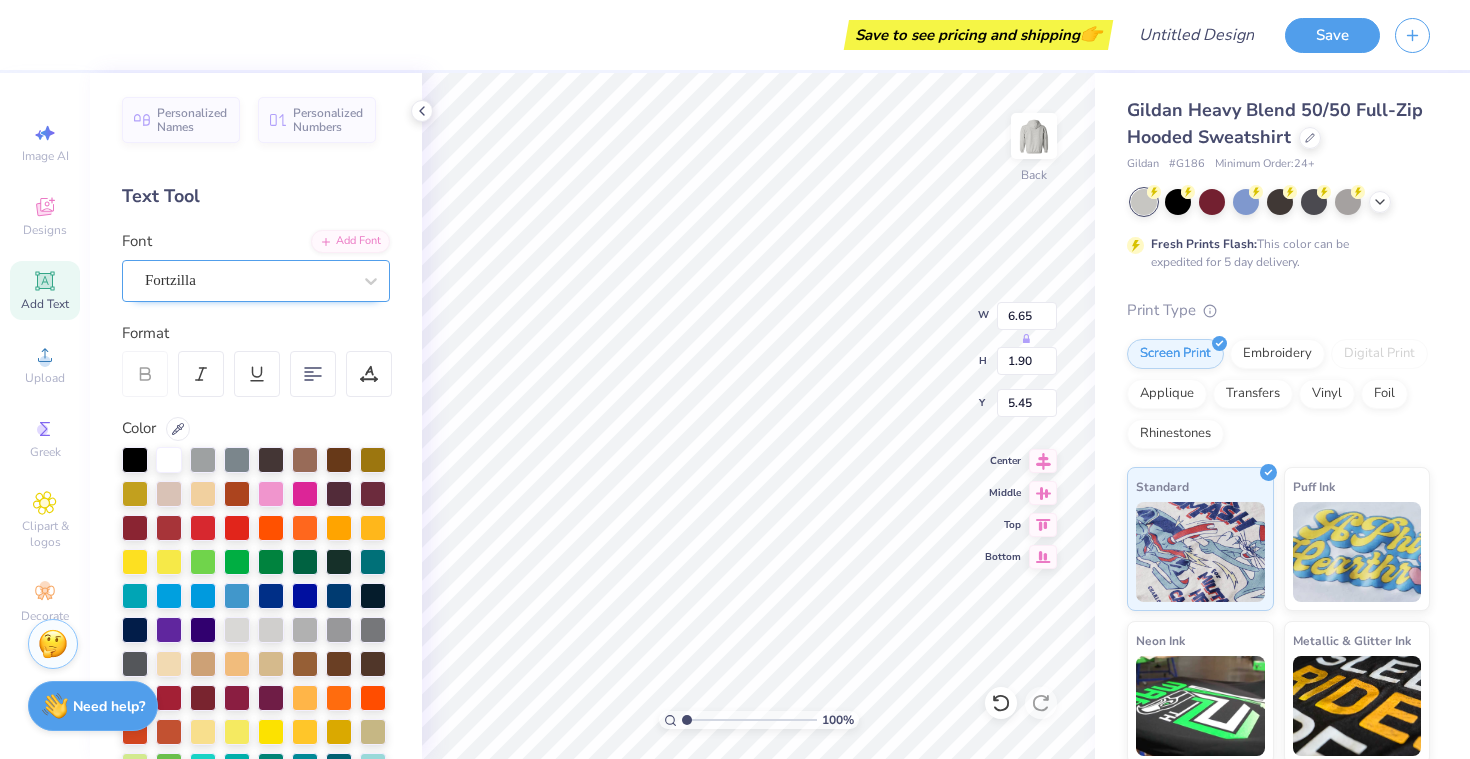 click on "Fortzilla" at bounding box center (256, 281) 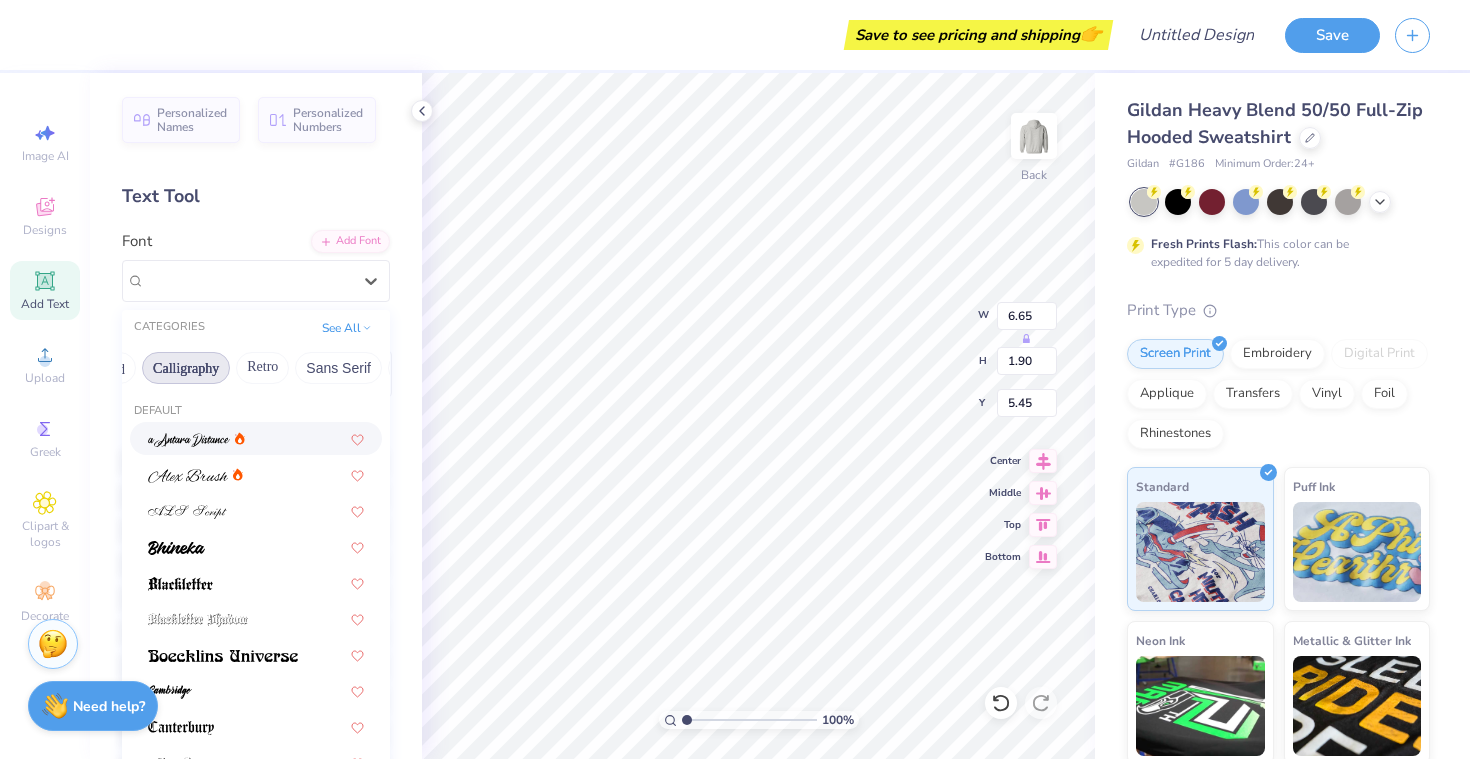 scroll, scrollTop: 0, scrollLeft: 256, axis: horizontal 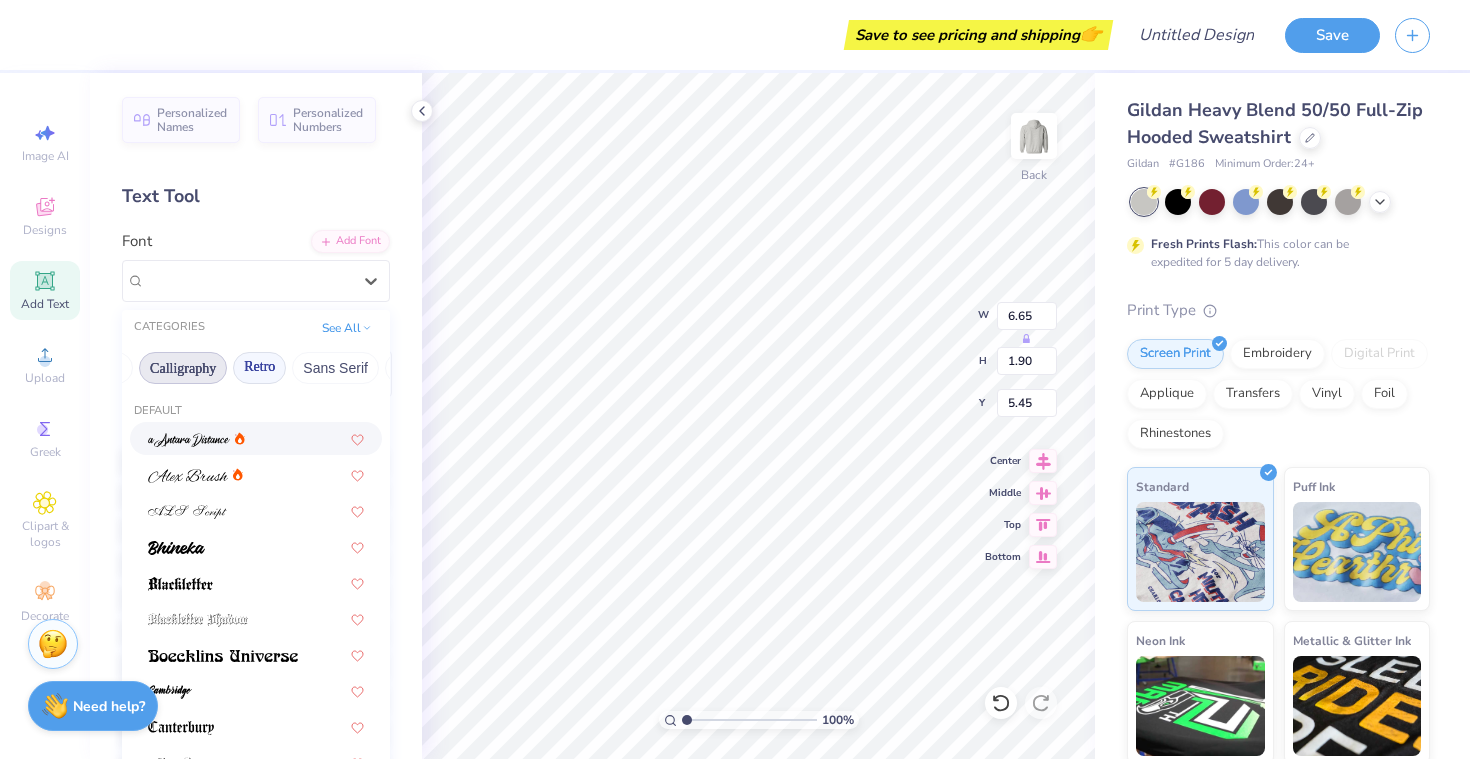 click on "Retro" at bounding box center (259, 368) 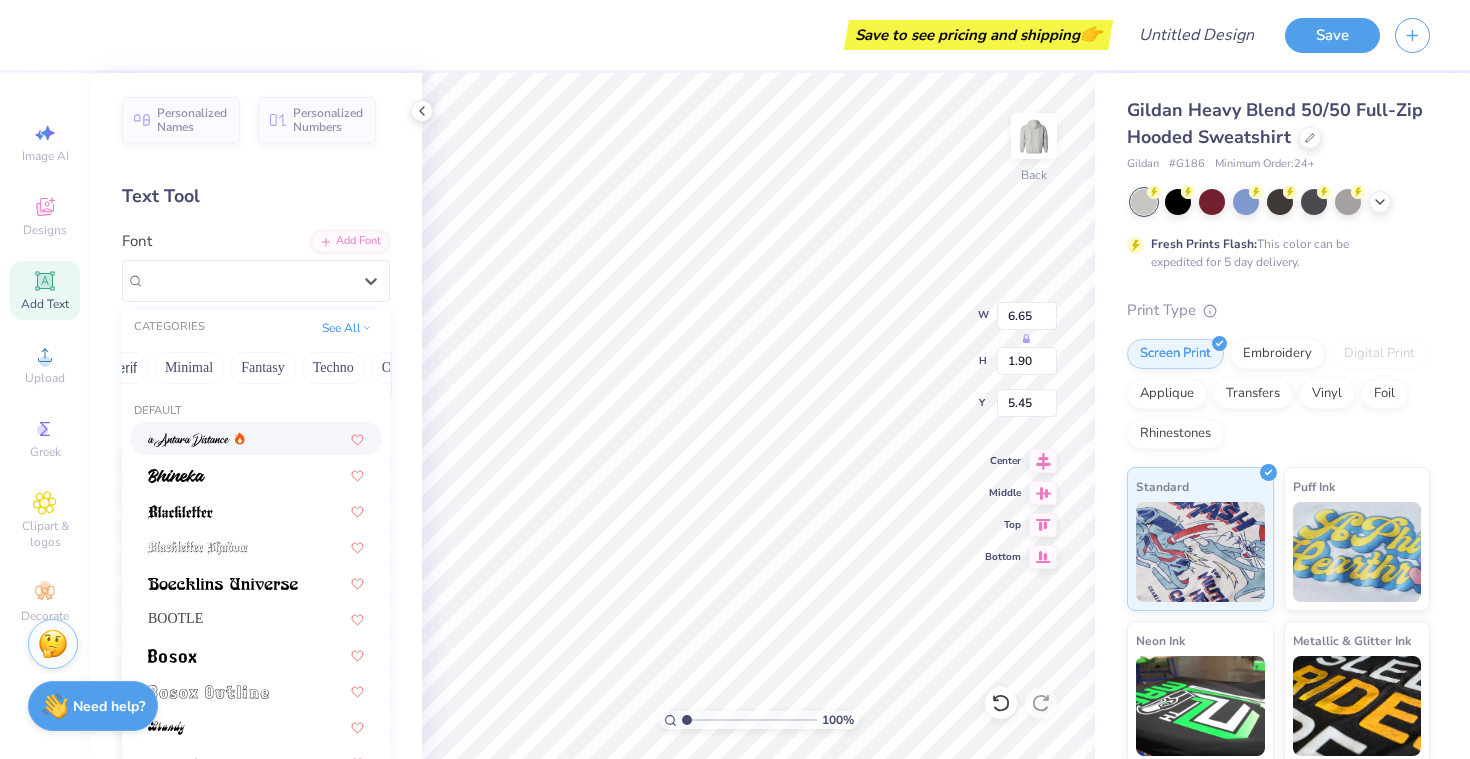 scroll, scrollTop: 0, scrollLeft: 483, axis: horizontal 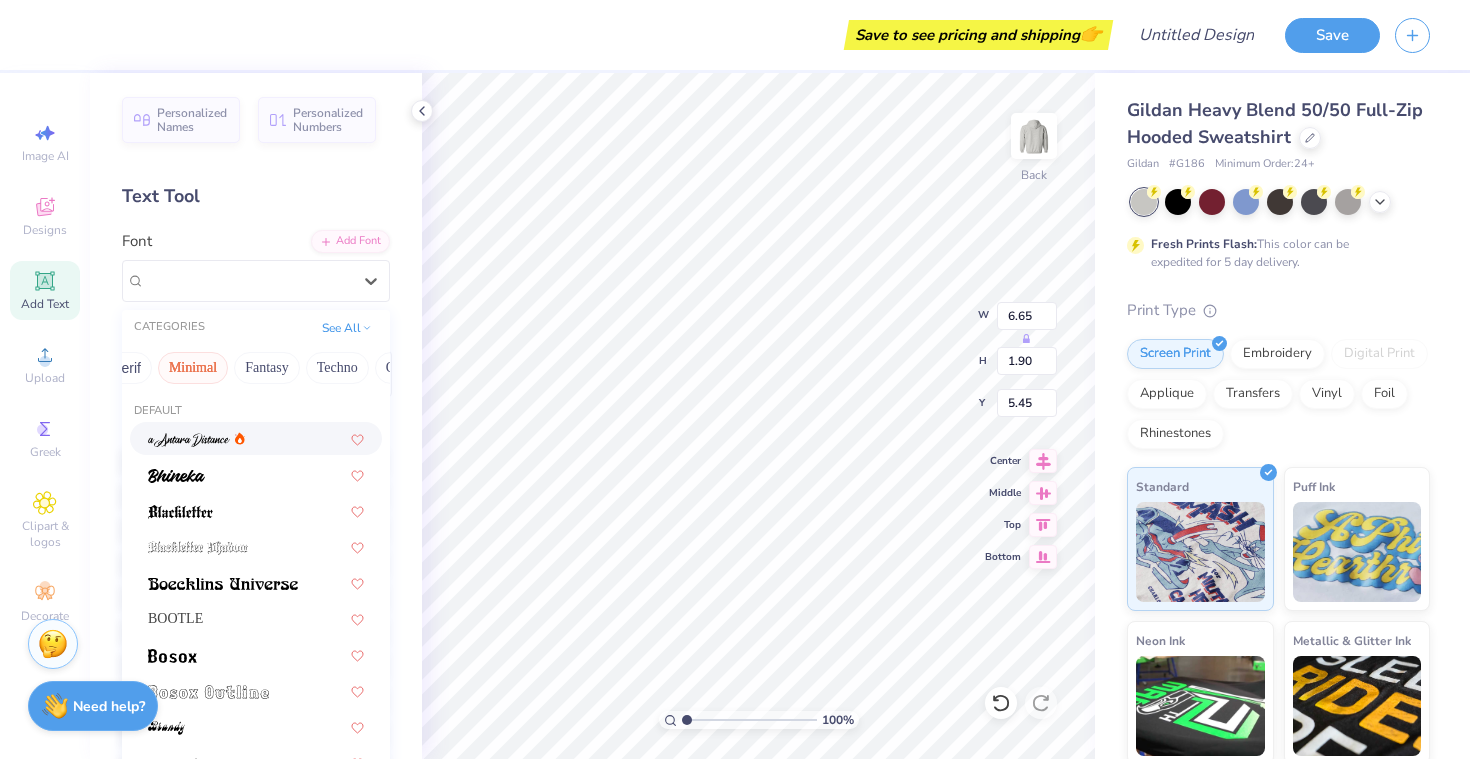 click on "Minimal" at bounding box center [193, 368] 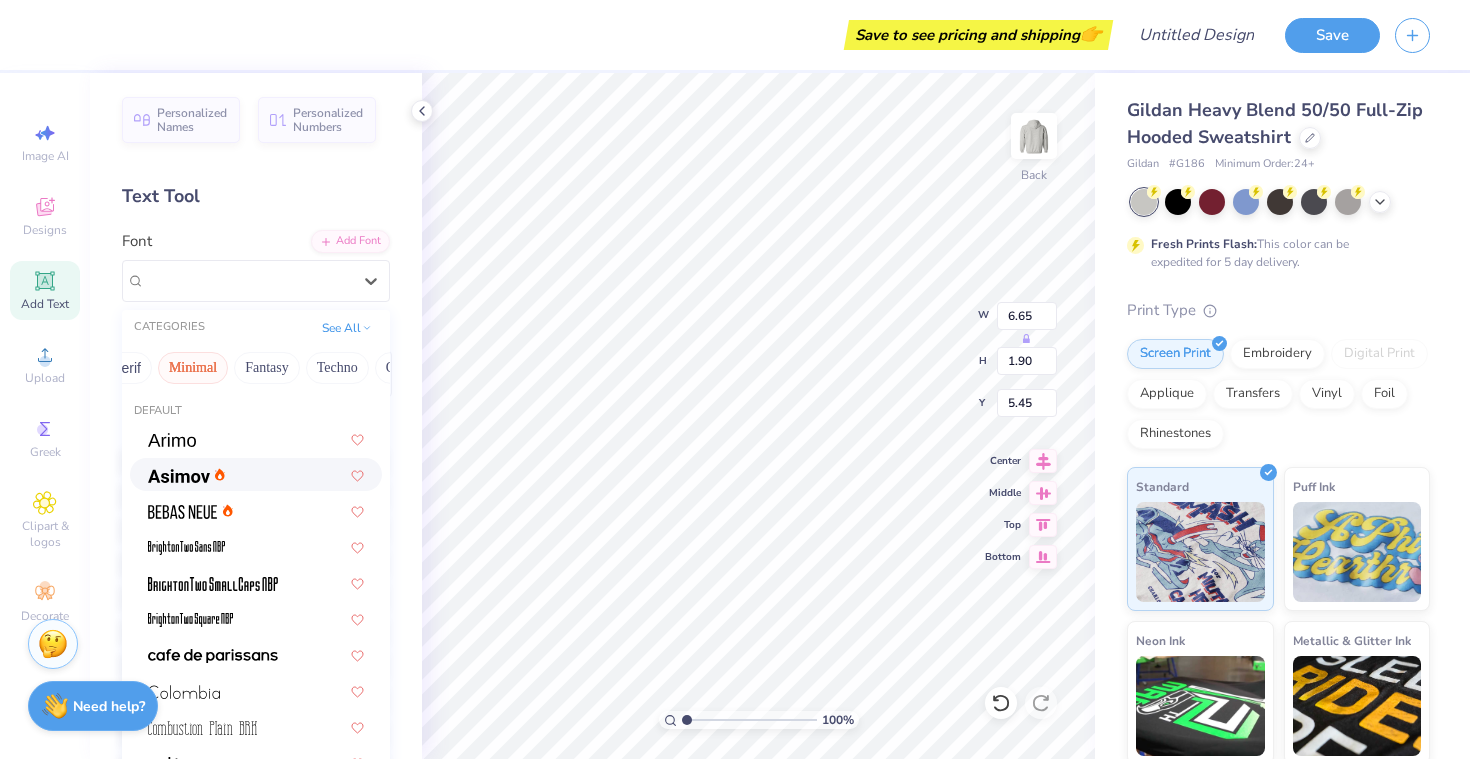 click at bounding box center (256, 474) 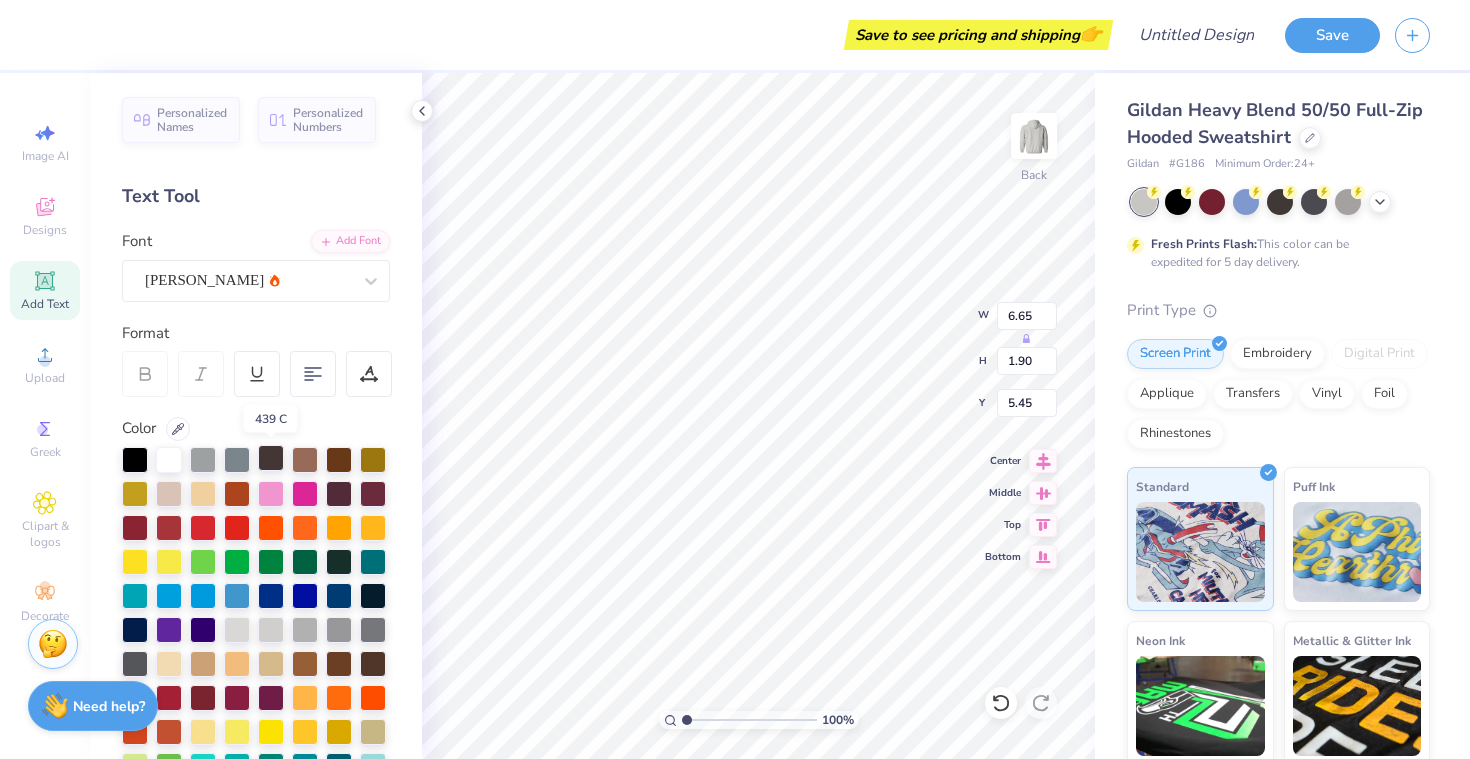 type on "7.59" 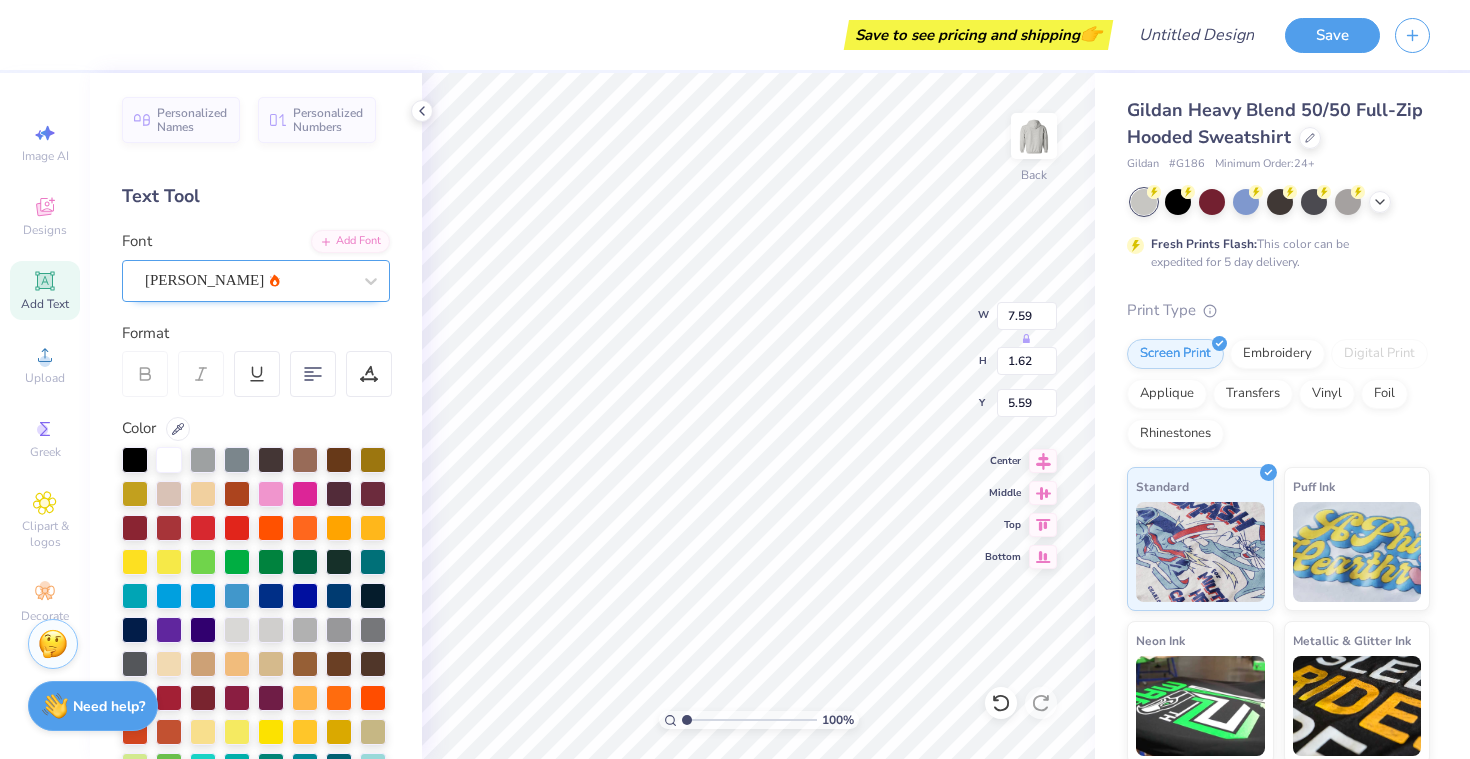click on "Asimov" at bounding box center (248, 280) 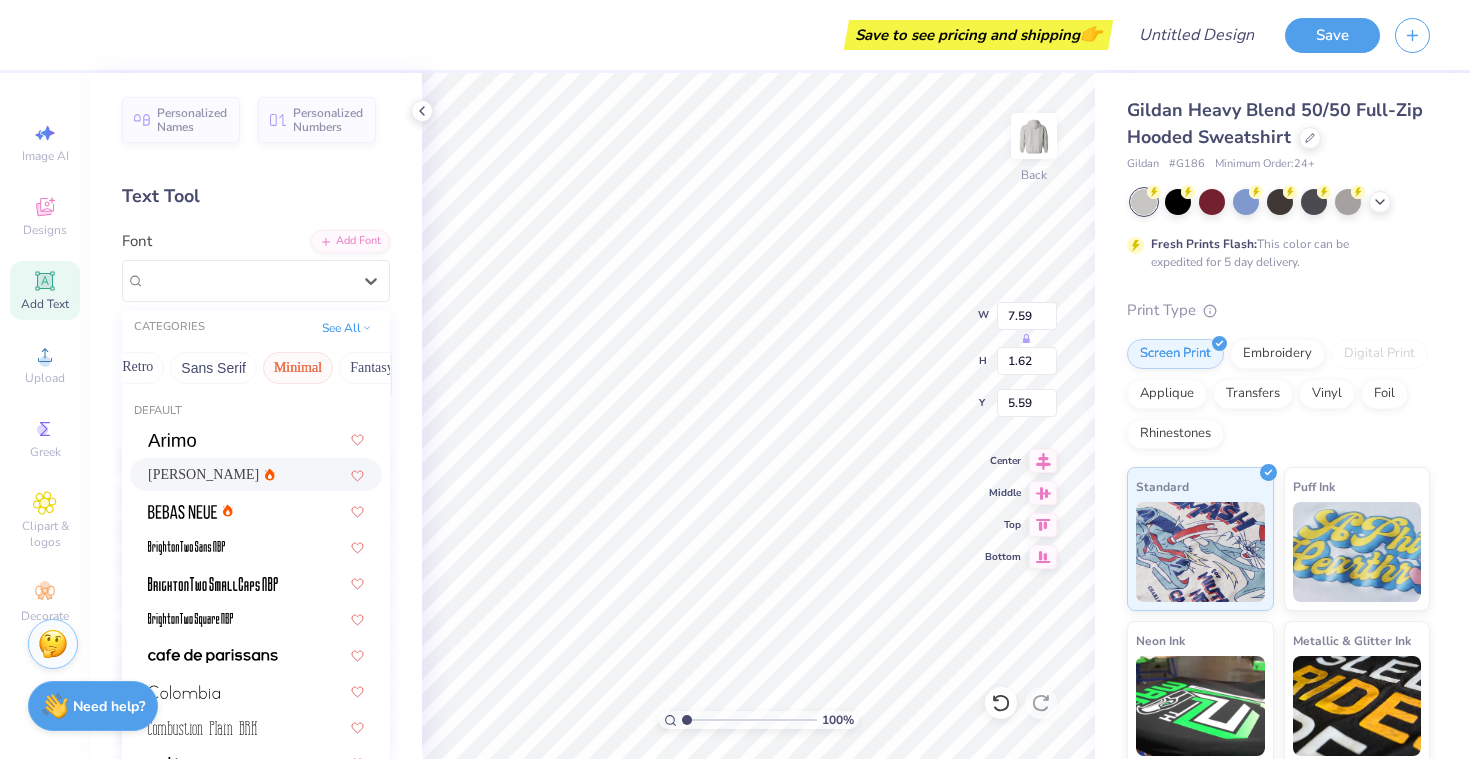 scroll, scrollTop: 0, scrollLeft: 524, axis: horizontal 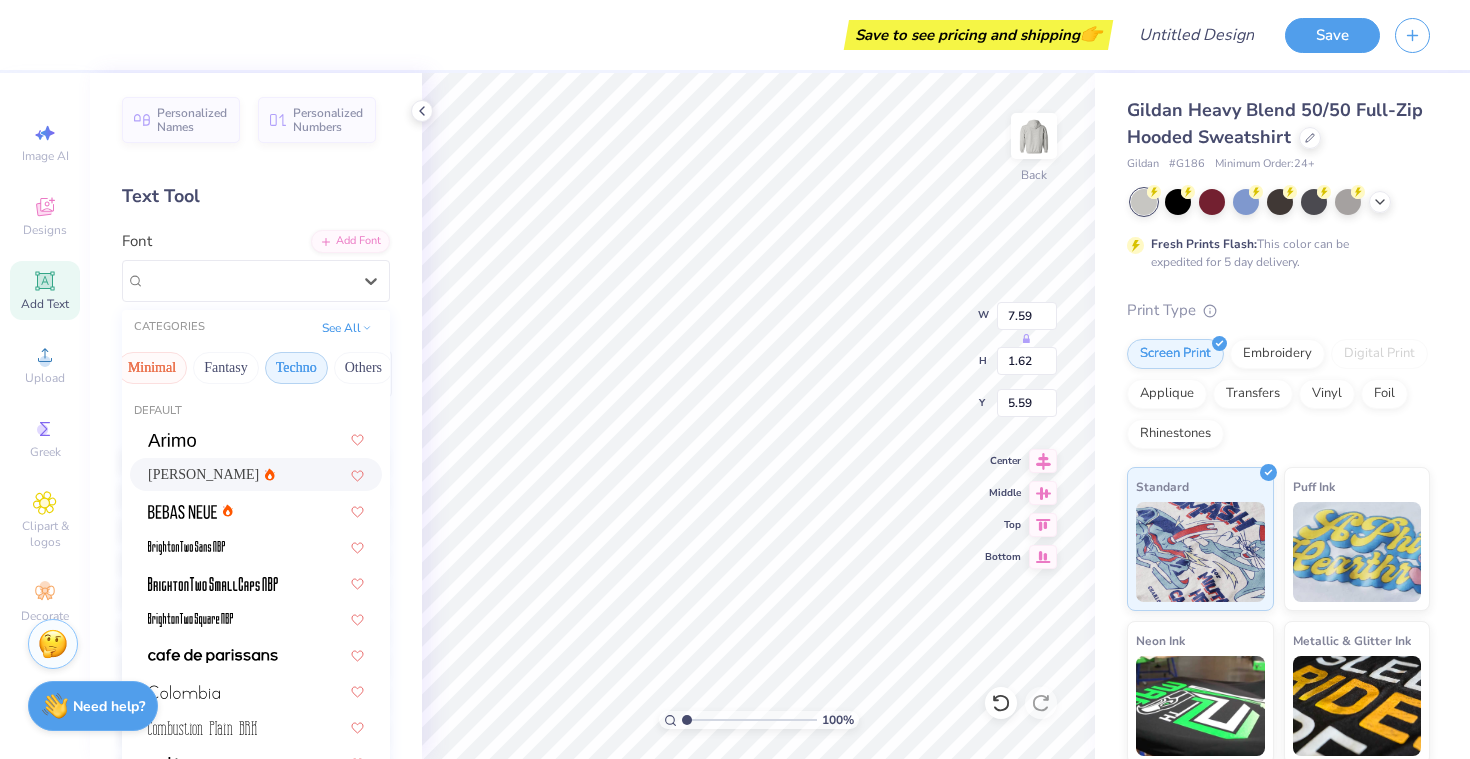 click on "Techno" at bounding box center [296, 368] 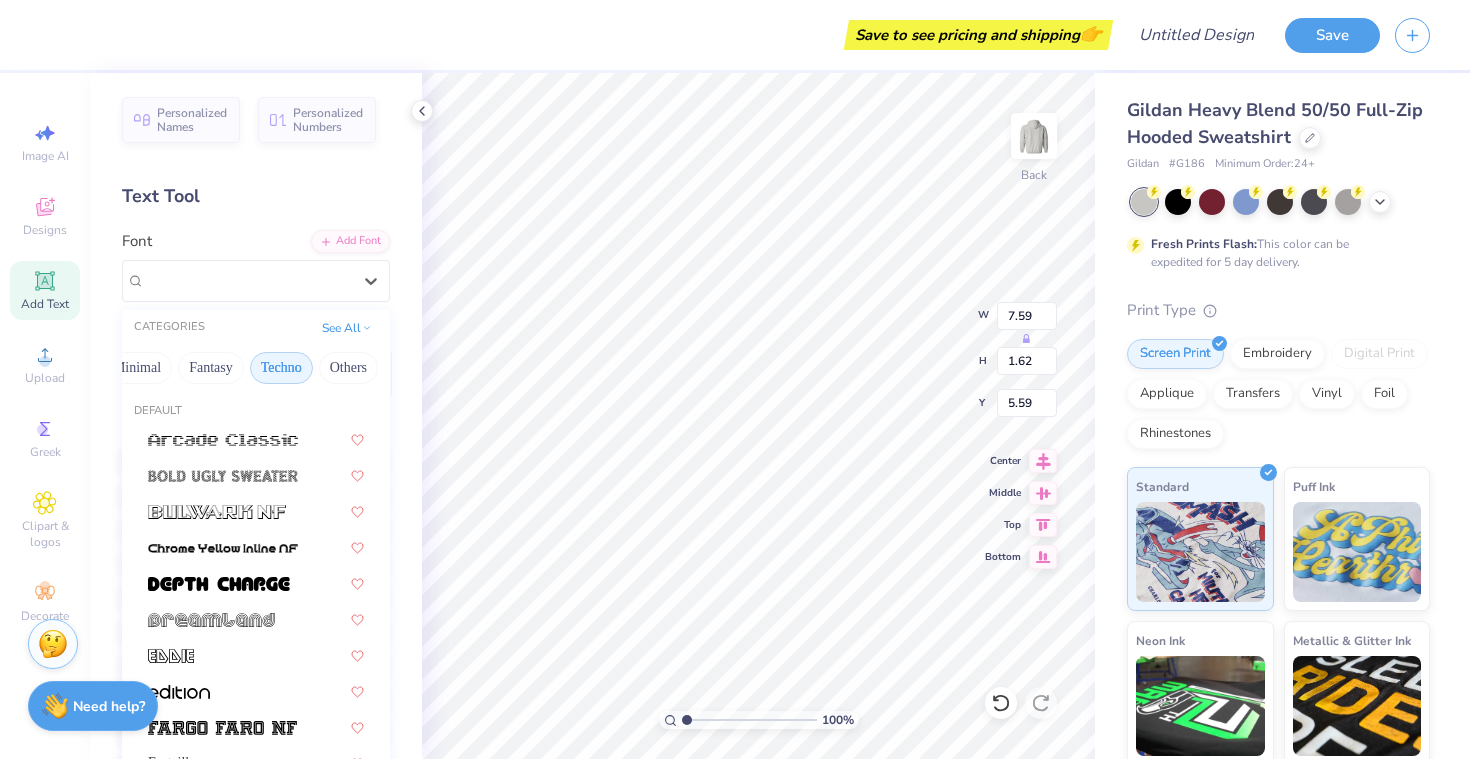 scroll, scrollTop: 0, scrollLeft: 544, axis: horizontal 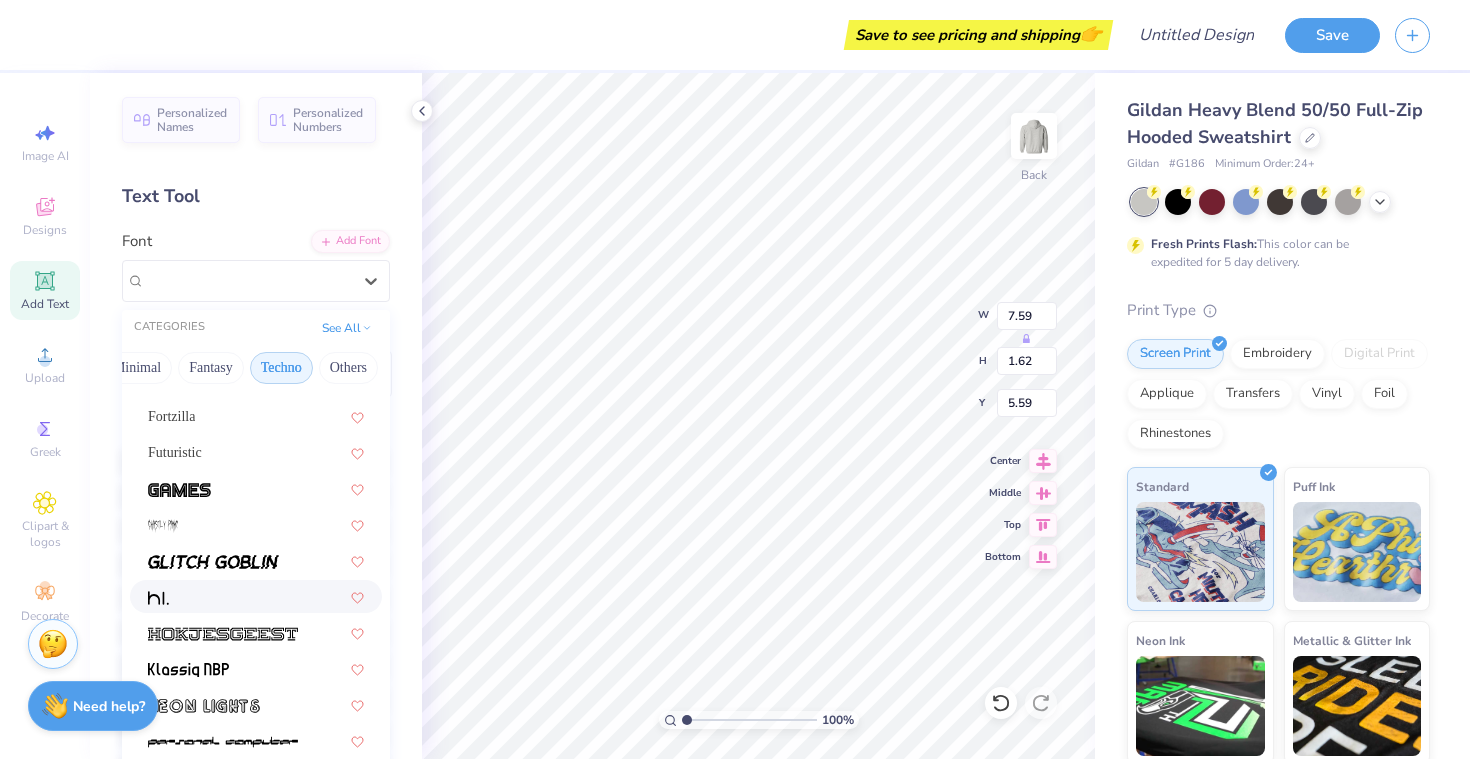click at bounding box center (256, 596) 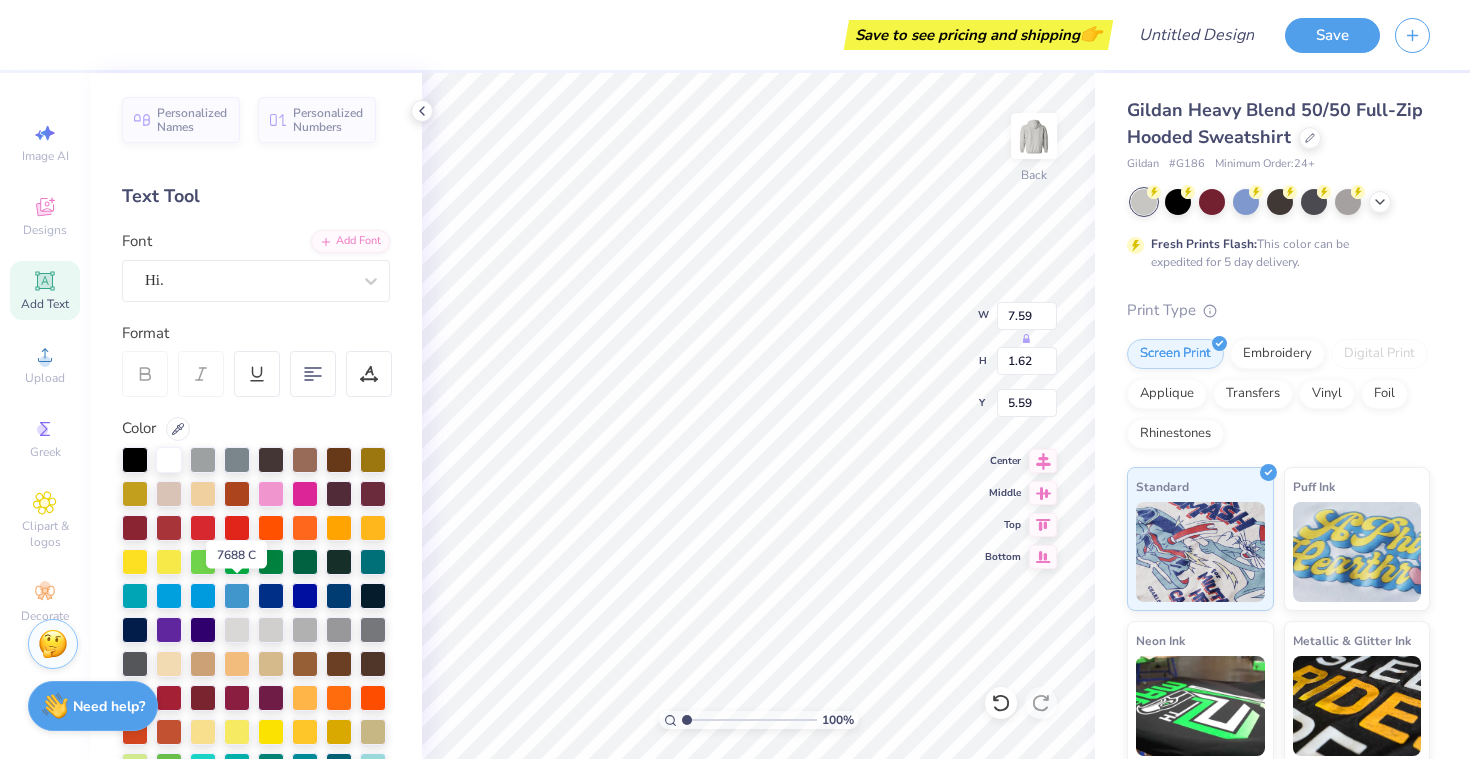 type on "8.14" 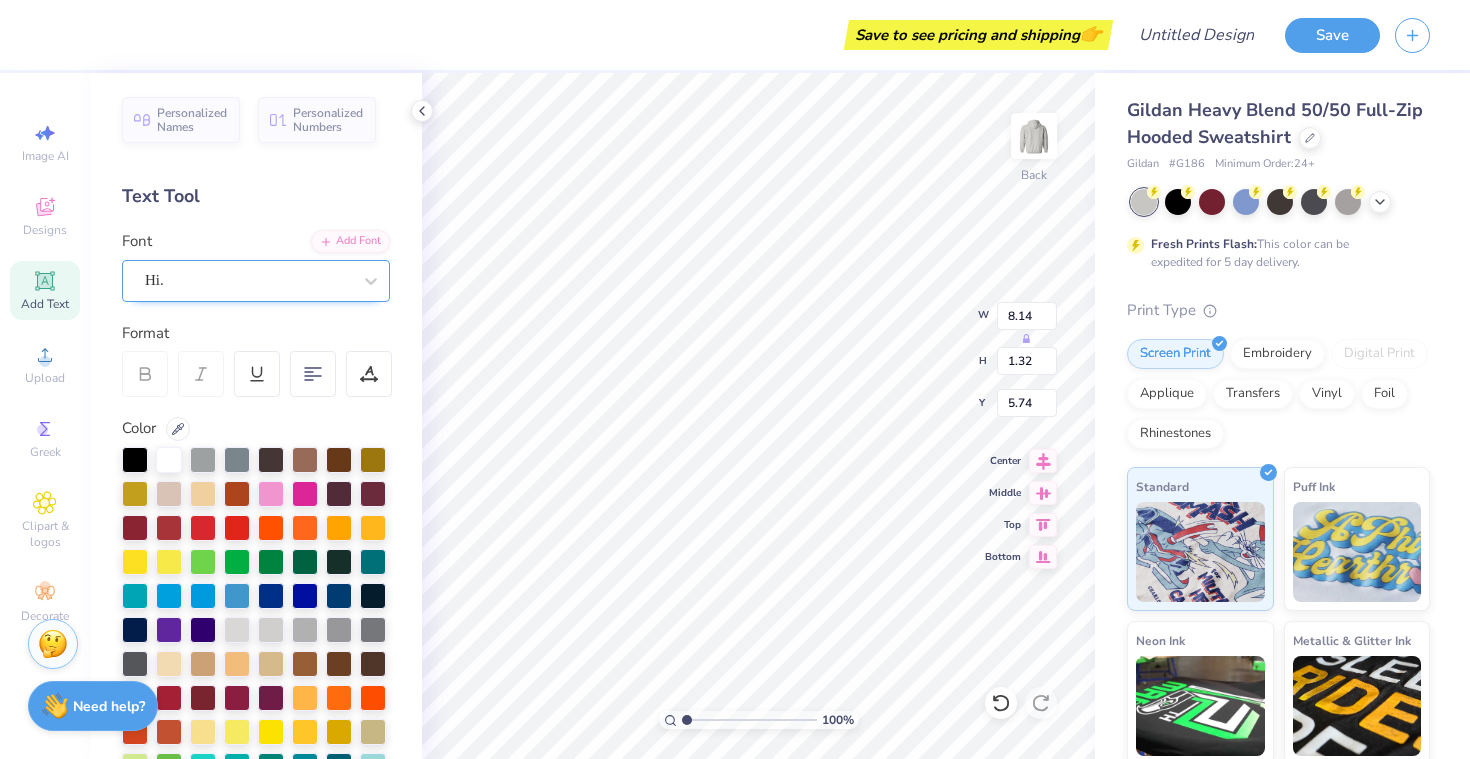 click on "Hi." at bounding box center (248, 280) 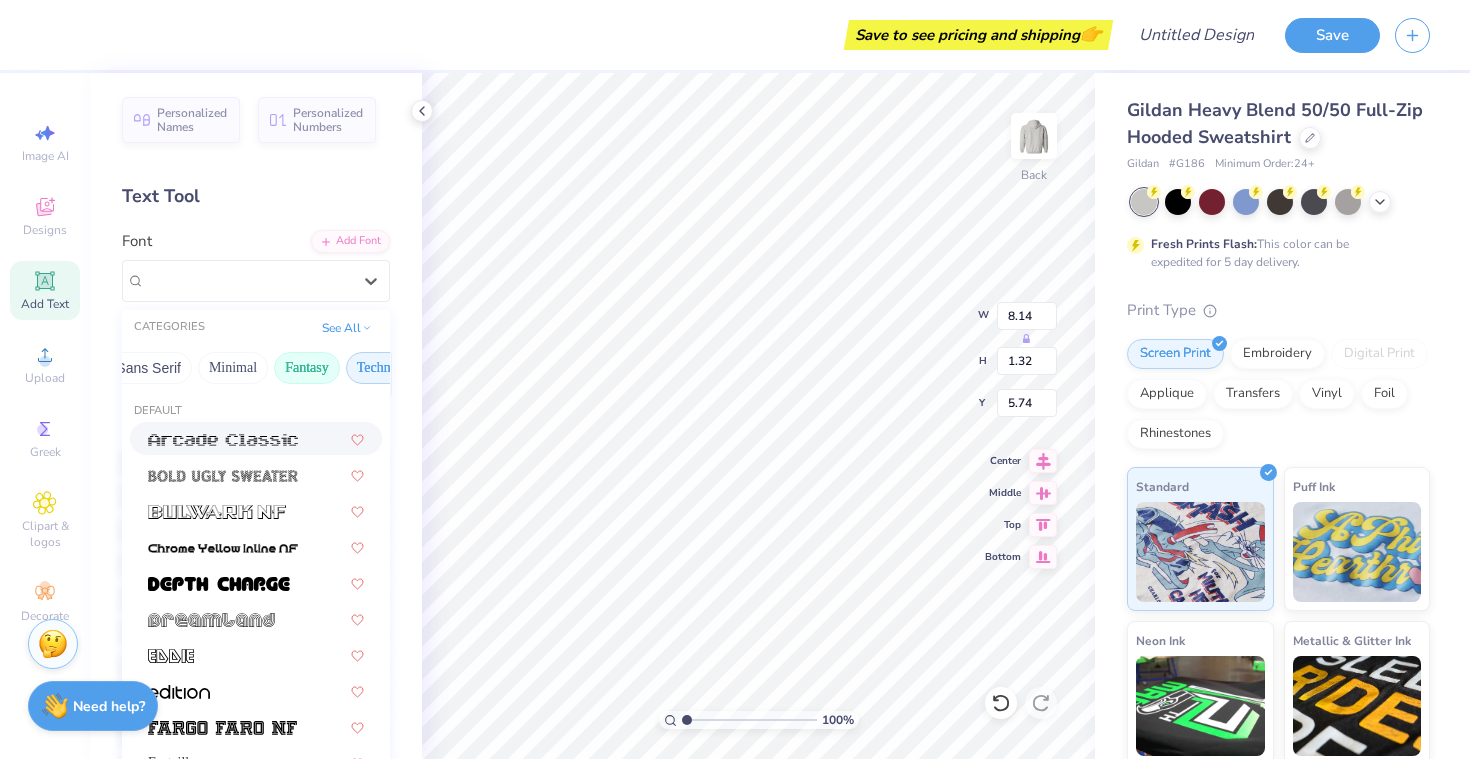 scroll, scrollTop: 0, scrollLeft: 455, axis: horizontal 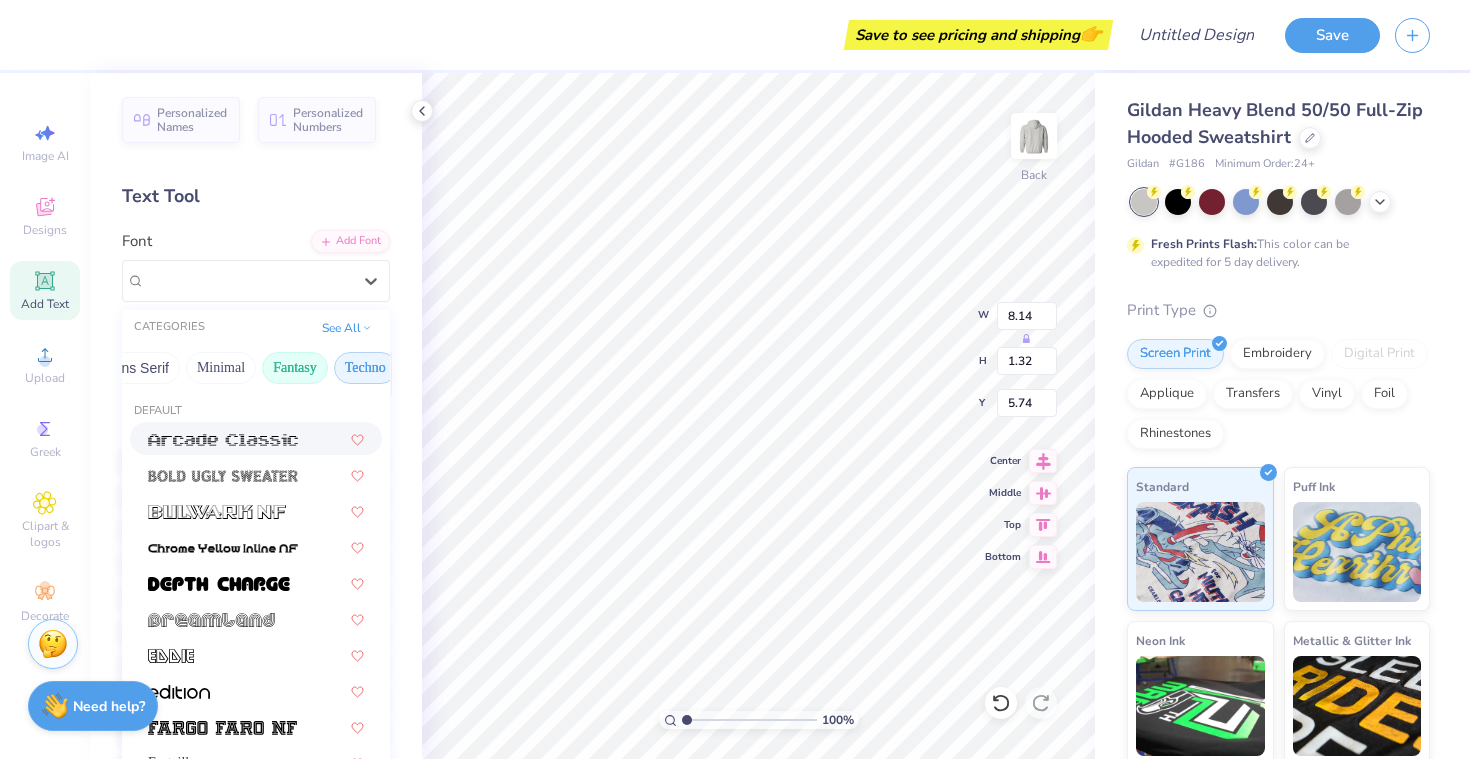 click on "Fantasy" at bounding box center (295, 368) 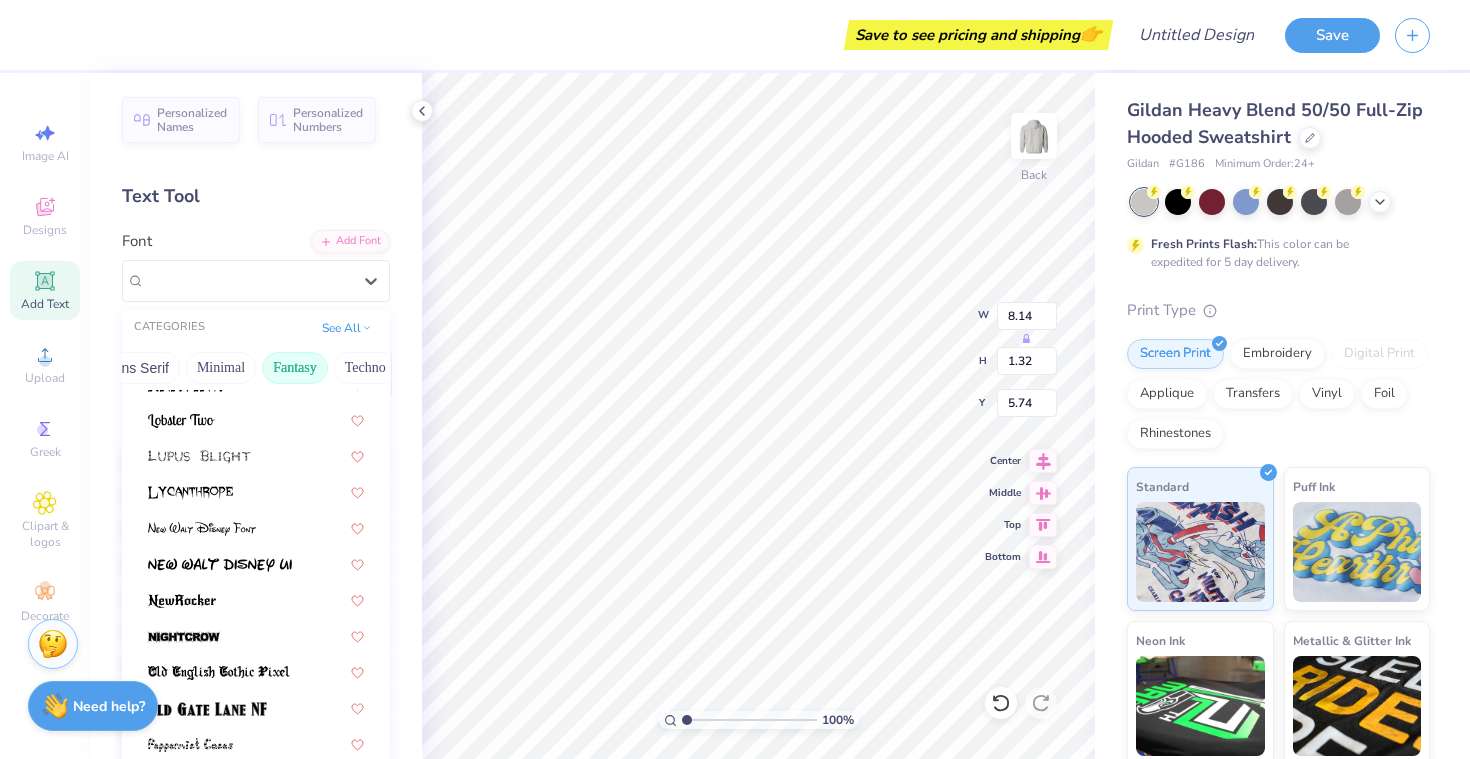 scroll, scrollTop: 418, scrollLeft: 0, axis: vertical 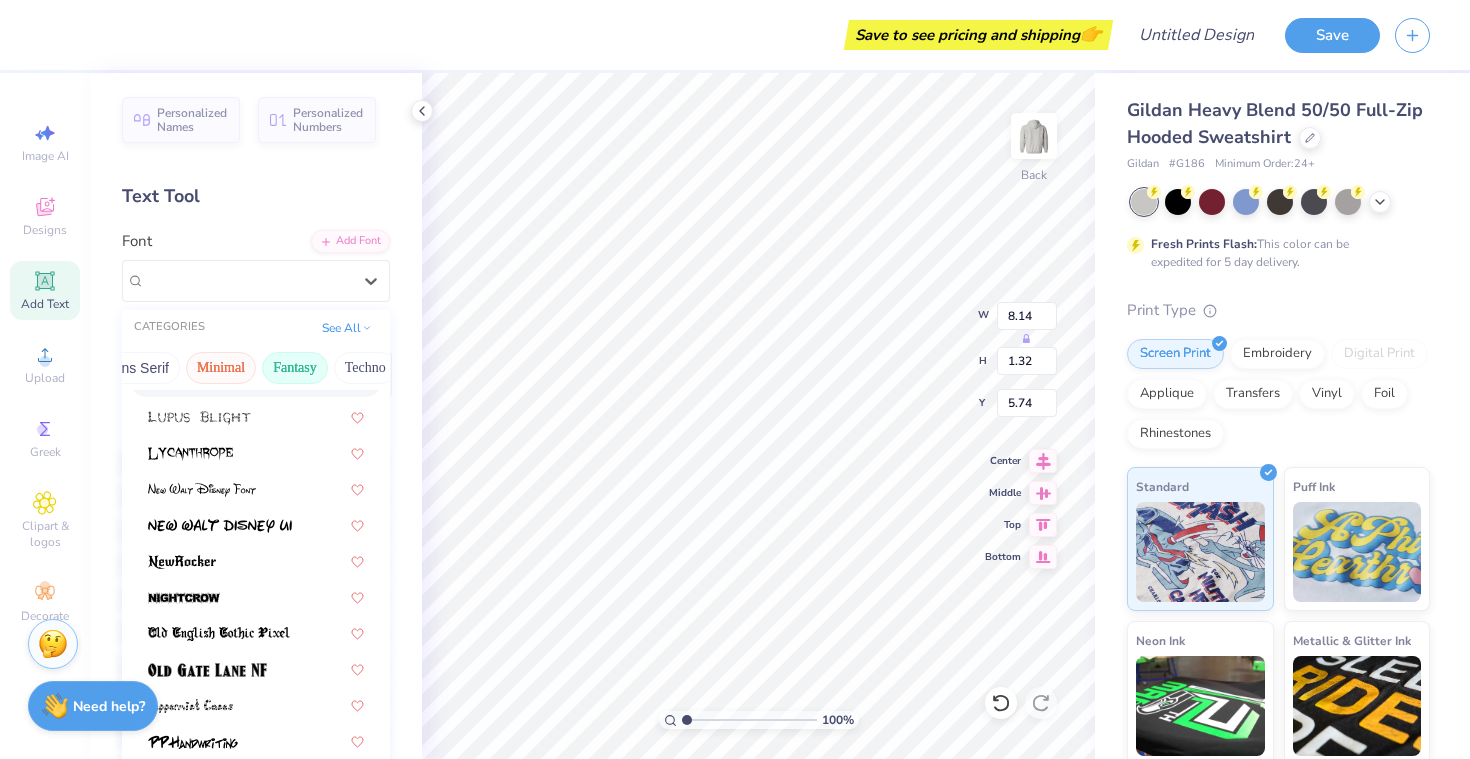 click on "Minimal" at bounding box center [221, 368] 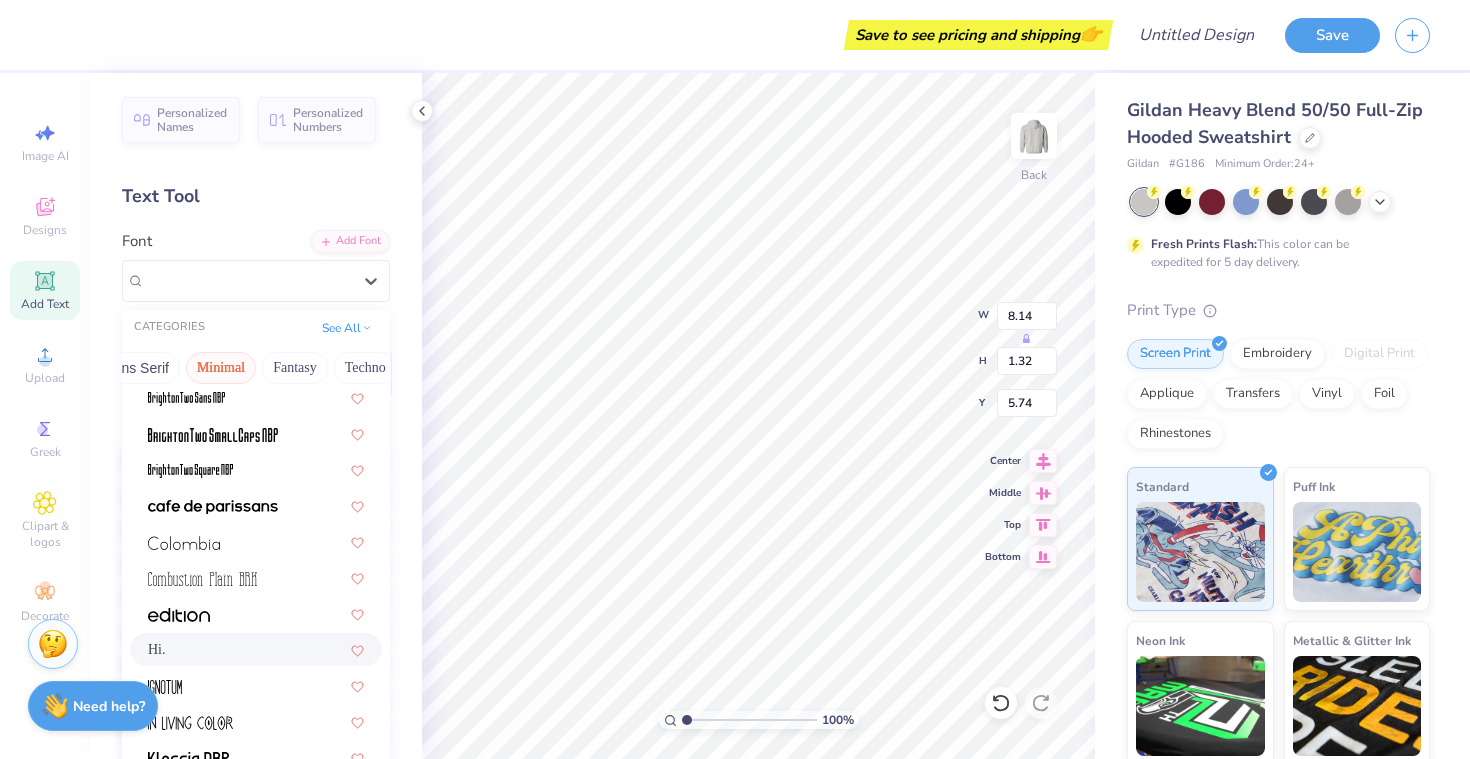 scroll, scrollTop: 259, scrollLeft: 0, axis: vertical 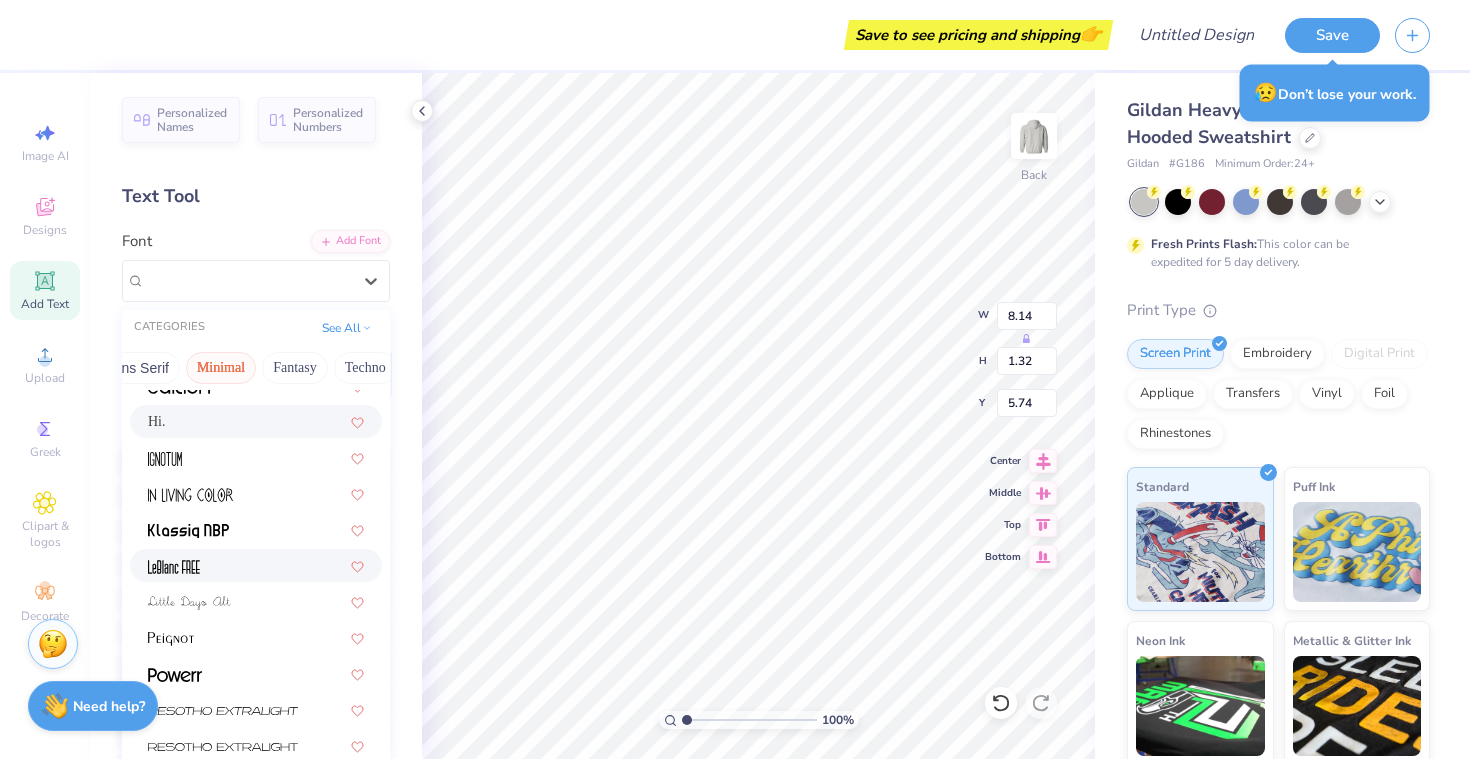 click at bounding box center (256, 565) 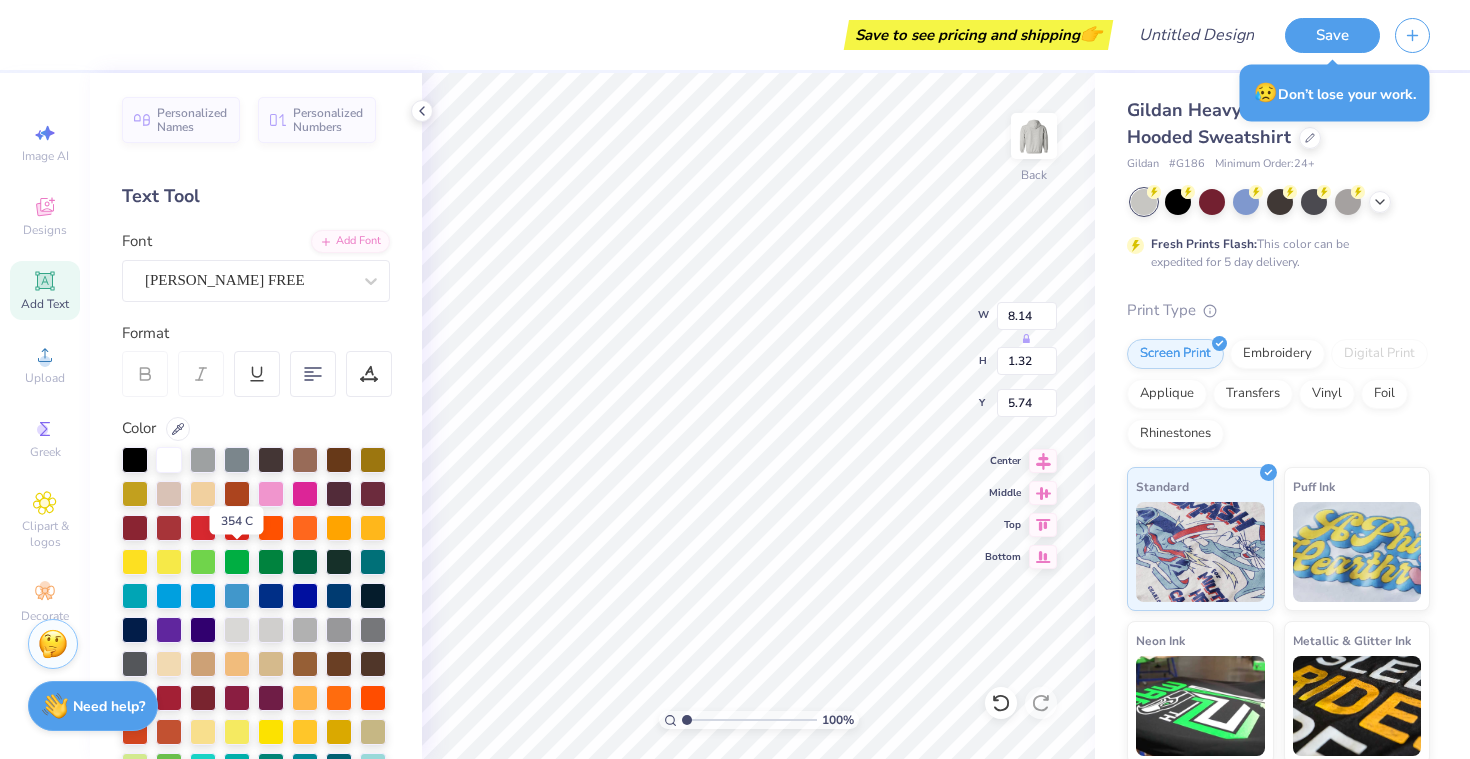 type on "3.09" 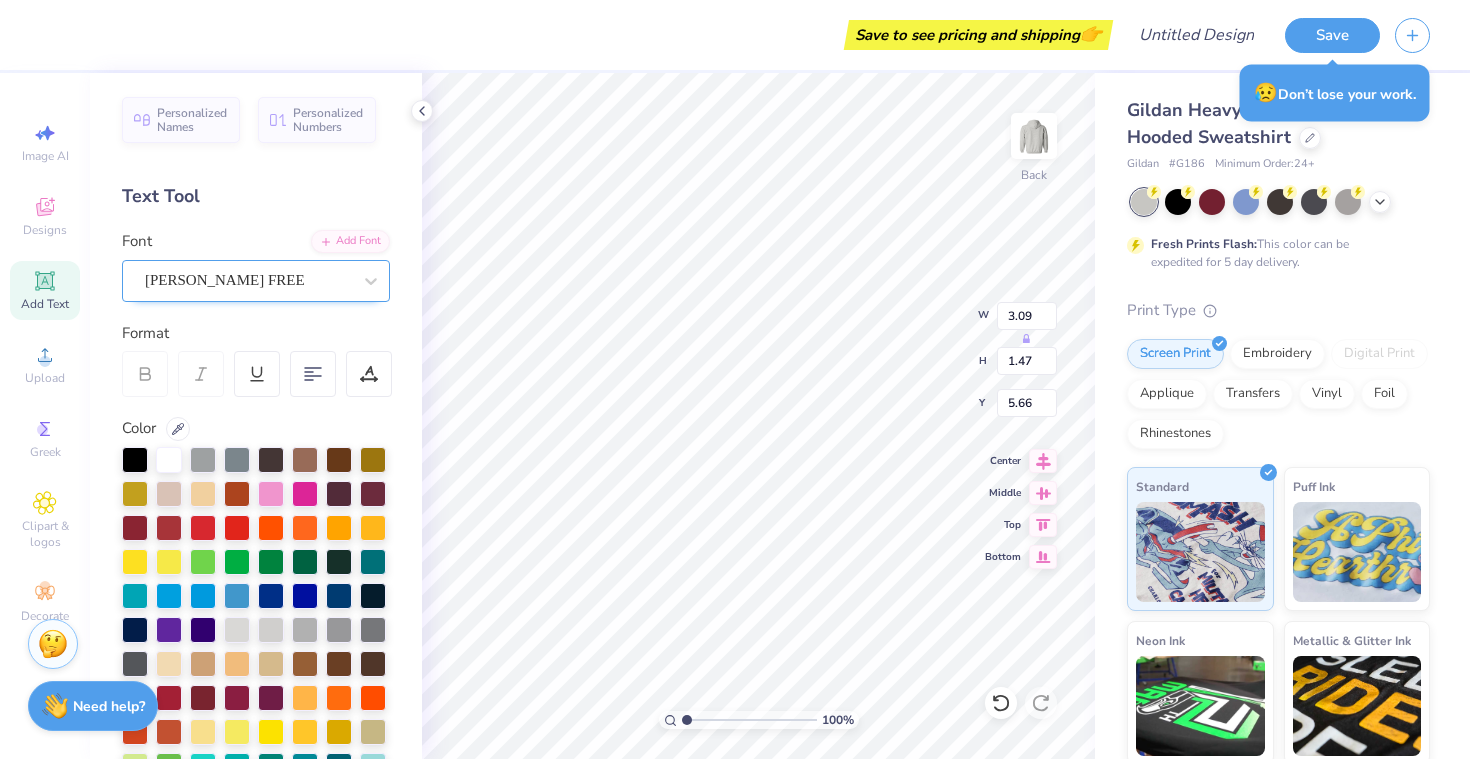click on "LeBlanc FREE" at bounding box center (248, 280) 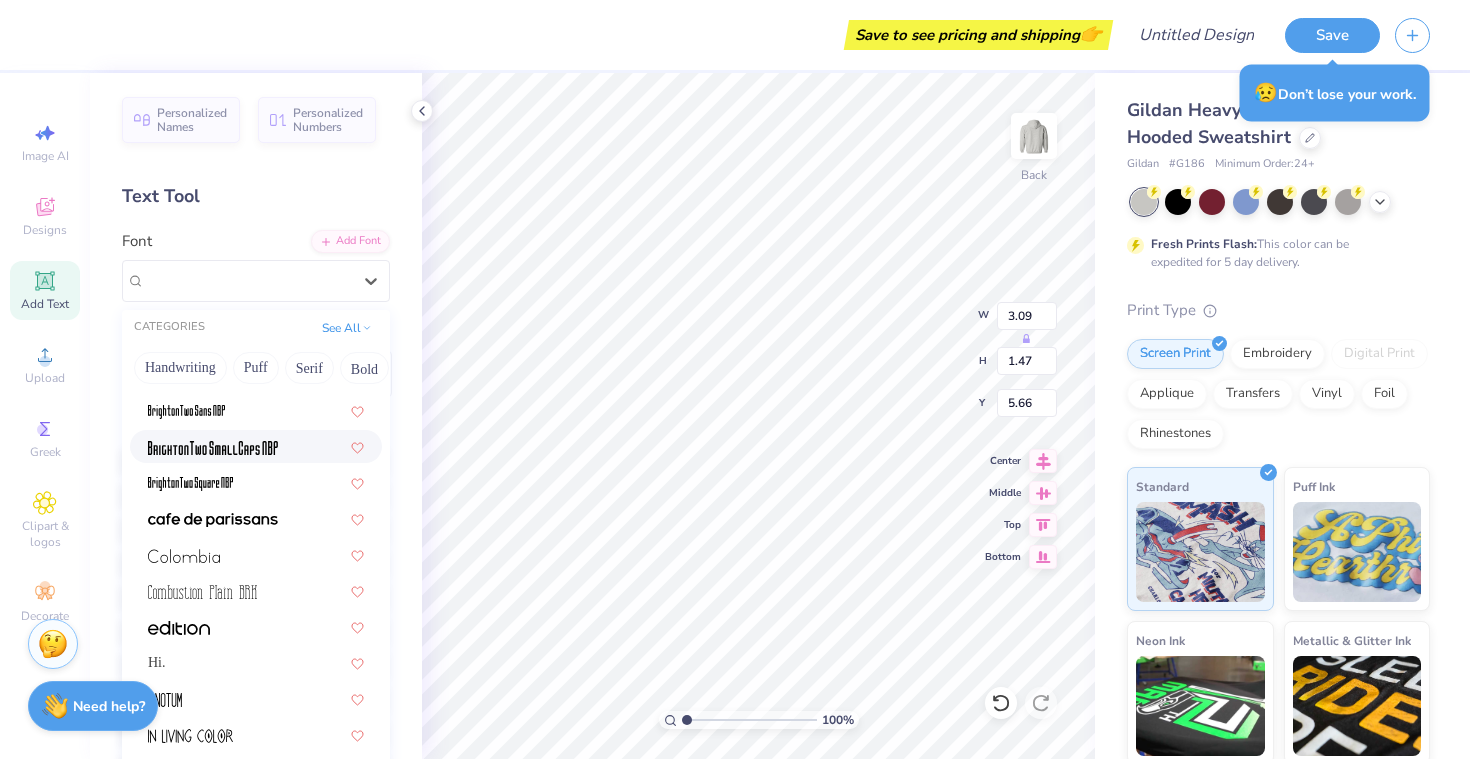scroll, scrollTop: 137, scrollLeft: 0, axis: vertical 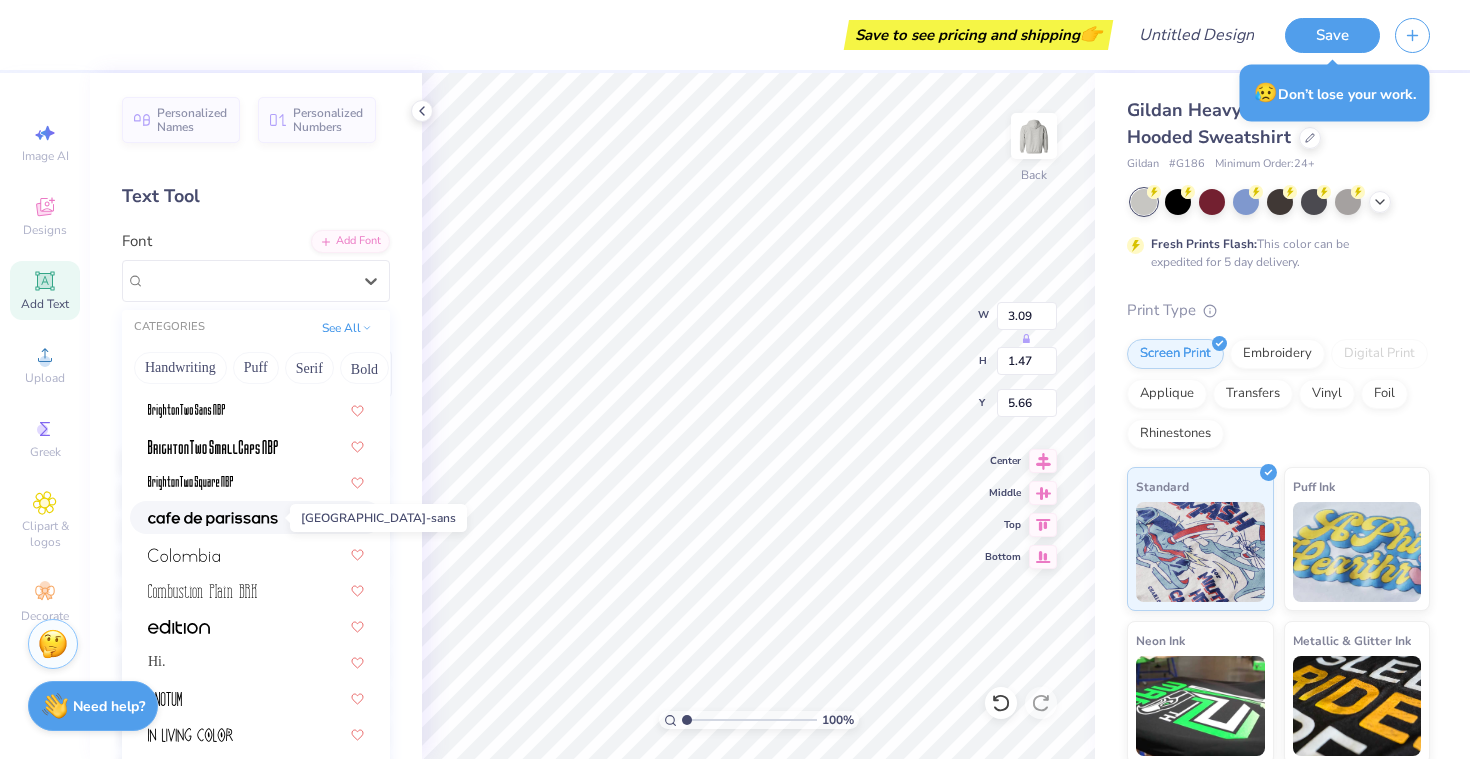 click at bounding box center (213, 519) 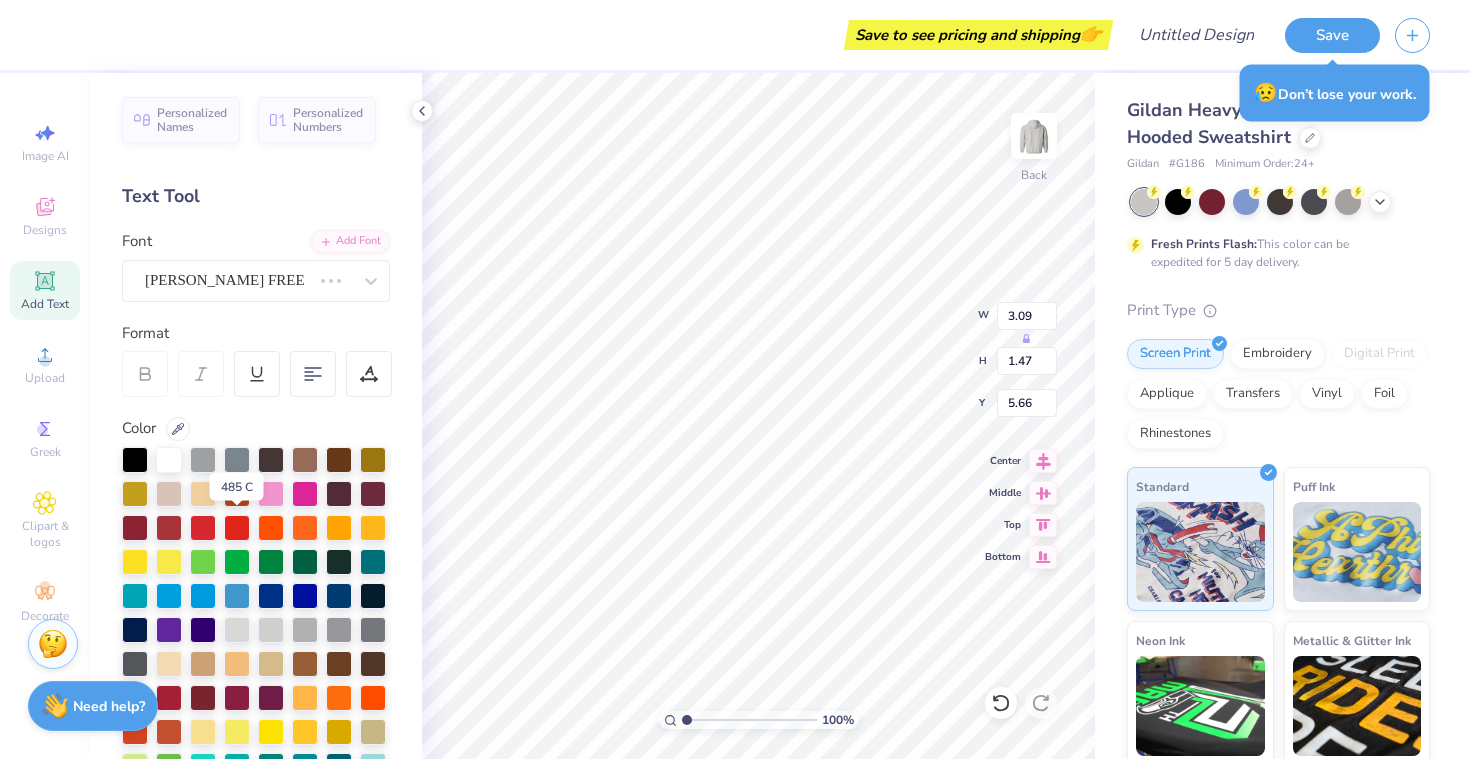 type on "5.01" 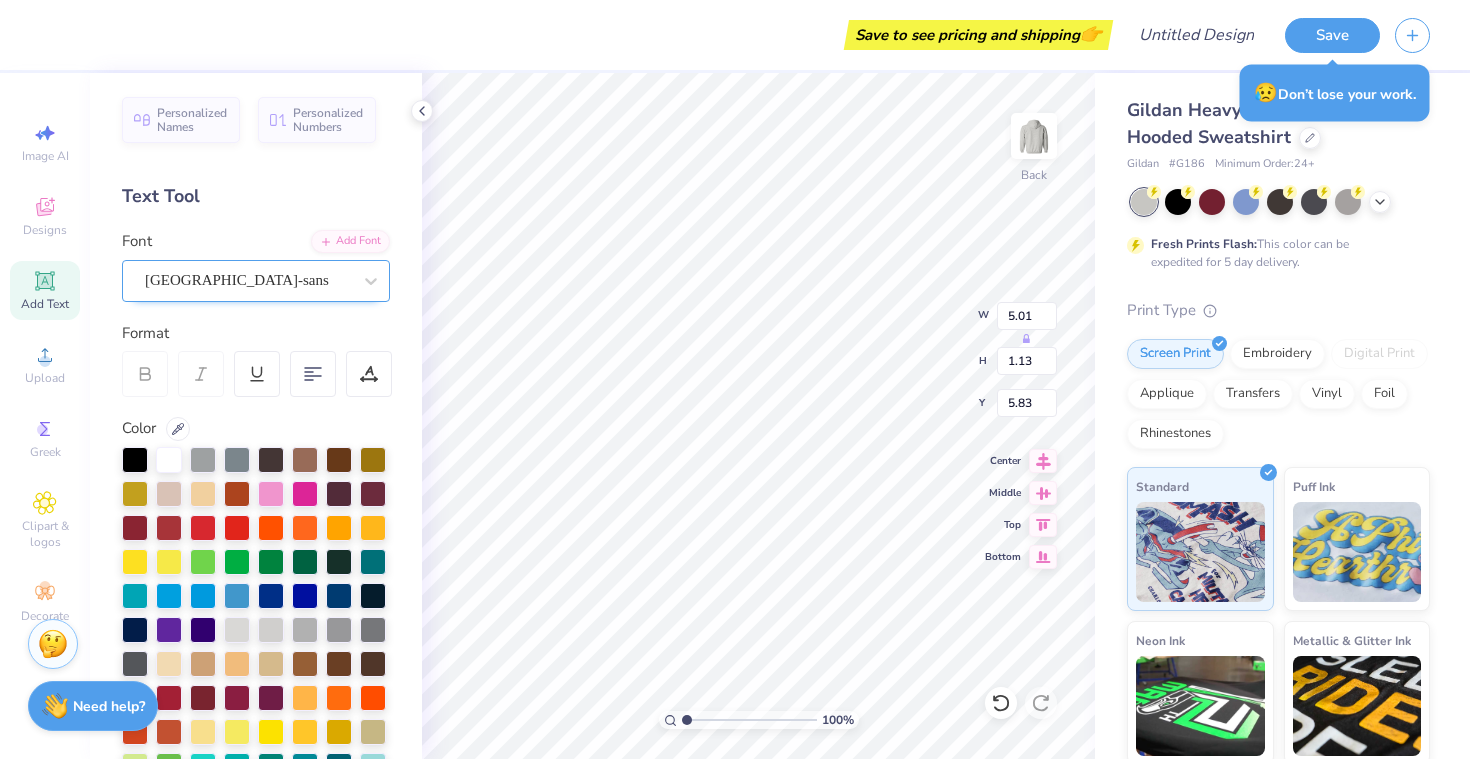 click on "cafe de paris-sans" at bounding box center [248, 280] 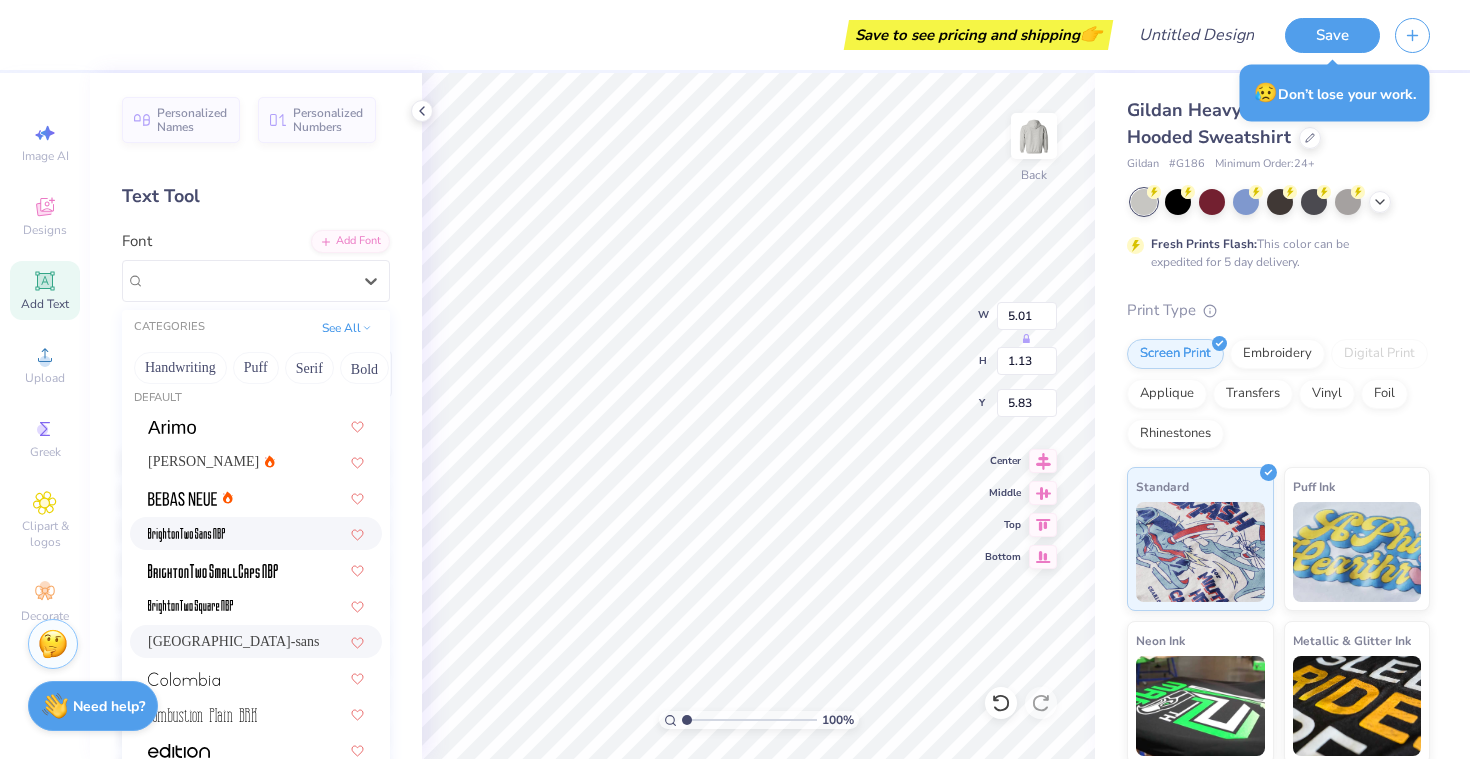 scroll, scrollTop: 20, scrollLeft: 0, axis: vertical 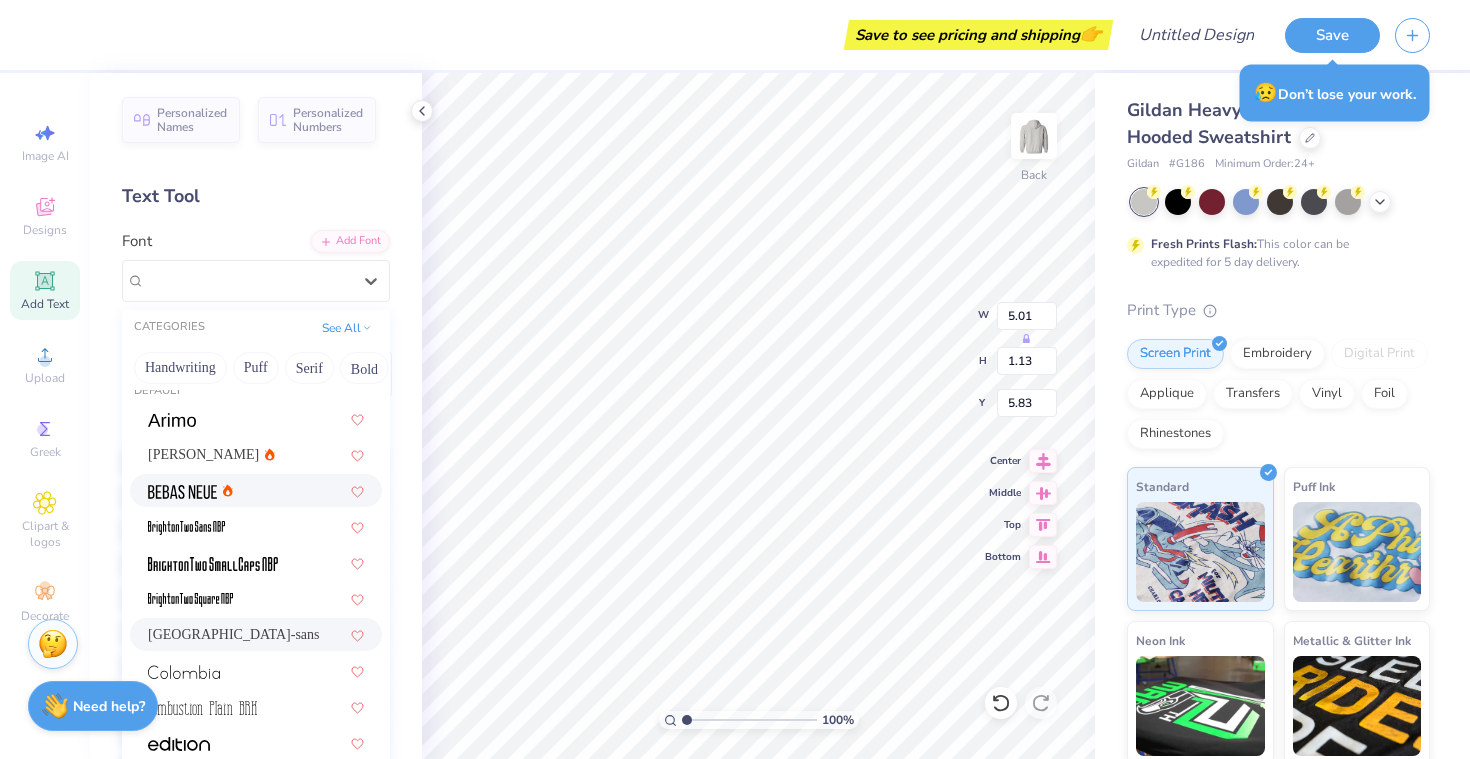 click at bounding box center [256, 490] 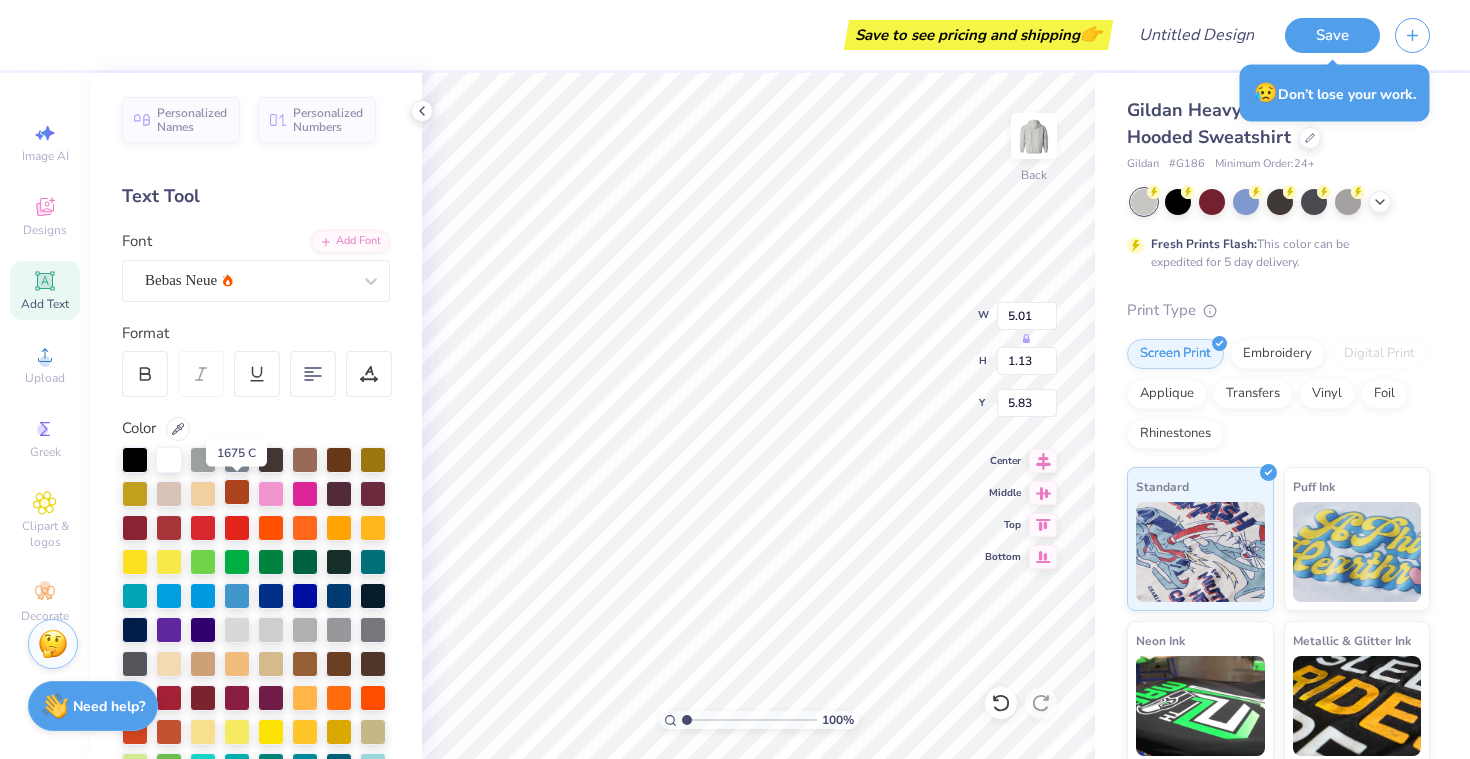type on "4.45" 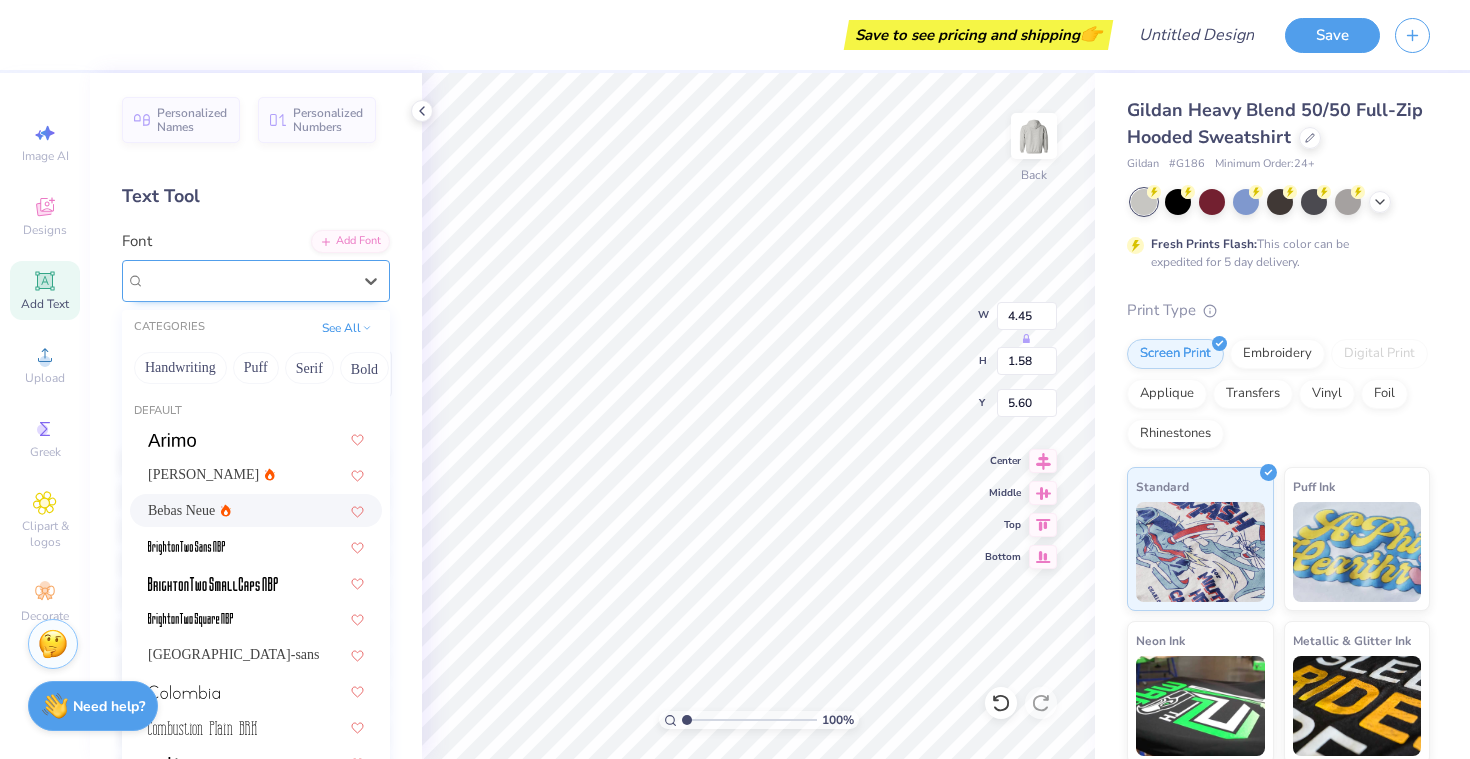 click on "Bebas Neue" at bounding box center (248, 280) 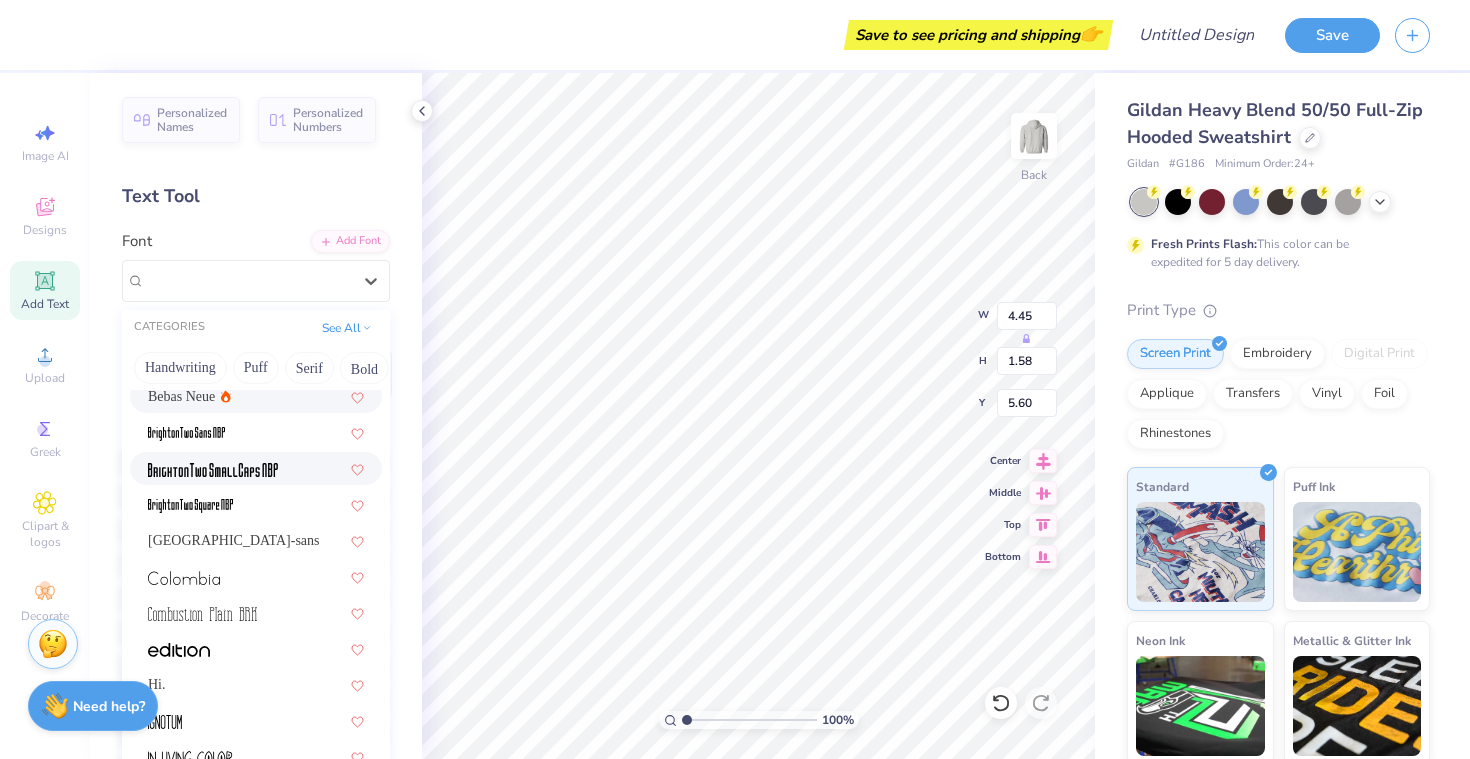 scroll, scrollTop: 116, scrollLeft: 0, axis: vertical 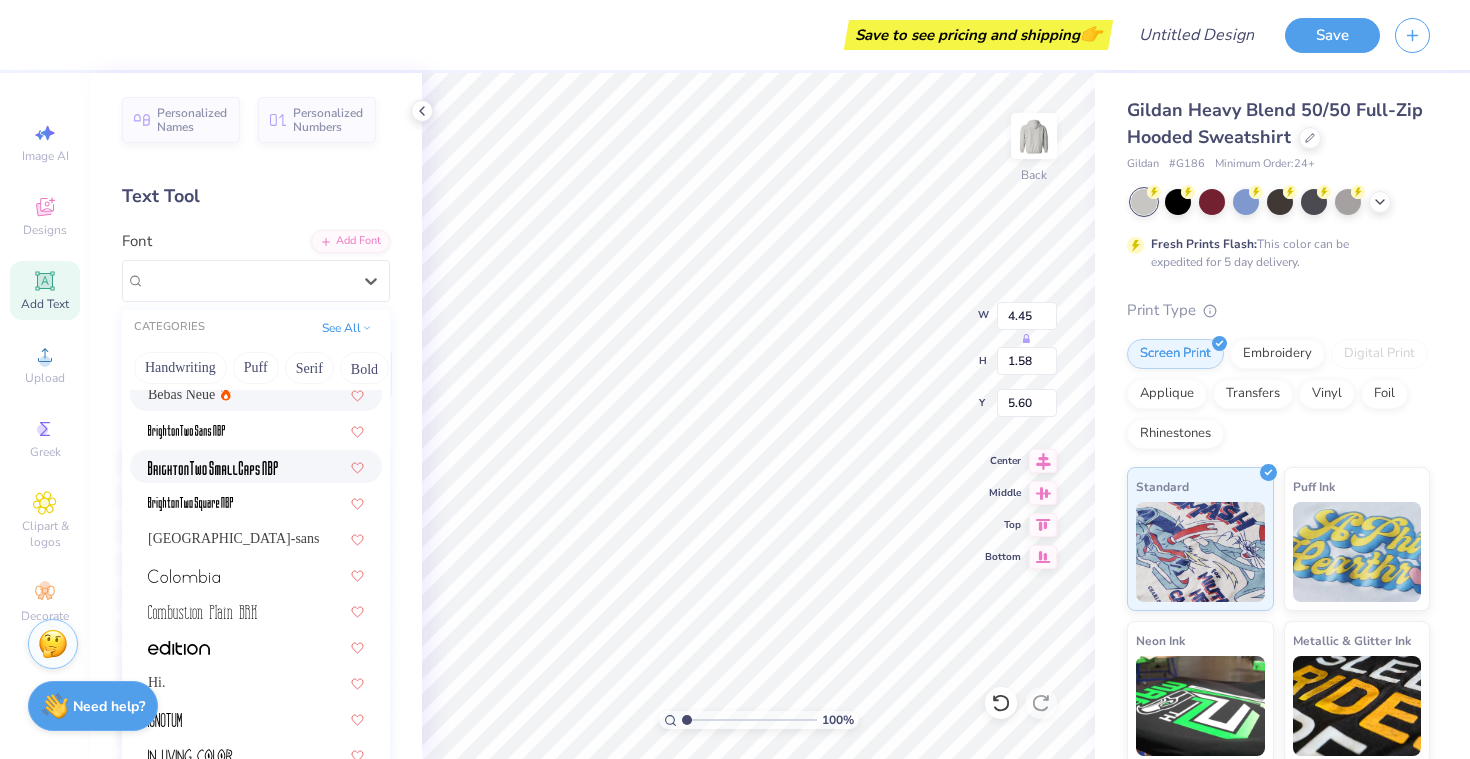 click at bounding box center [256, 466] 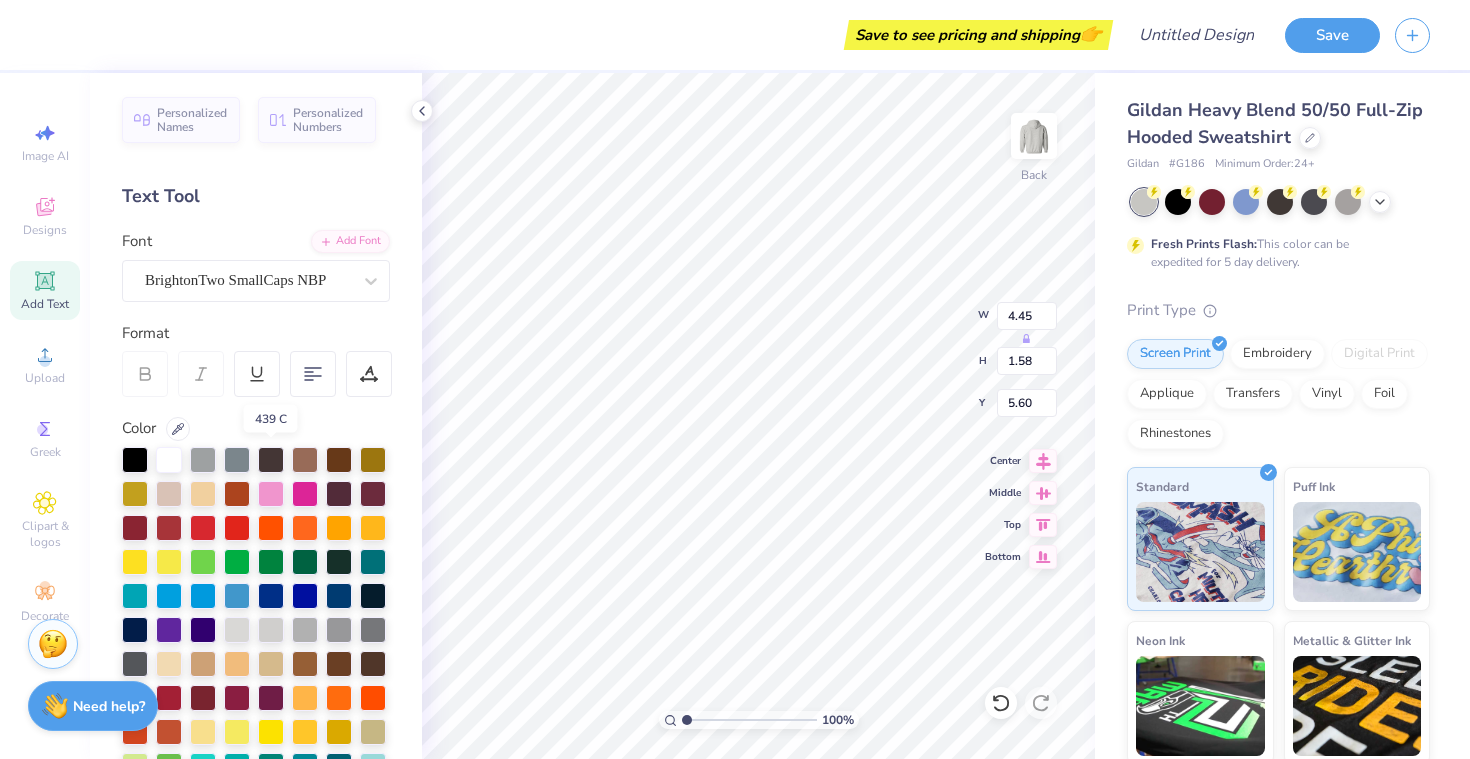 type on "2.77" 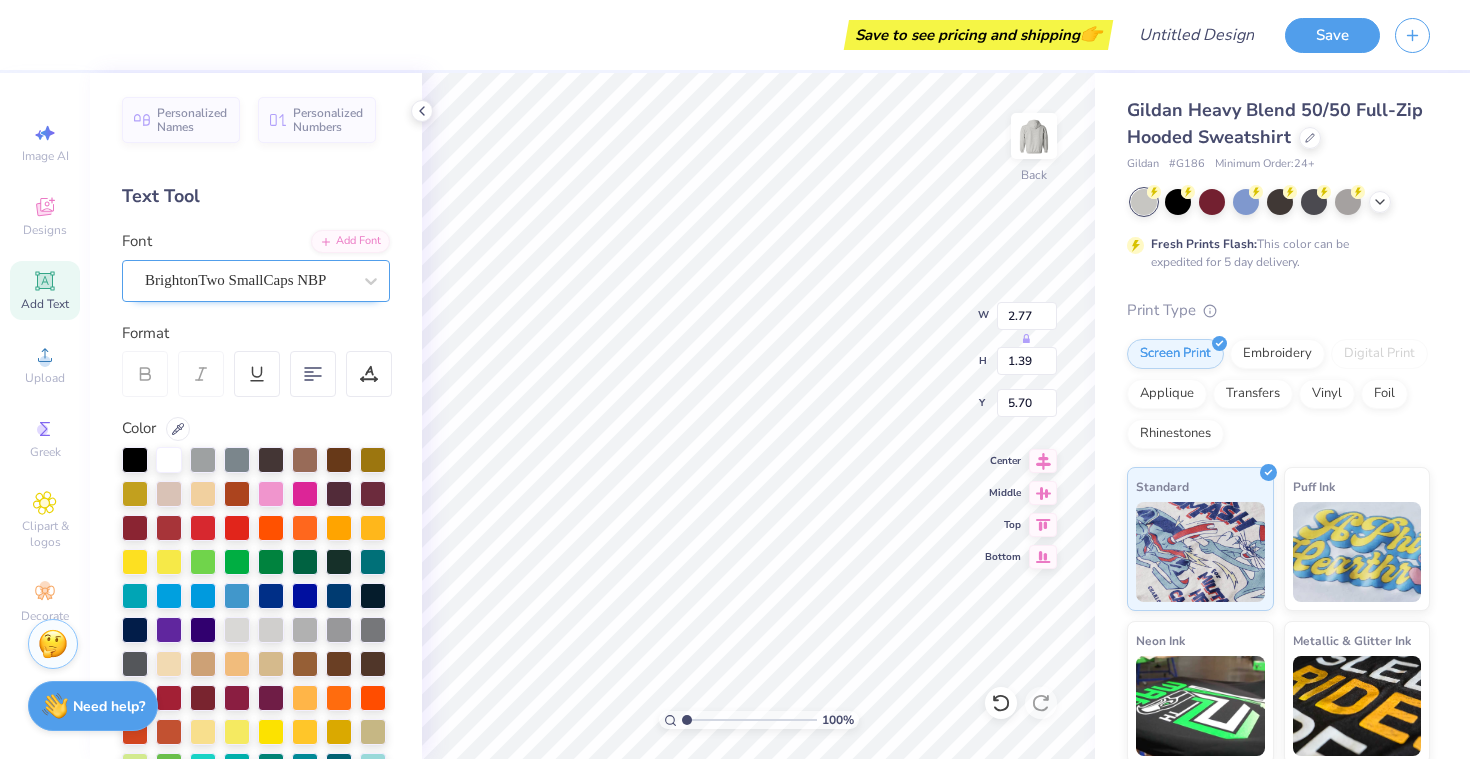 click on "BrightonTwo SmallCaps NBP" at bounding box center (248, 280) 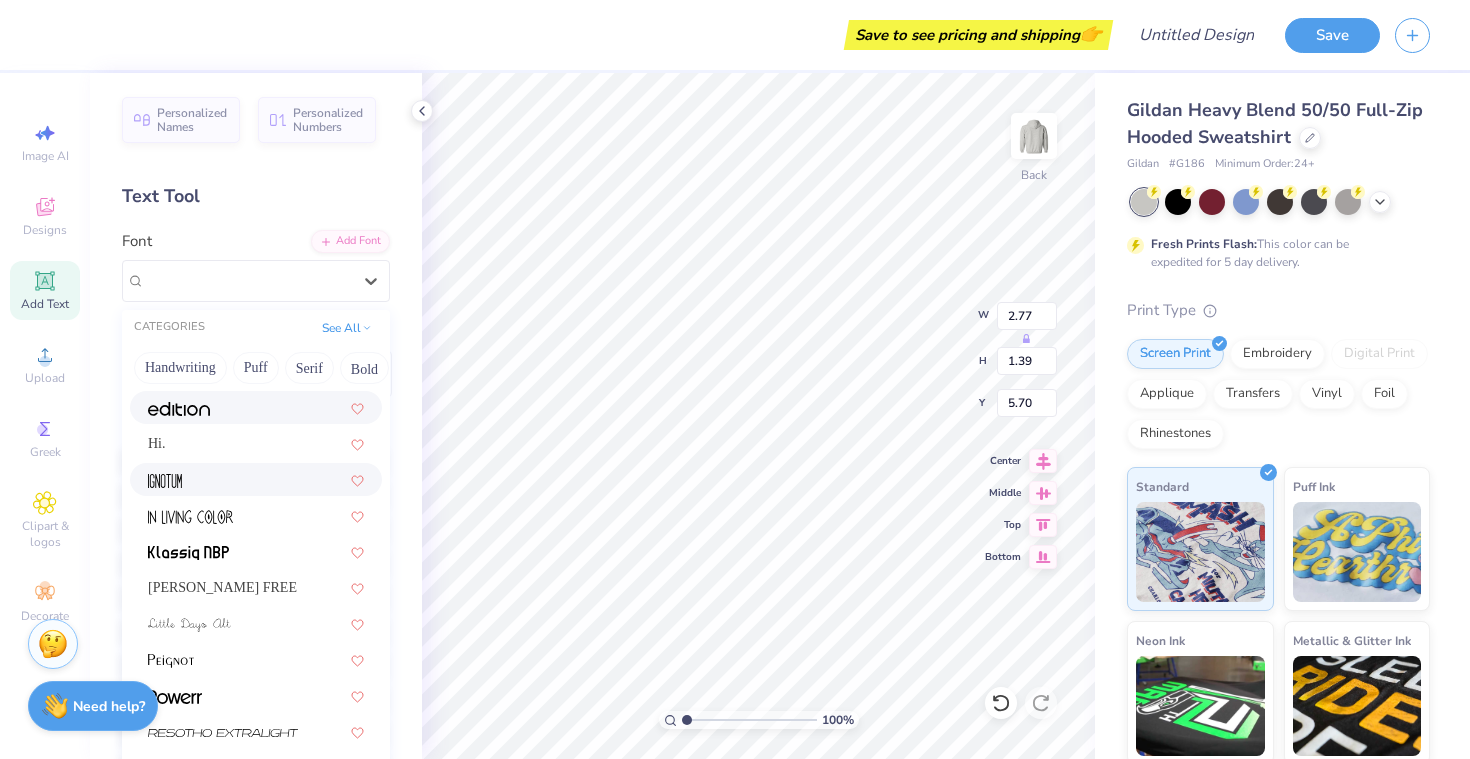 scroll, scrollTop: 382, scrollLeft: 0, axis: vertical 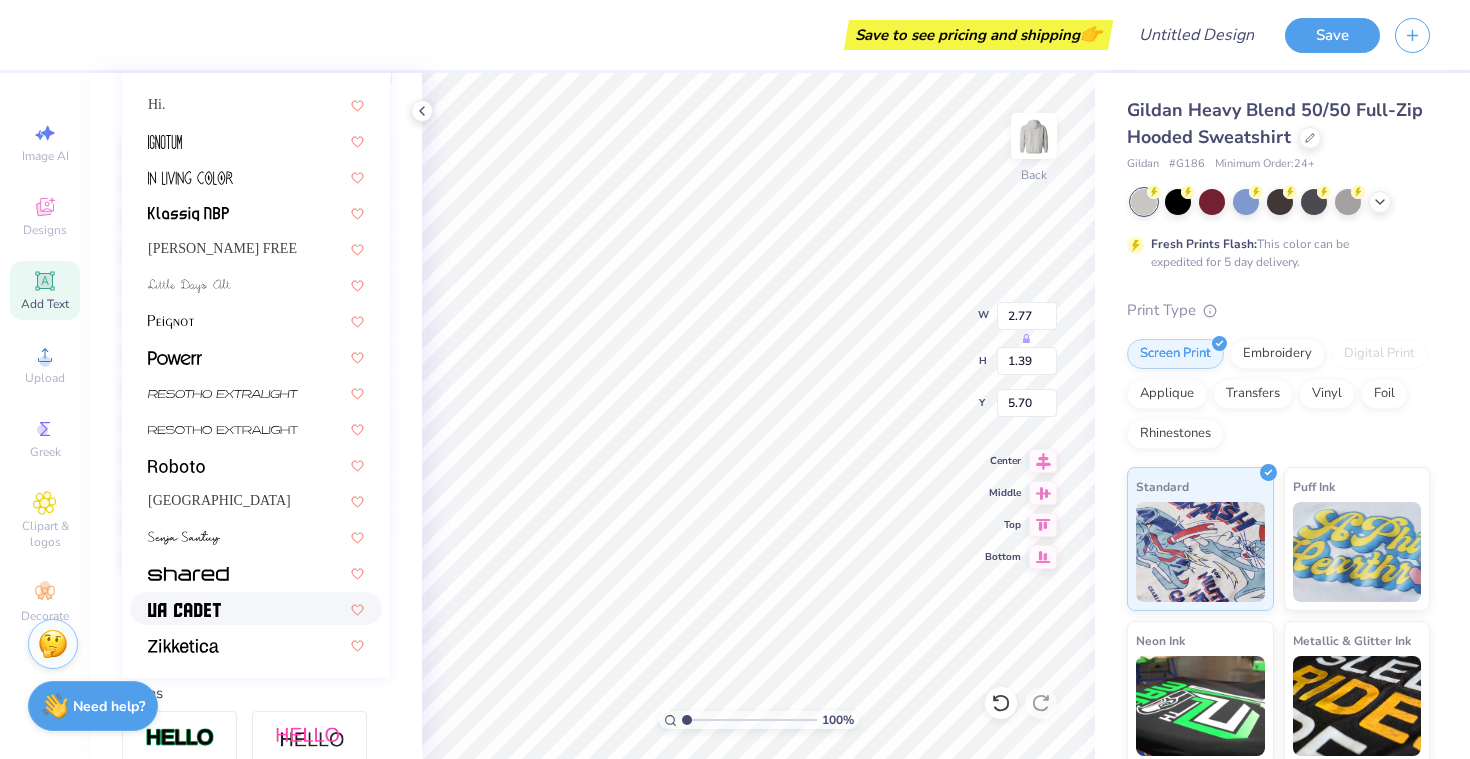 click at bounding box center (256, 608) 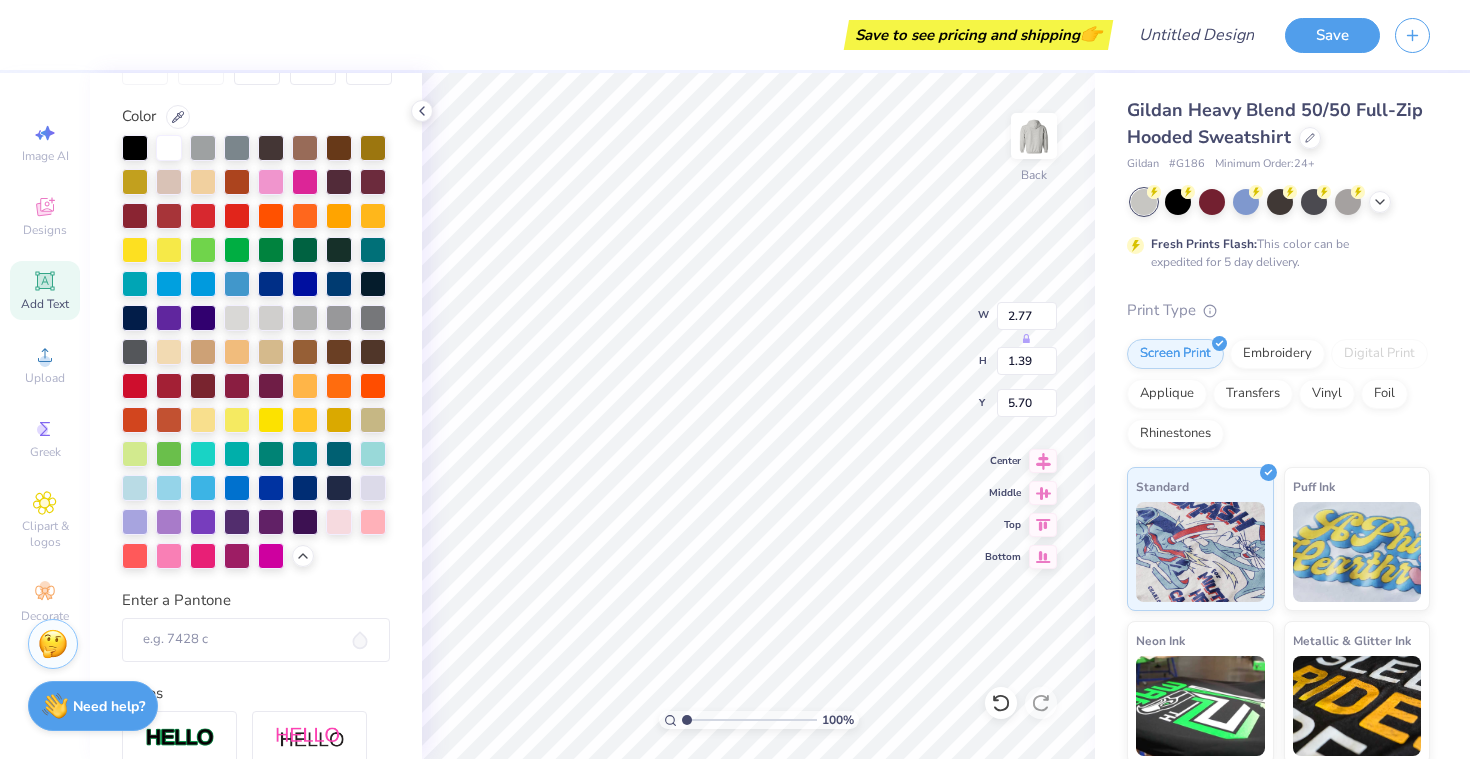type on "6.41" 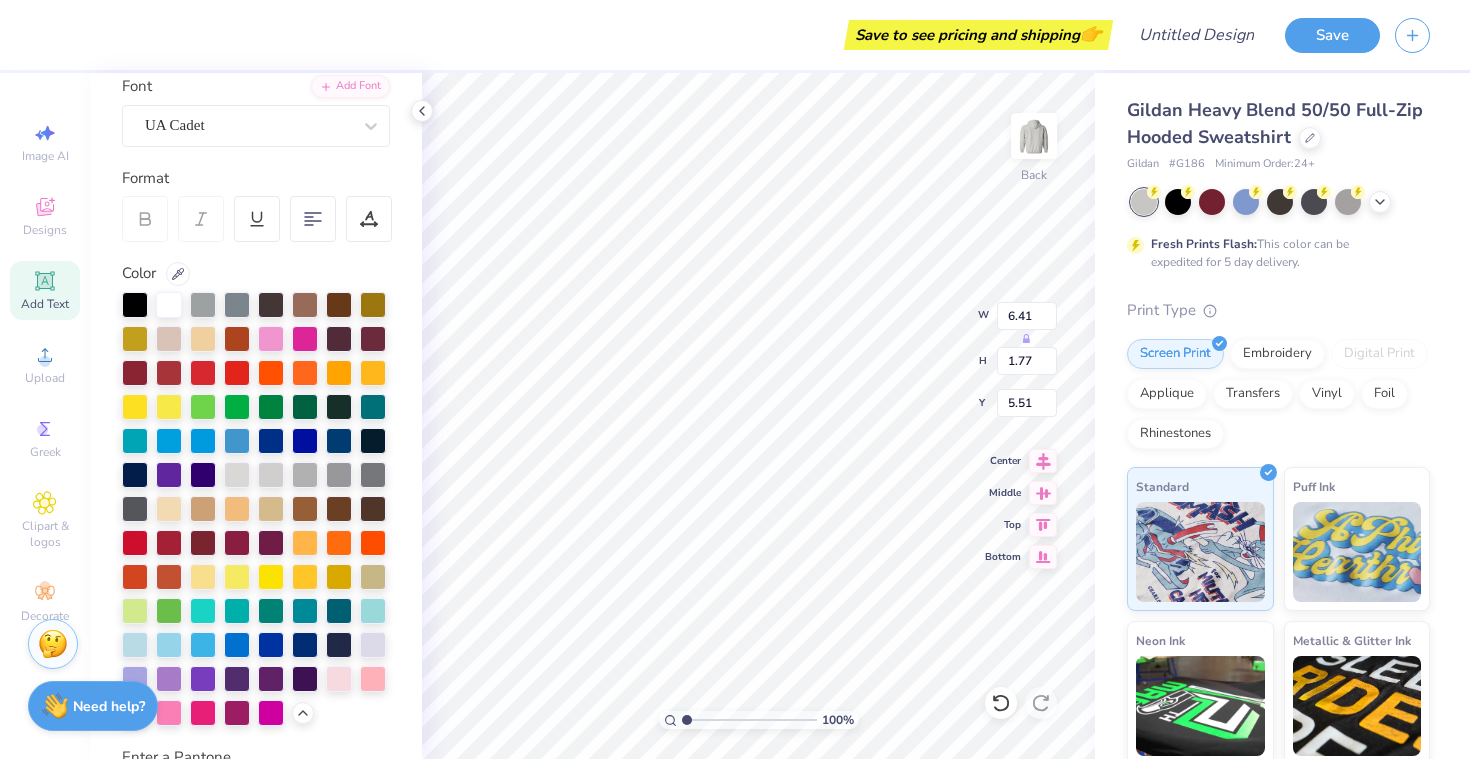scroll, scrollTop: 0, scrollLeft: 0, axis: both 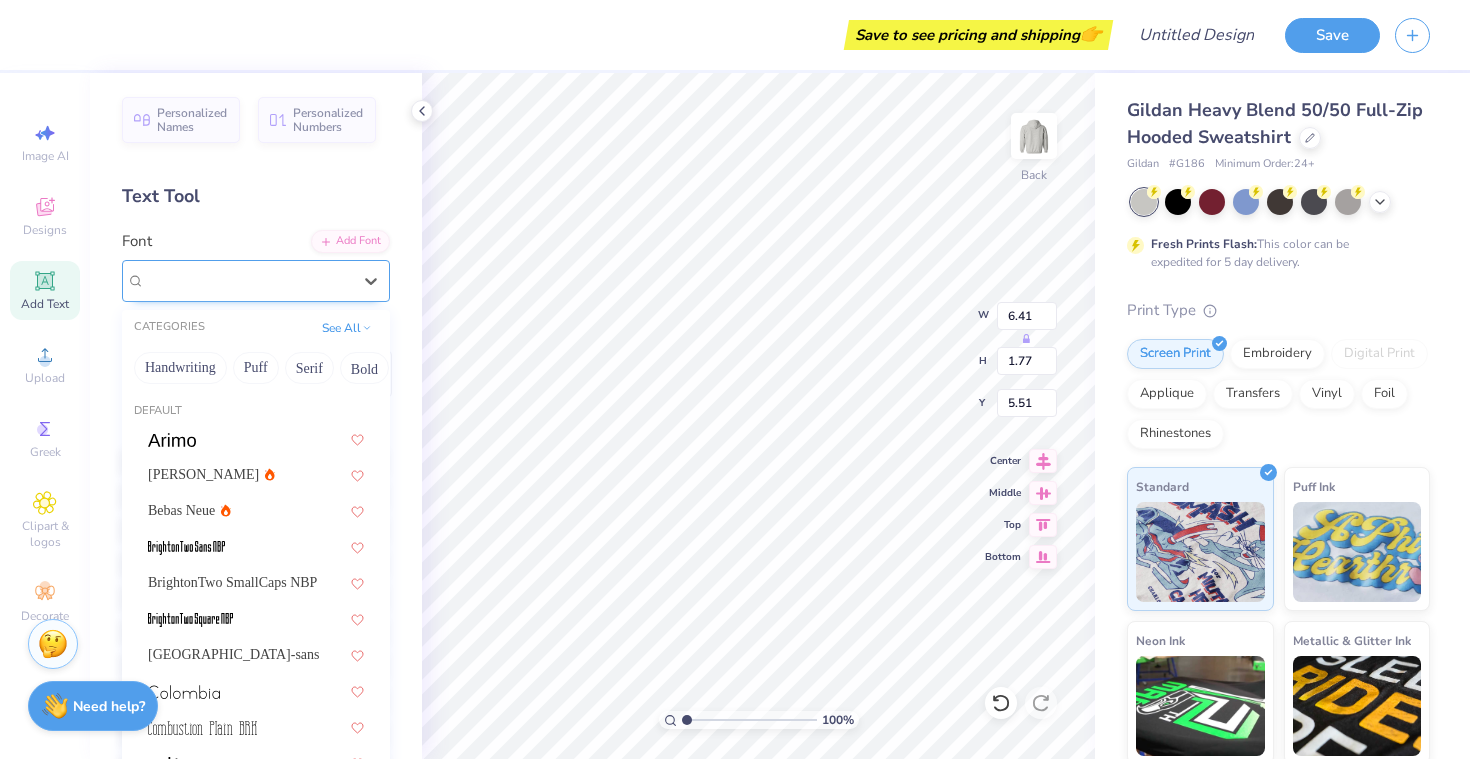 click at bounding box center [248, 280] 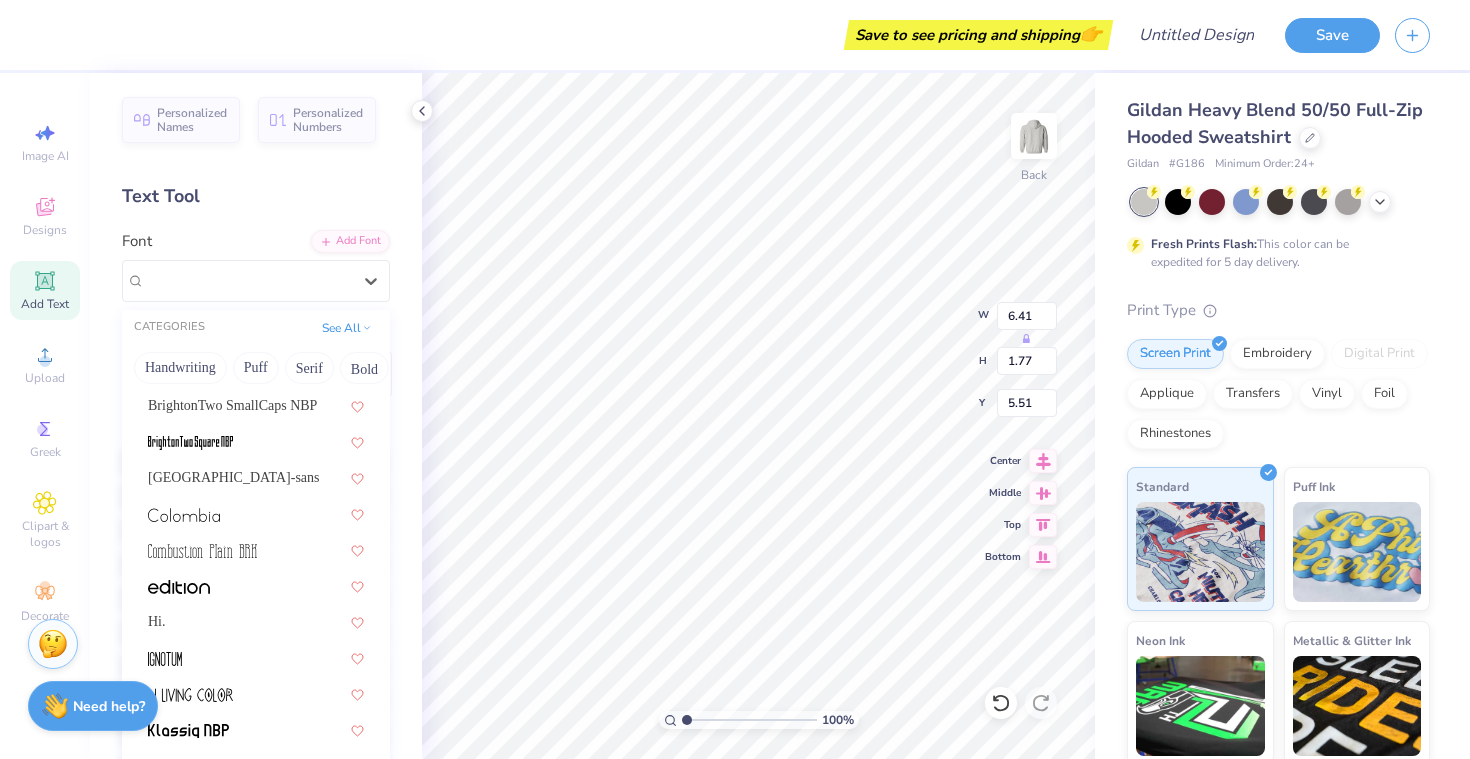 scroll, scrollTop: 382, scrollLeft: 0, axis: vertical 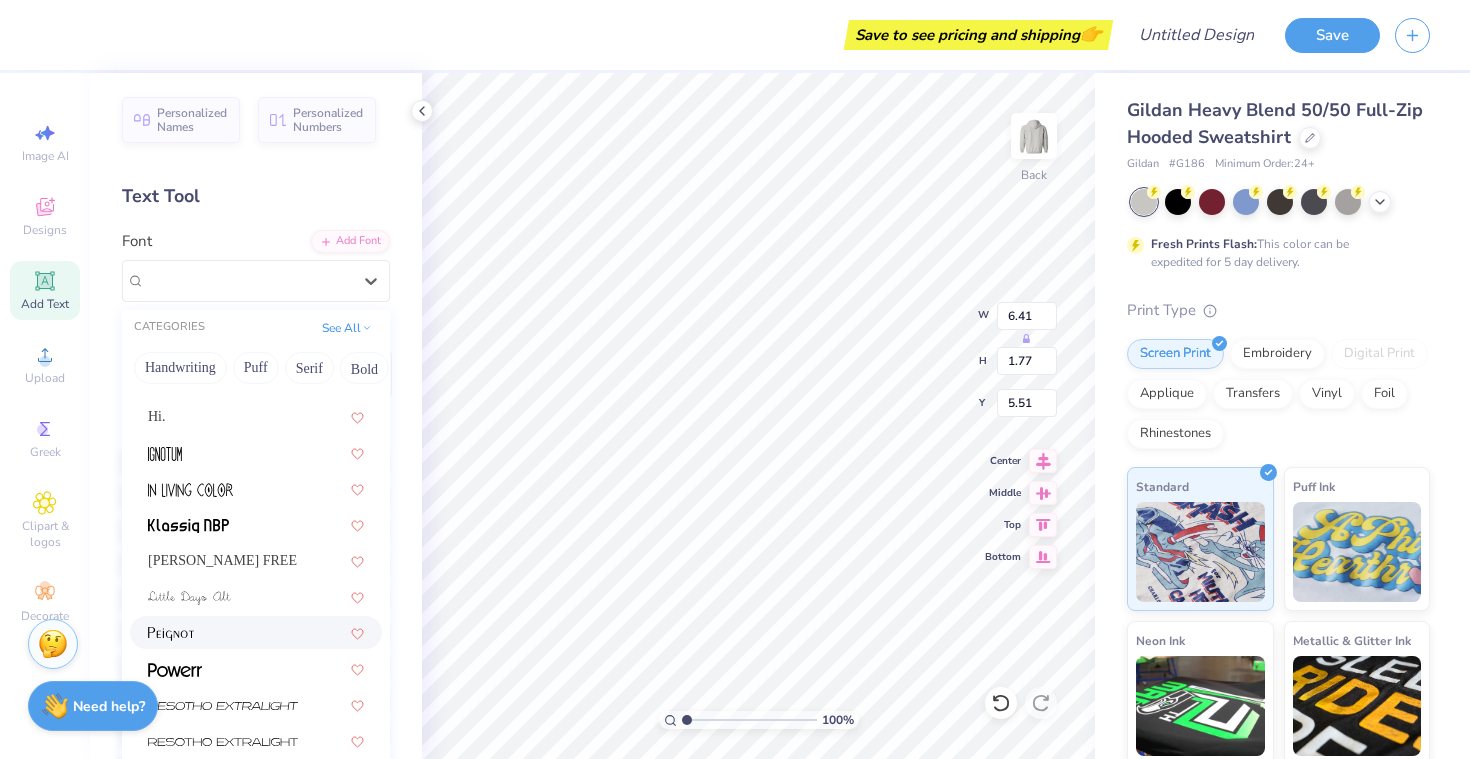 click at bounding box center [256, 632] 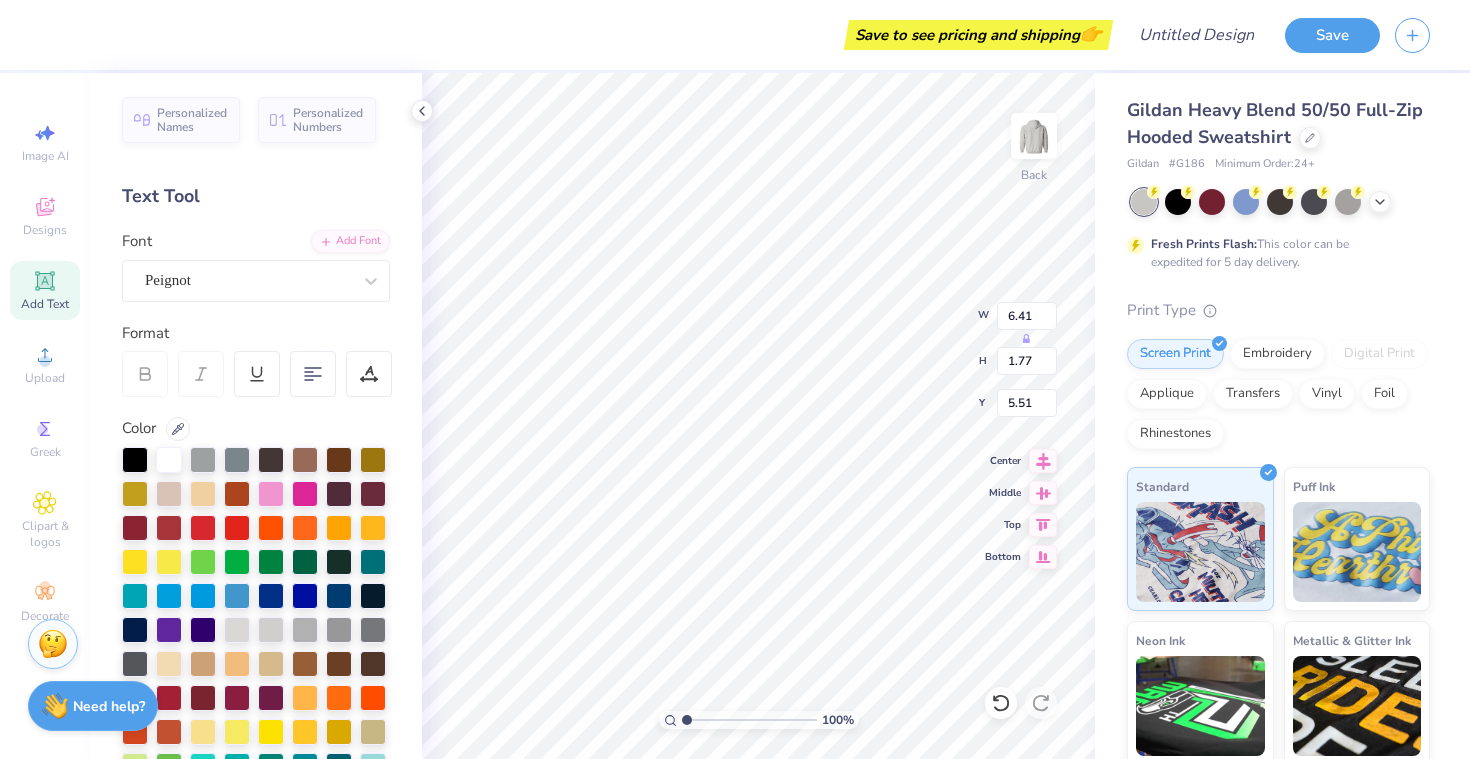 type on "6.80" 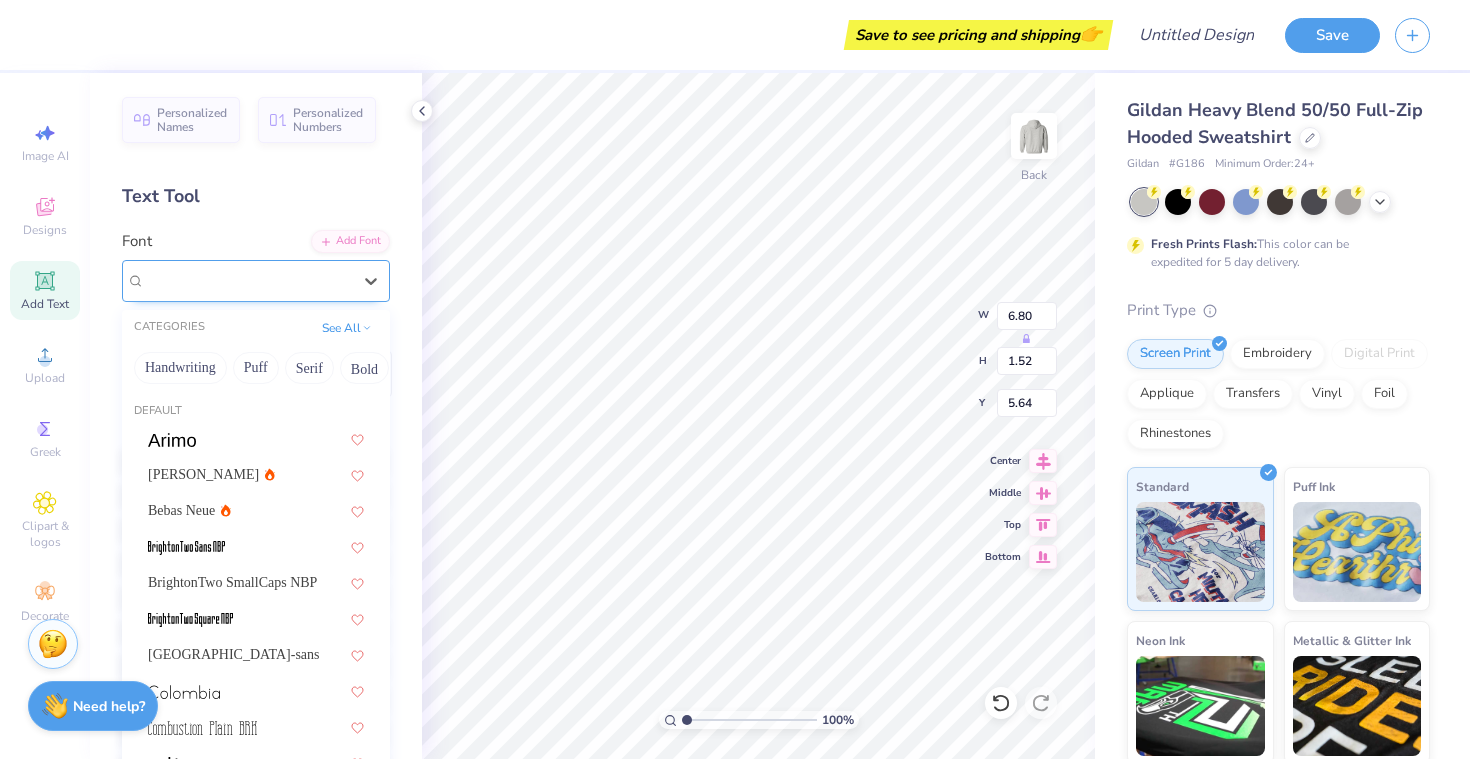 click on "Peignot" at bounding box center [248, 280] 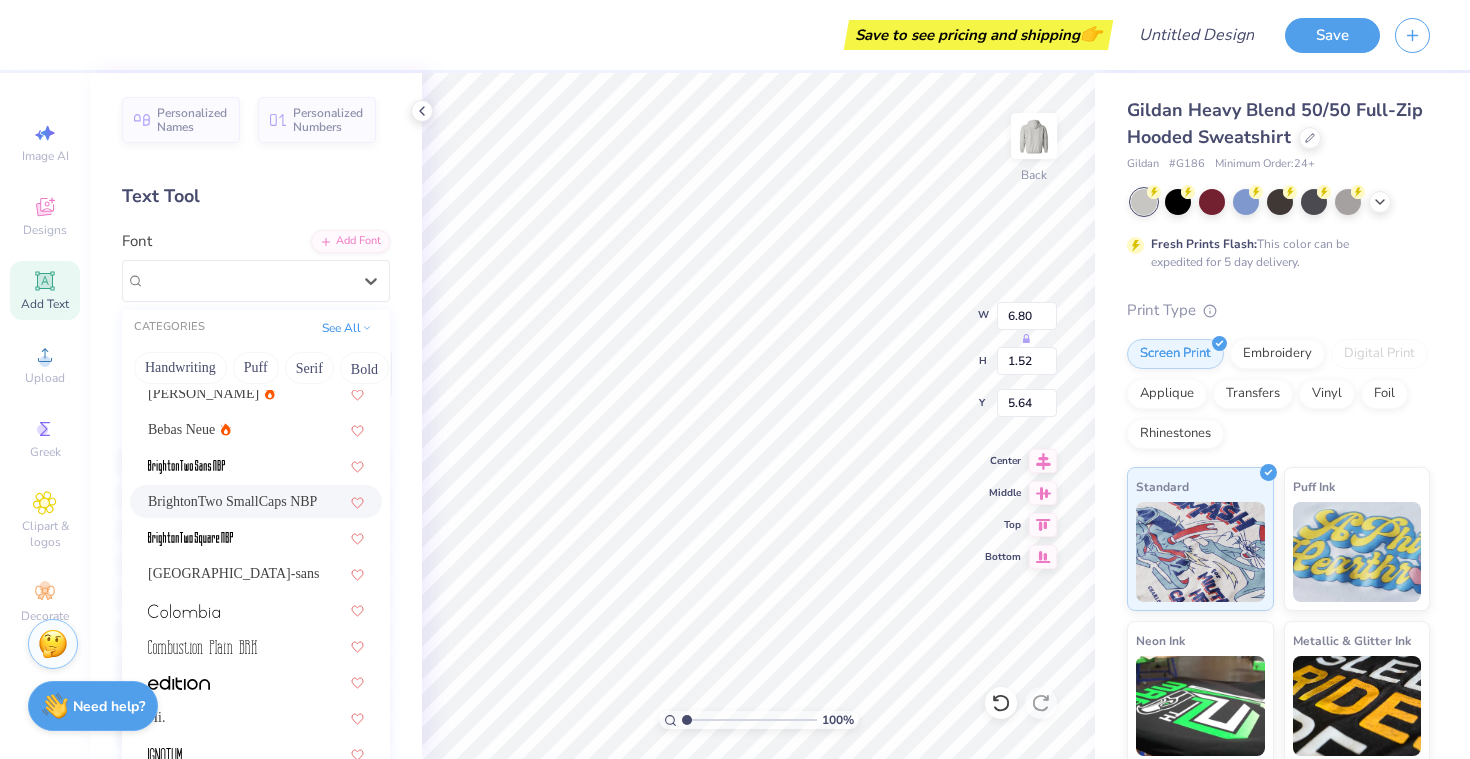 scroll, scrollTop: 82, scrollLeft: 0, axis: vertical 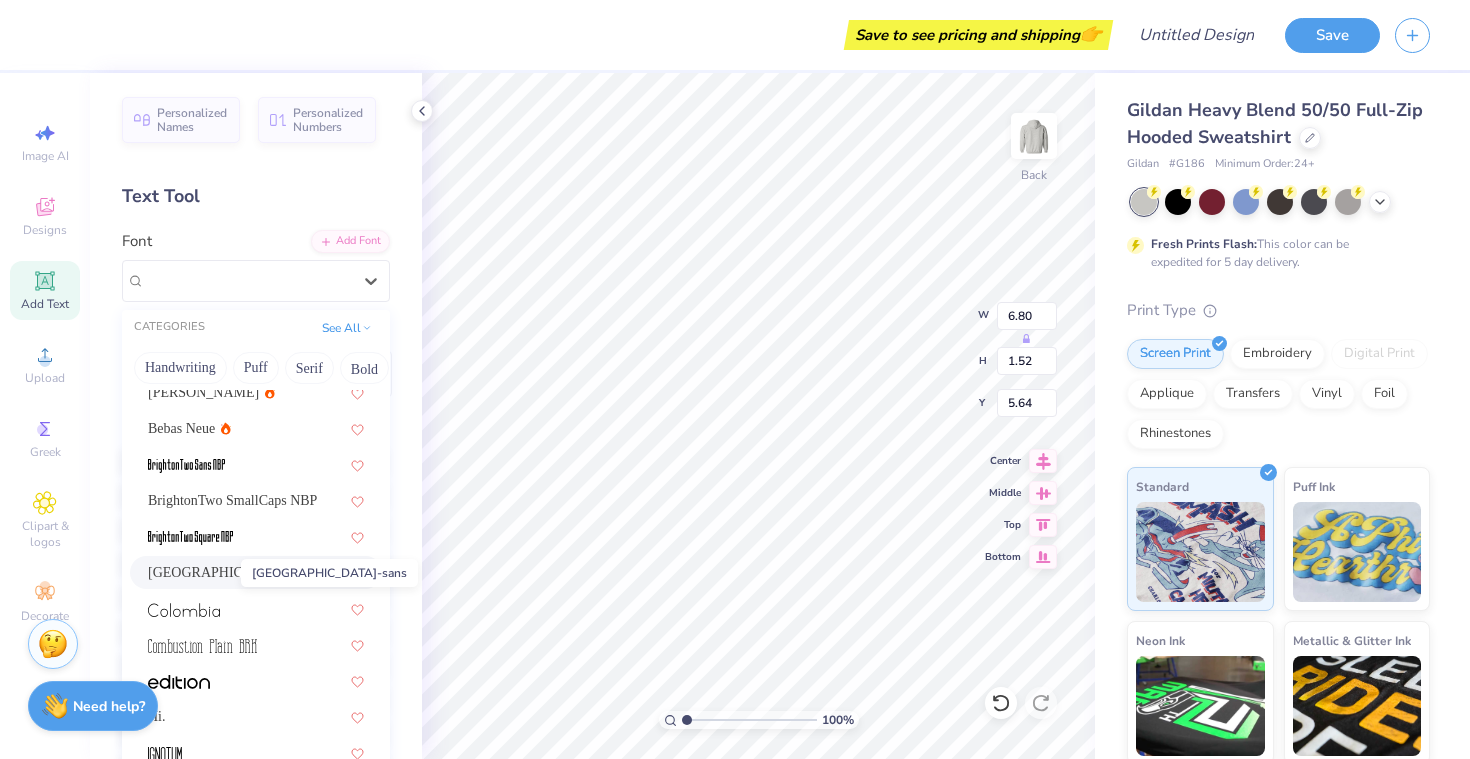 click on "cafe de paris-sans" at bounding box center [234, 572] 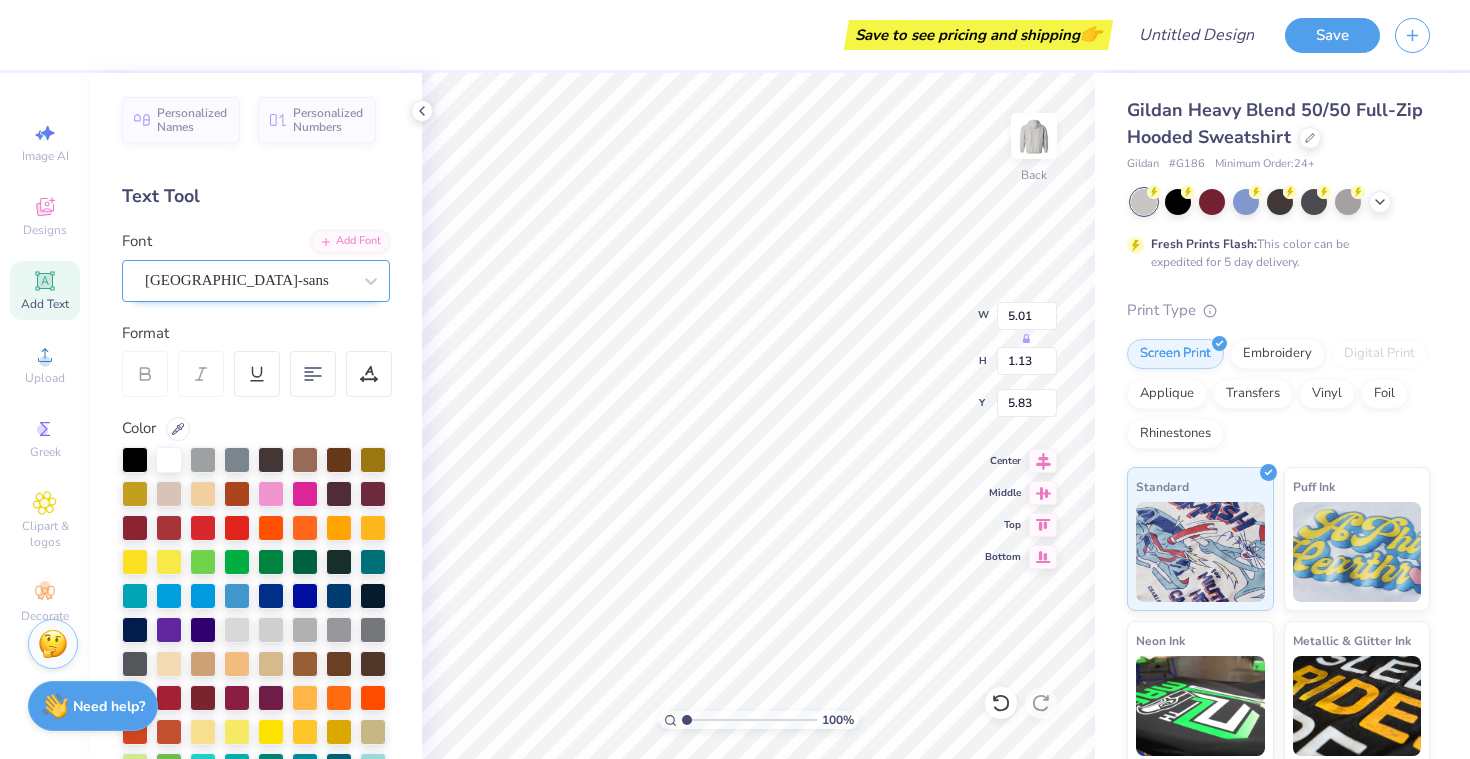 click on "cafe de paris-sans" at bounding box center [248, 280] 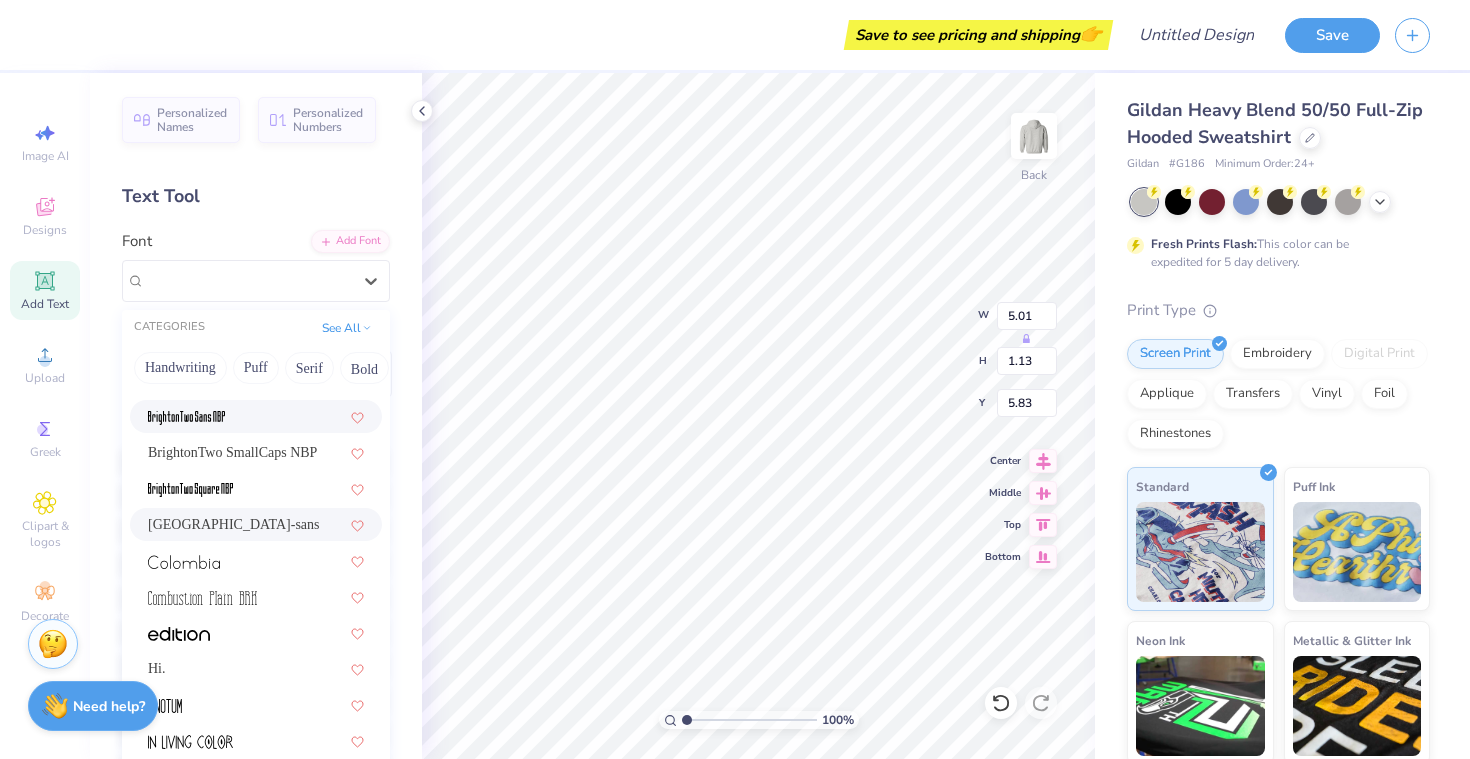 scroll, scrollTop: 159, scrollLeft: 0, axis: vertical 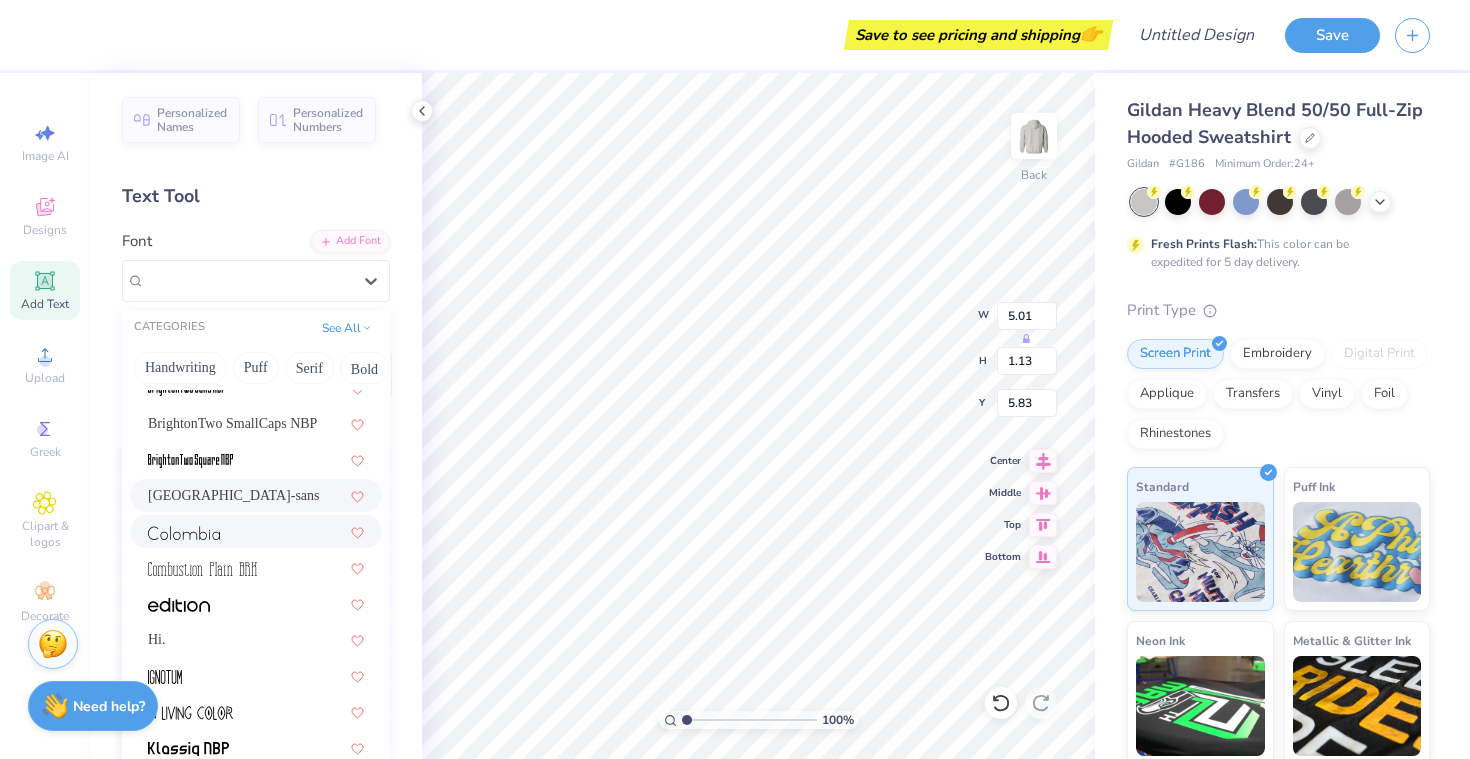 click at bounding box center [256, 531] 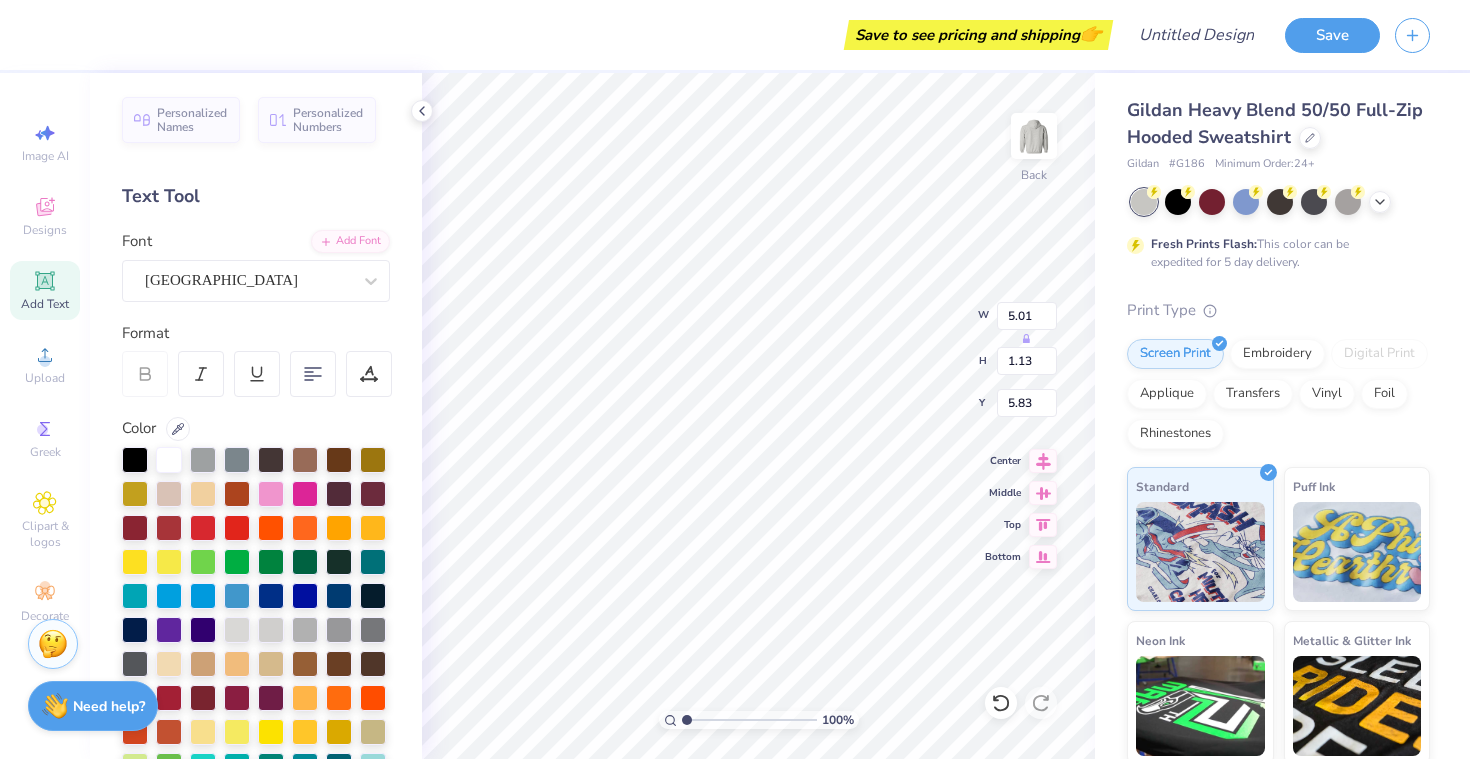 type on "4.50" 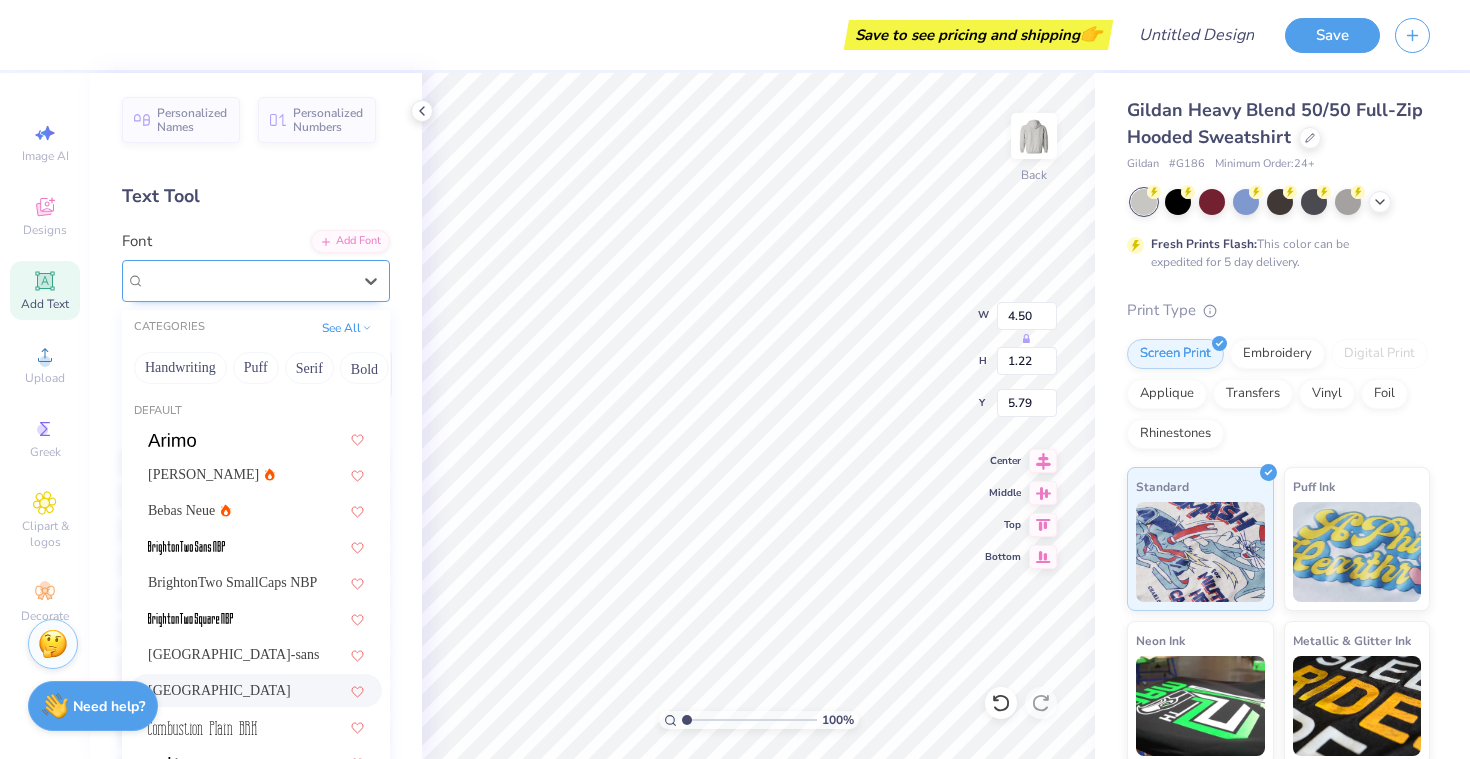 click on "Colombia" at bounding box center (248, 280) 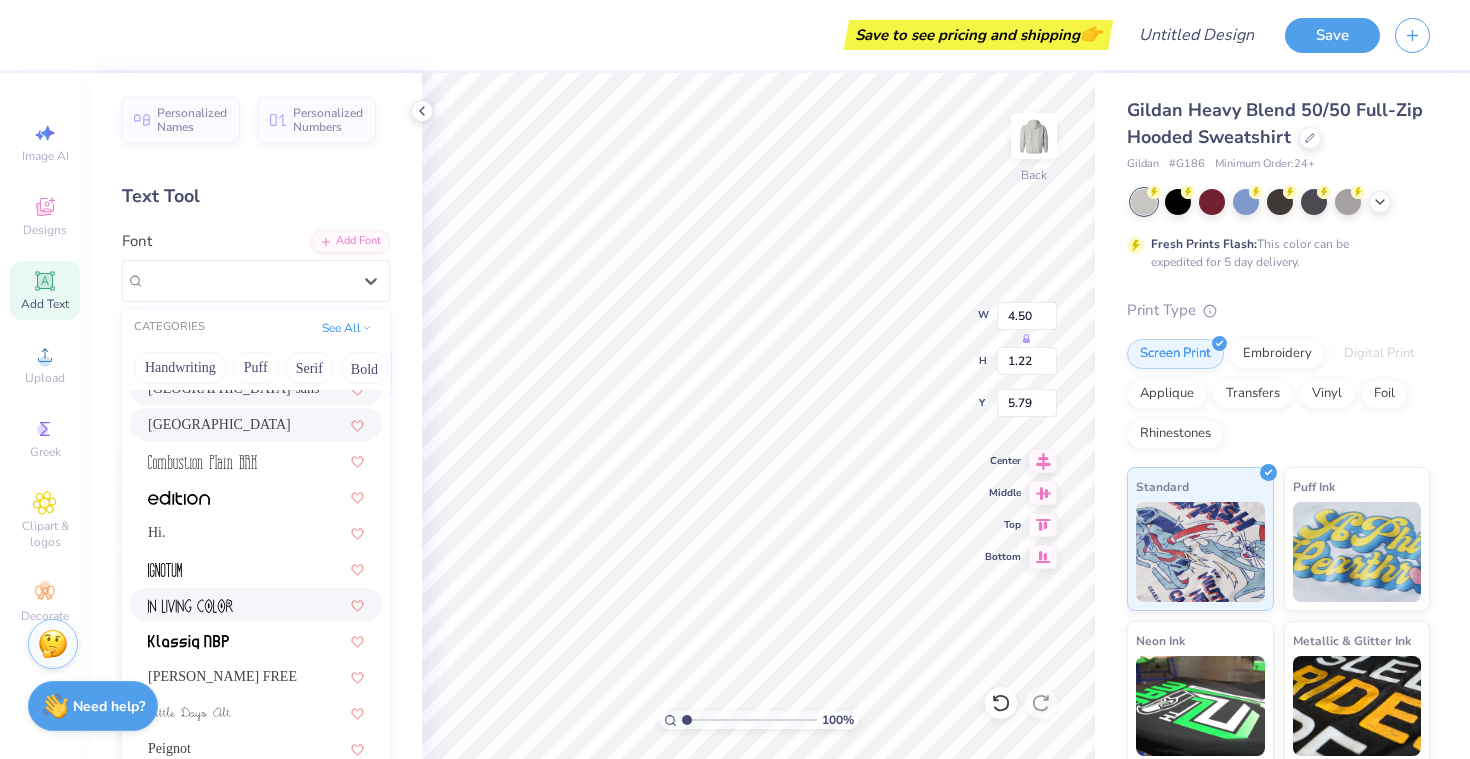scroll, scrollTop: 267, scrollLeft: 0, axis: vertical 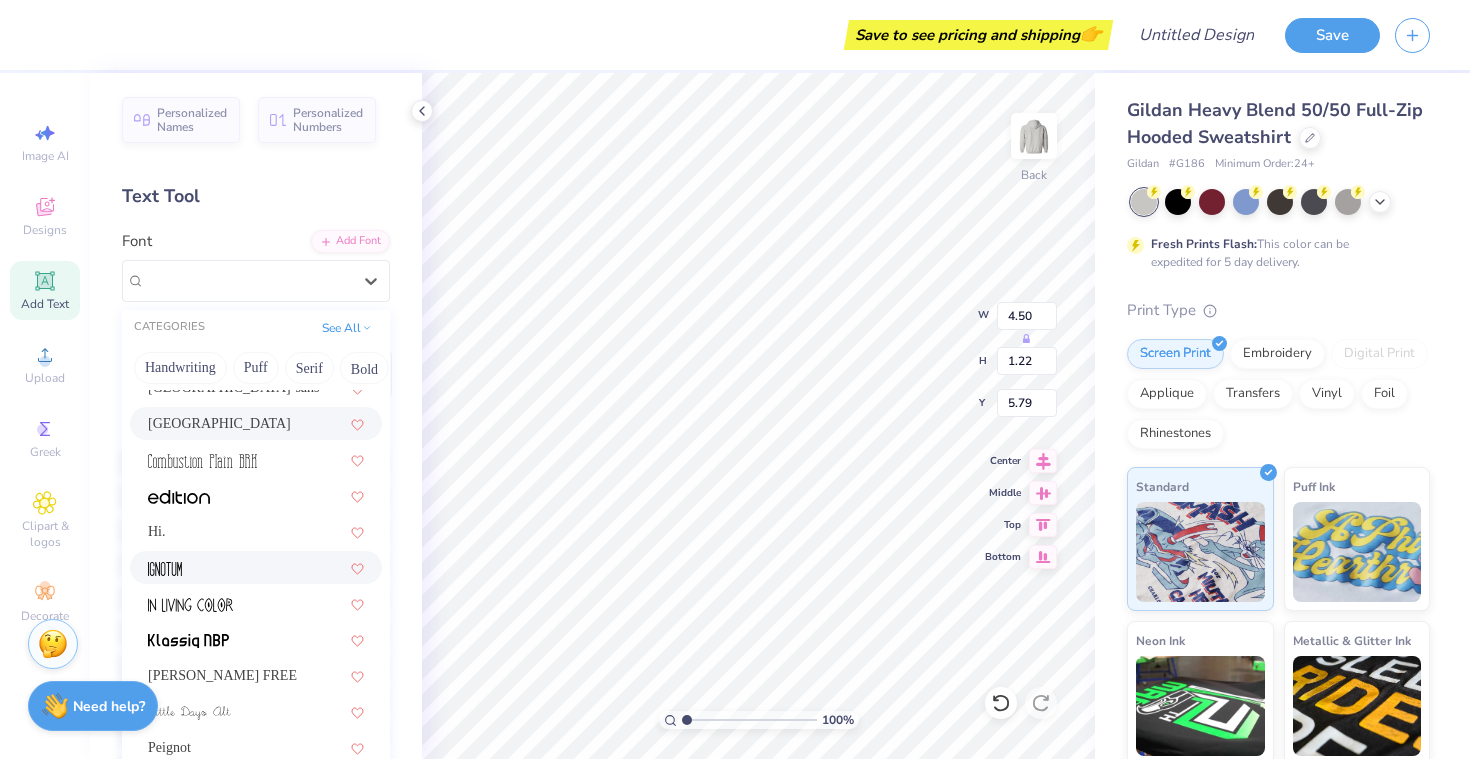 click at bounding box center (256, 567) 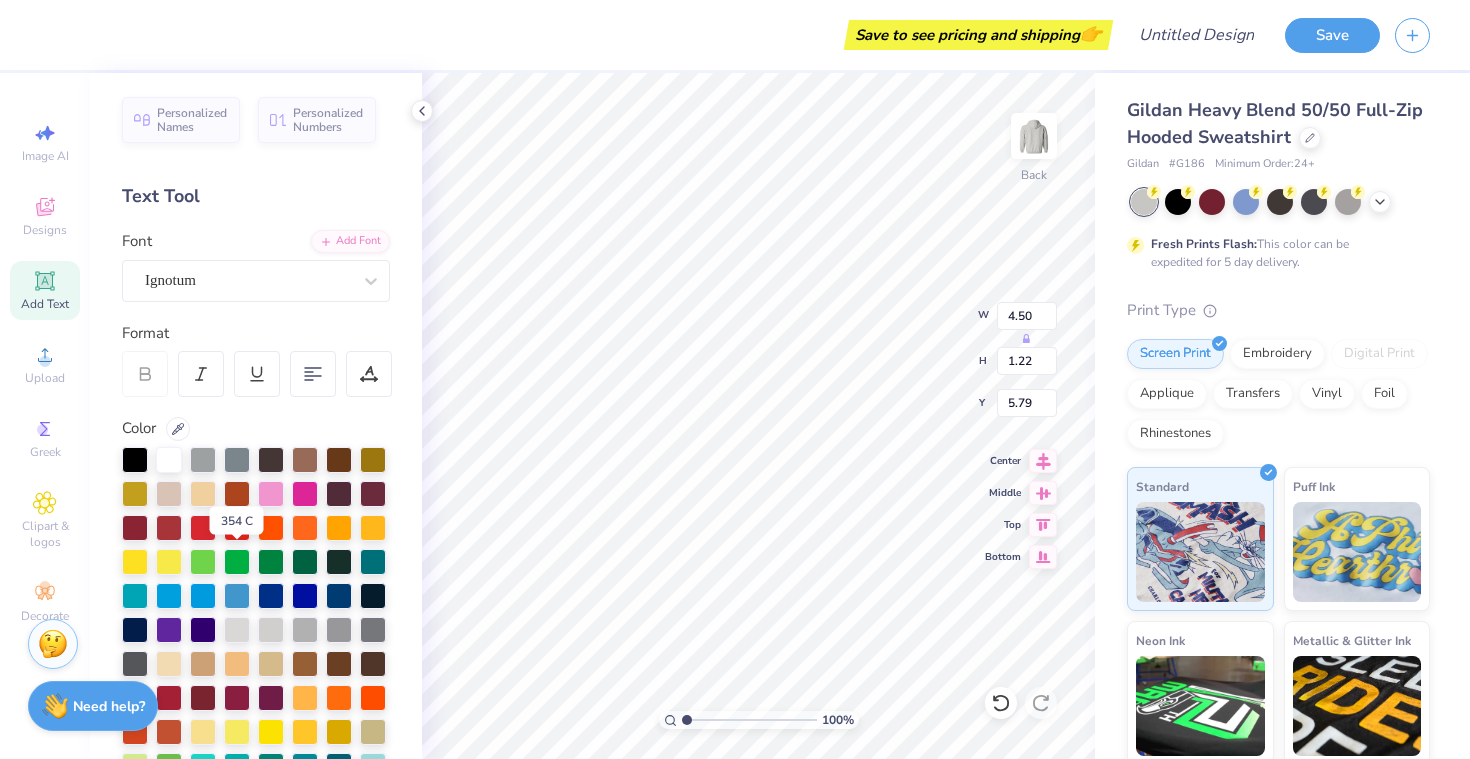 type on "3.85" 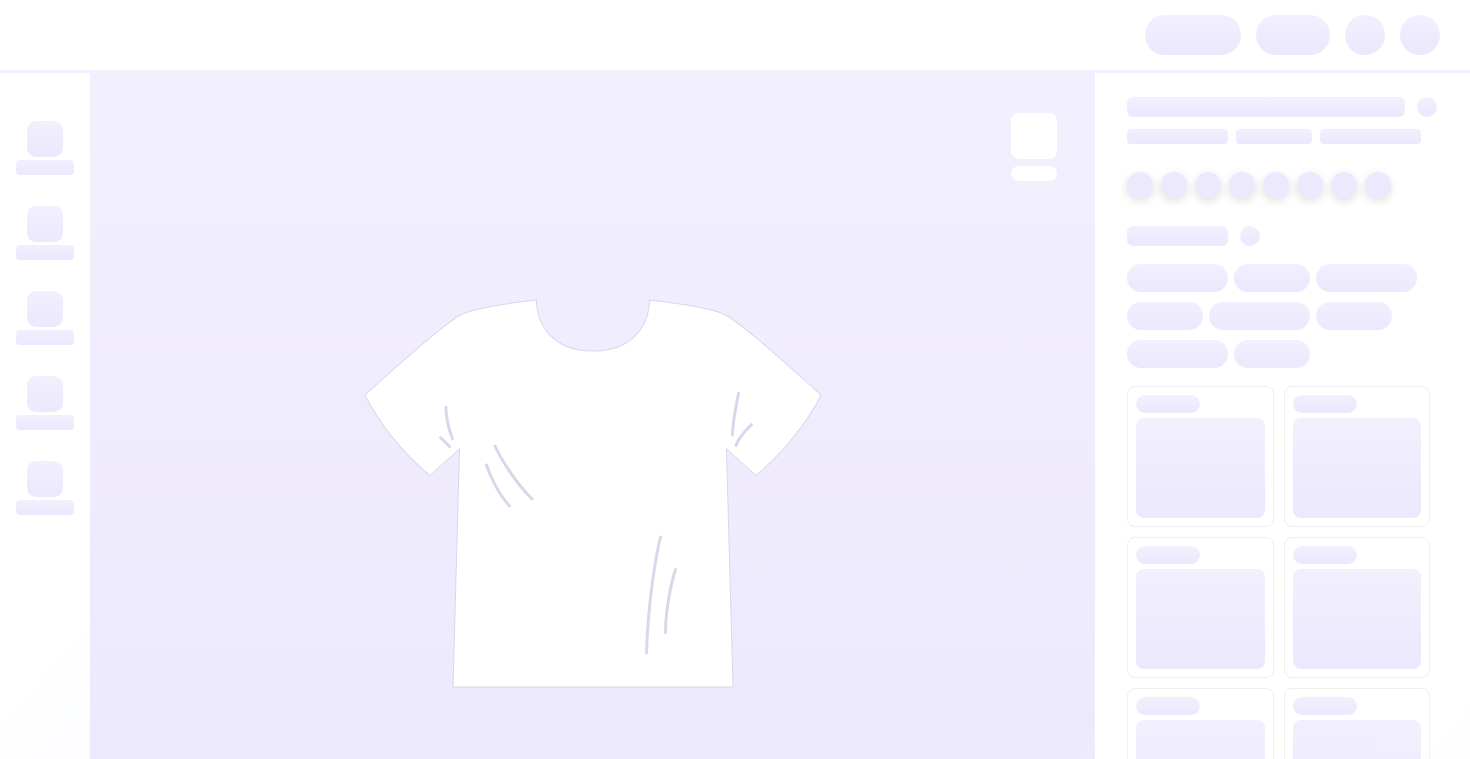 scroll, scrollTop: 0, scrollLeft: 0, axis: both 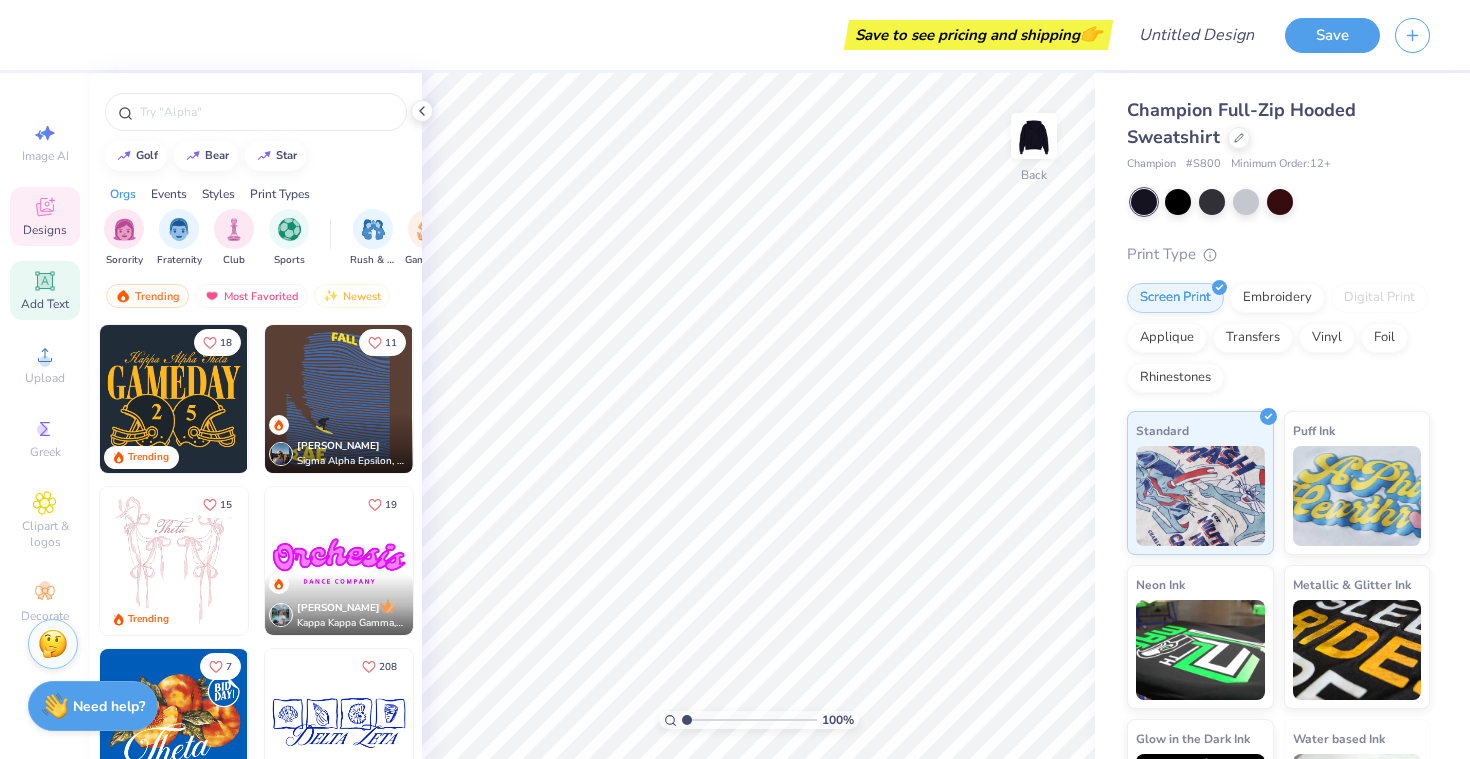 click 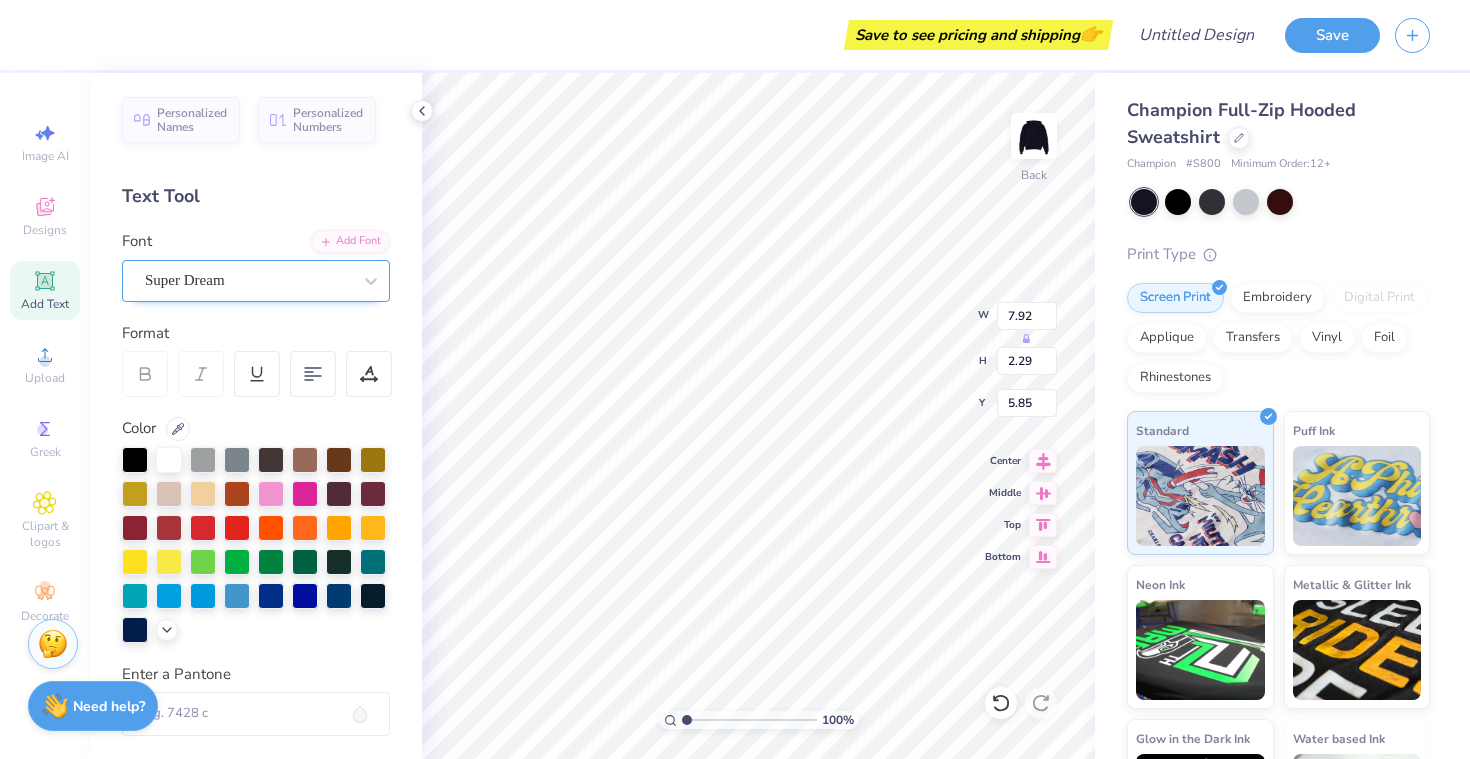 click on "Super Dream" at bounding box center [248, 280] 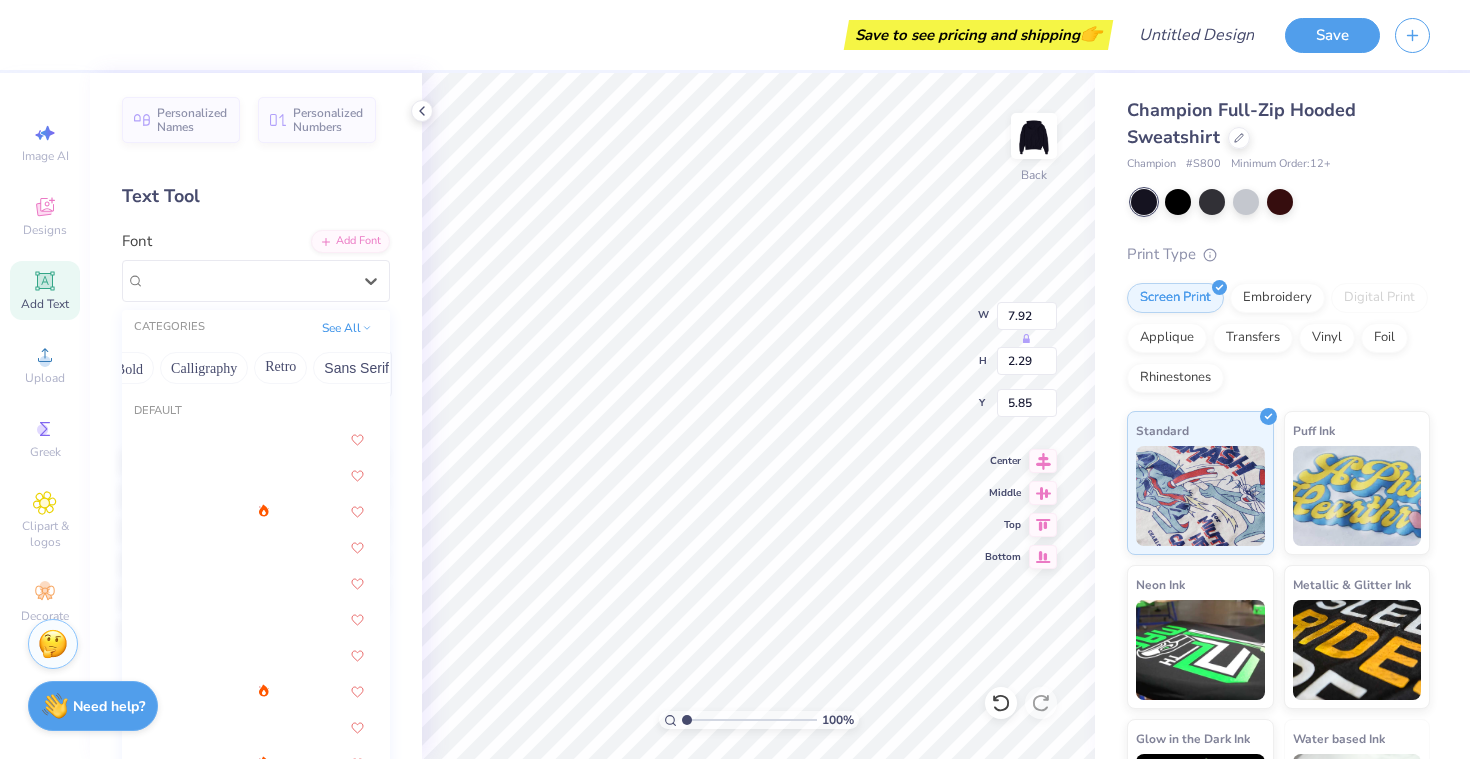 scroll, scrollTop: 0, scrollLeft: 244, axis: horizontal 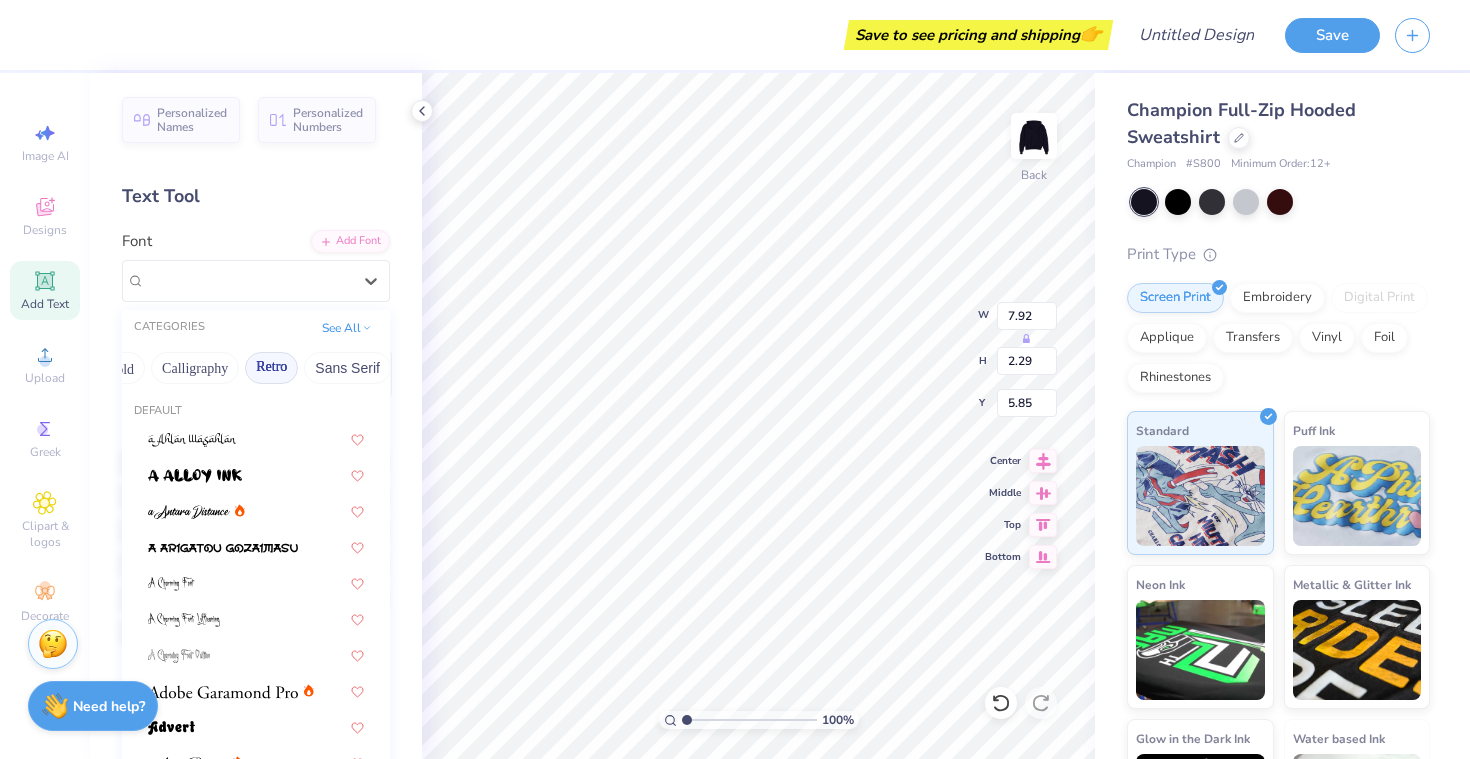 click on "Retro" at bounding box center (271, 368) 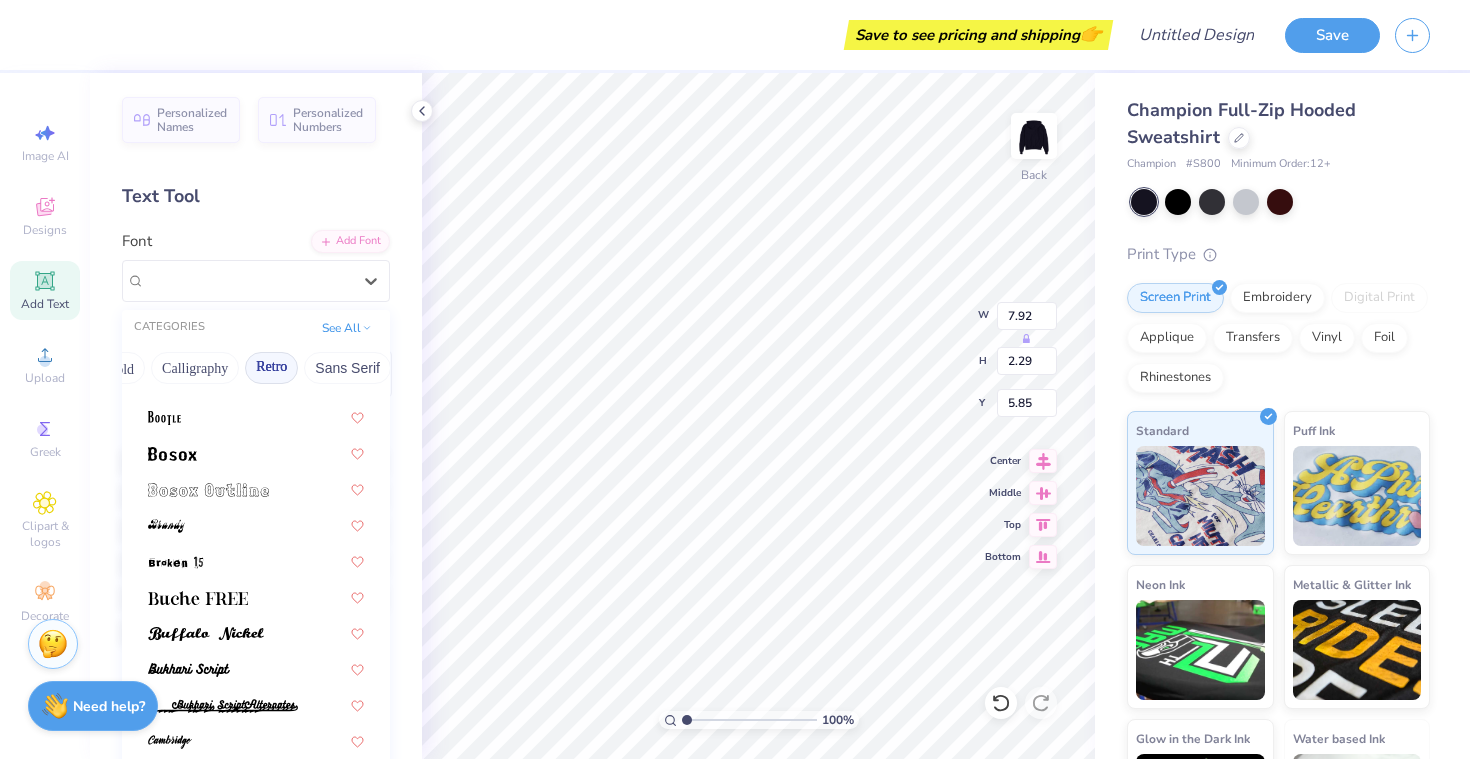 scroll, scrollTop: 219, scrollLeft: 0, axis: vertical 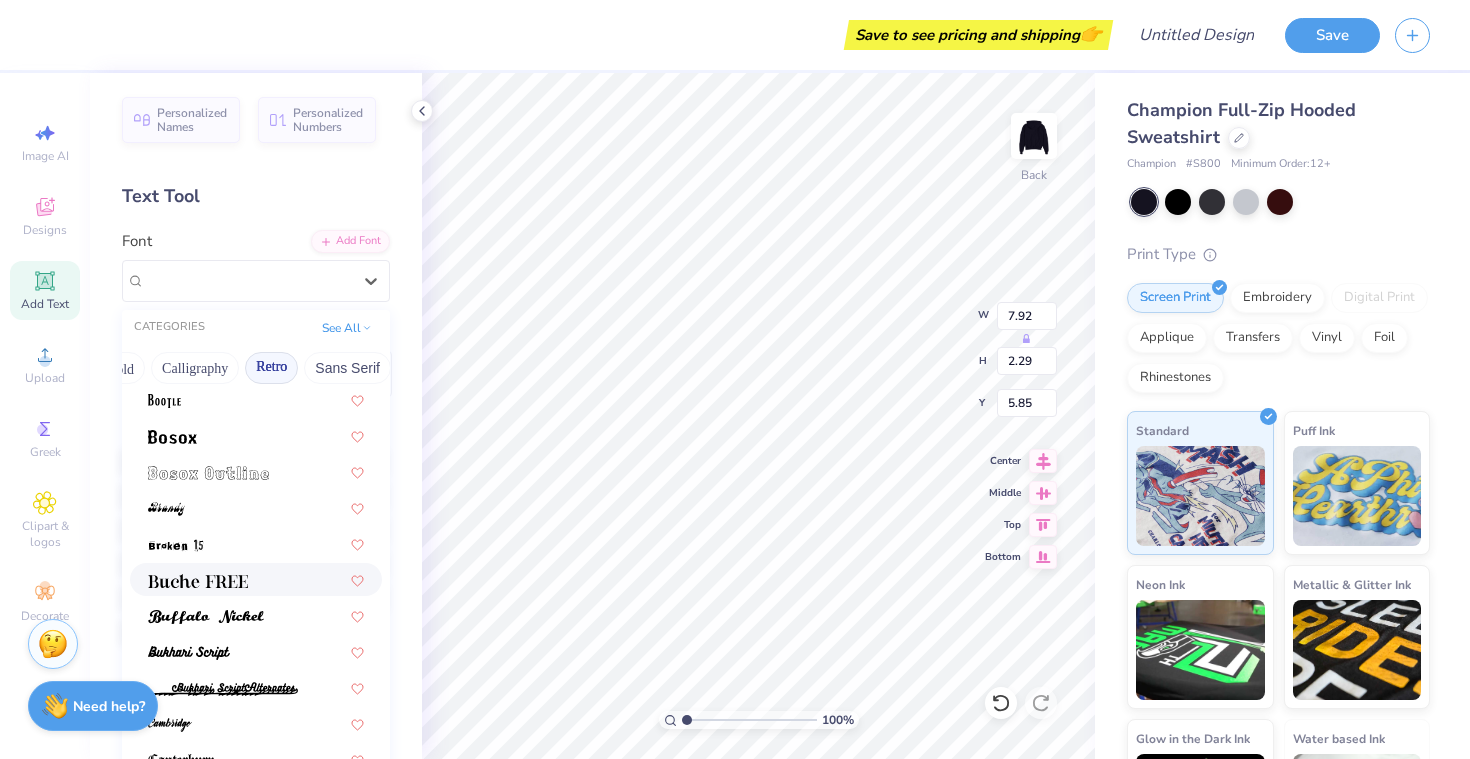 click at bounding box center (256, 579) 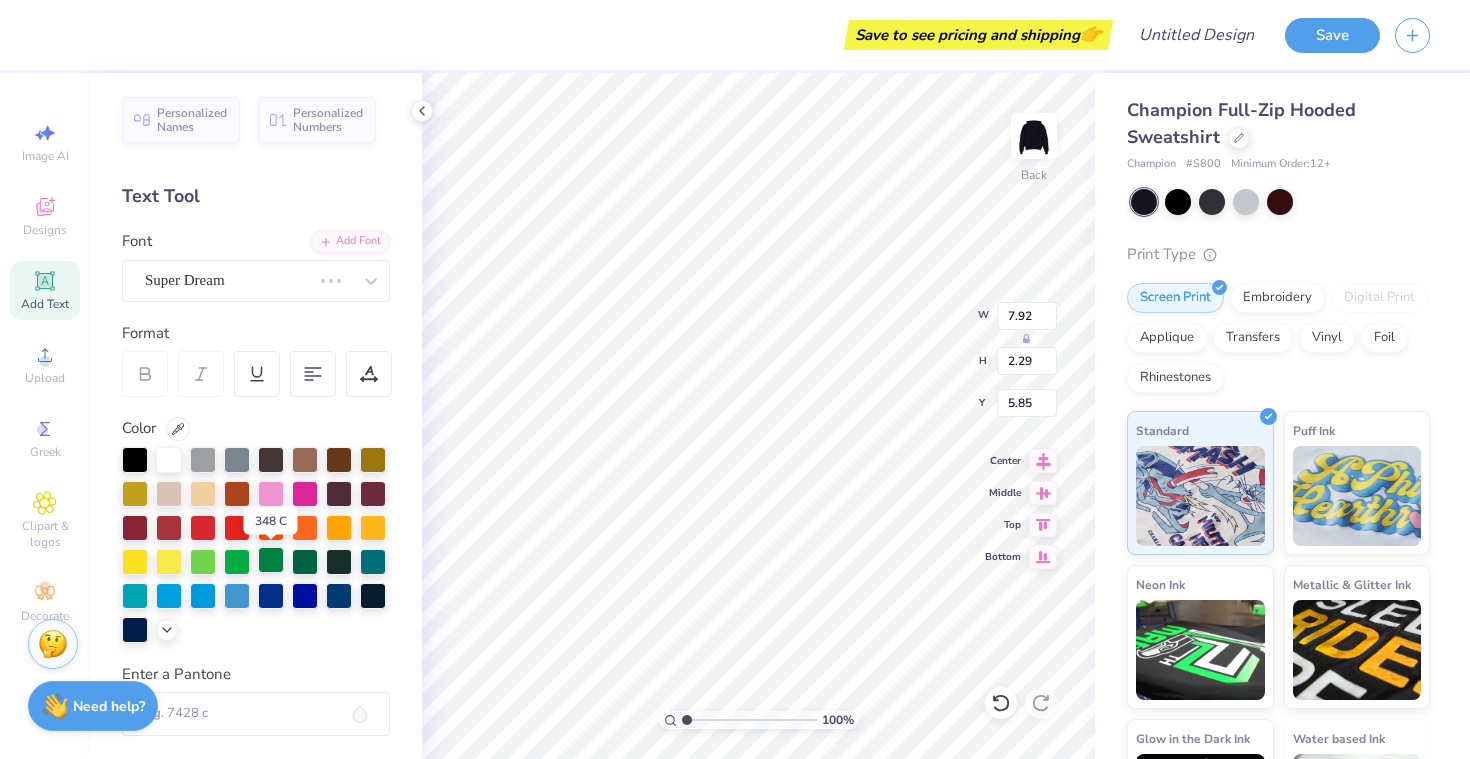 type on "8.28" 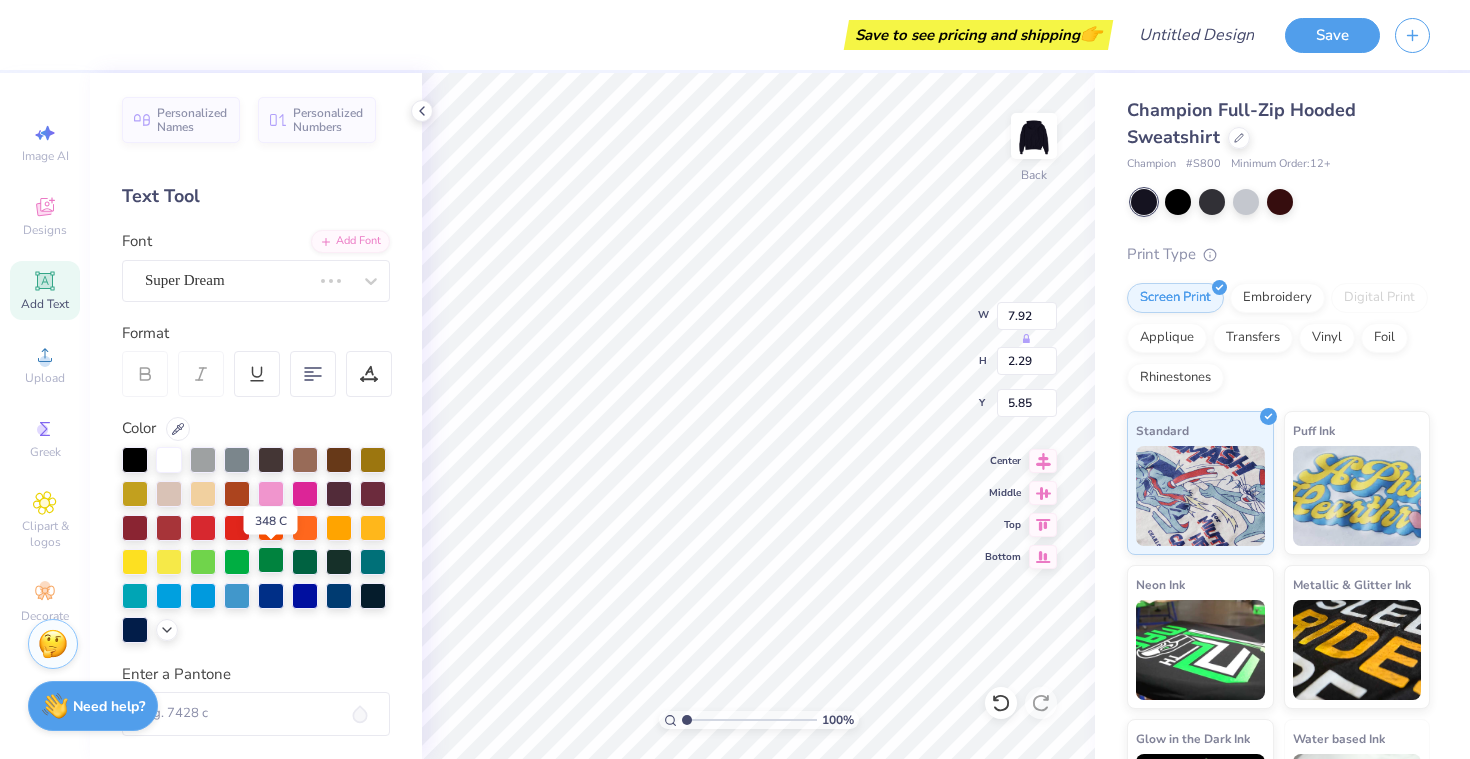 type on "2.21" 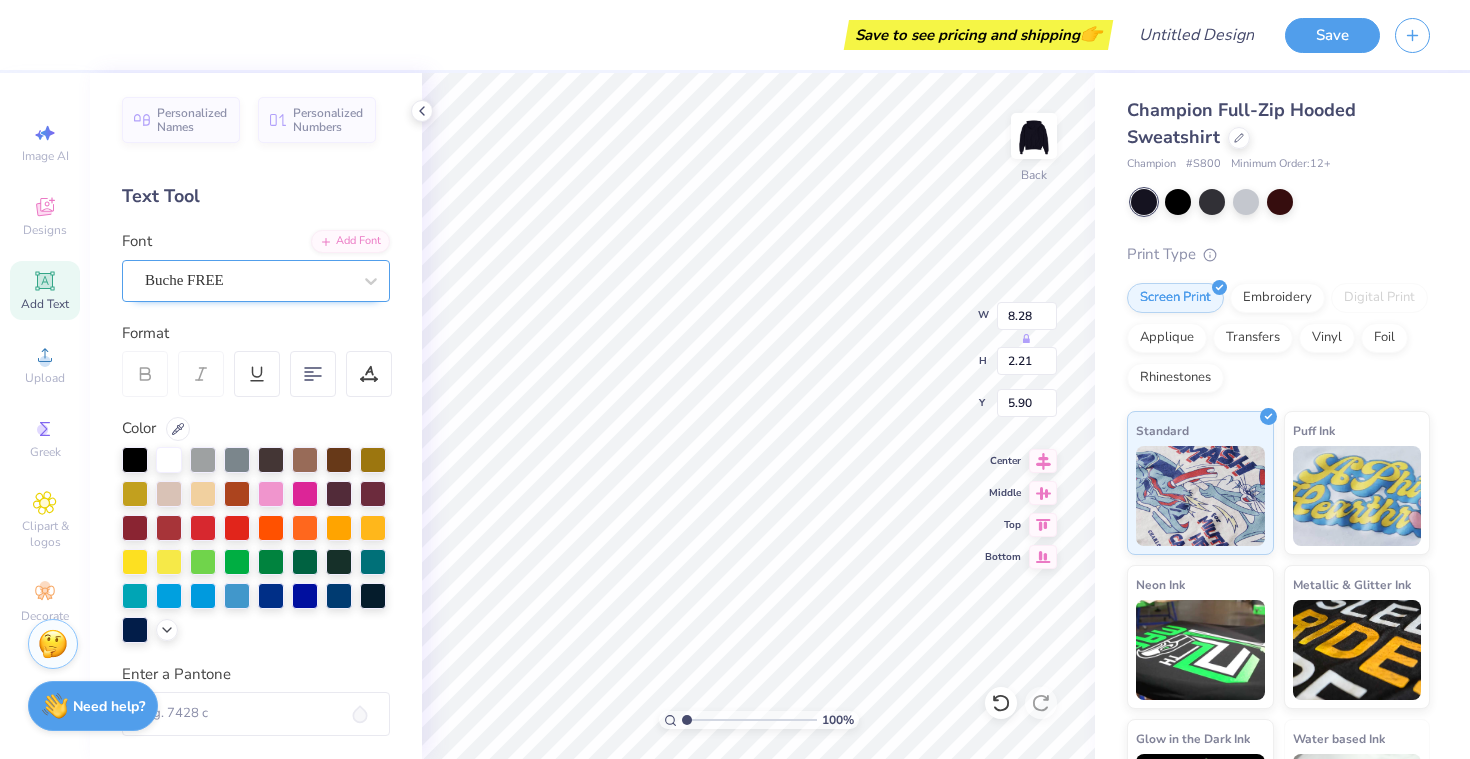 click on "Buche FREE" at bounding box center [248, 280] 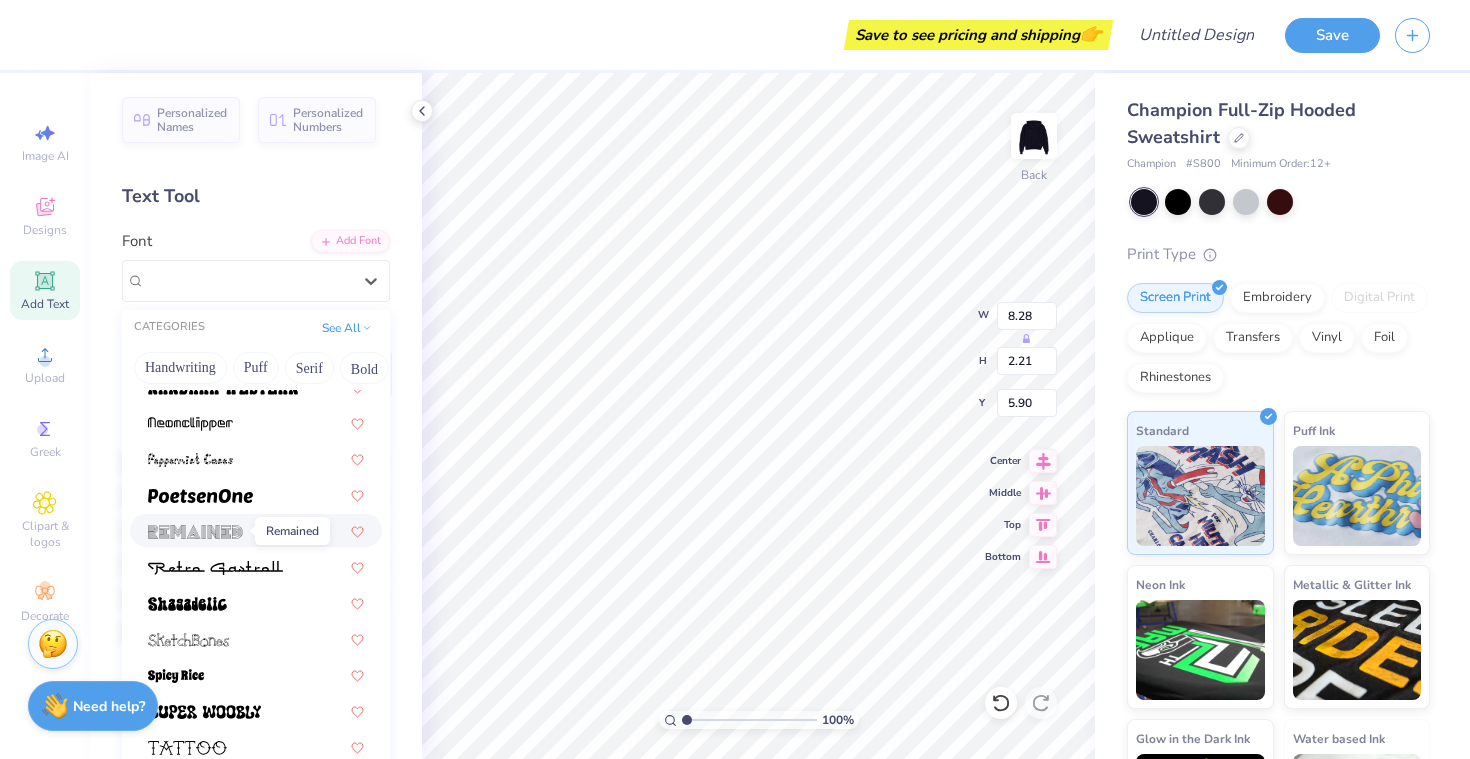 scroll, scrollTop: 2542, scrollLeft: 0, axis: vertical 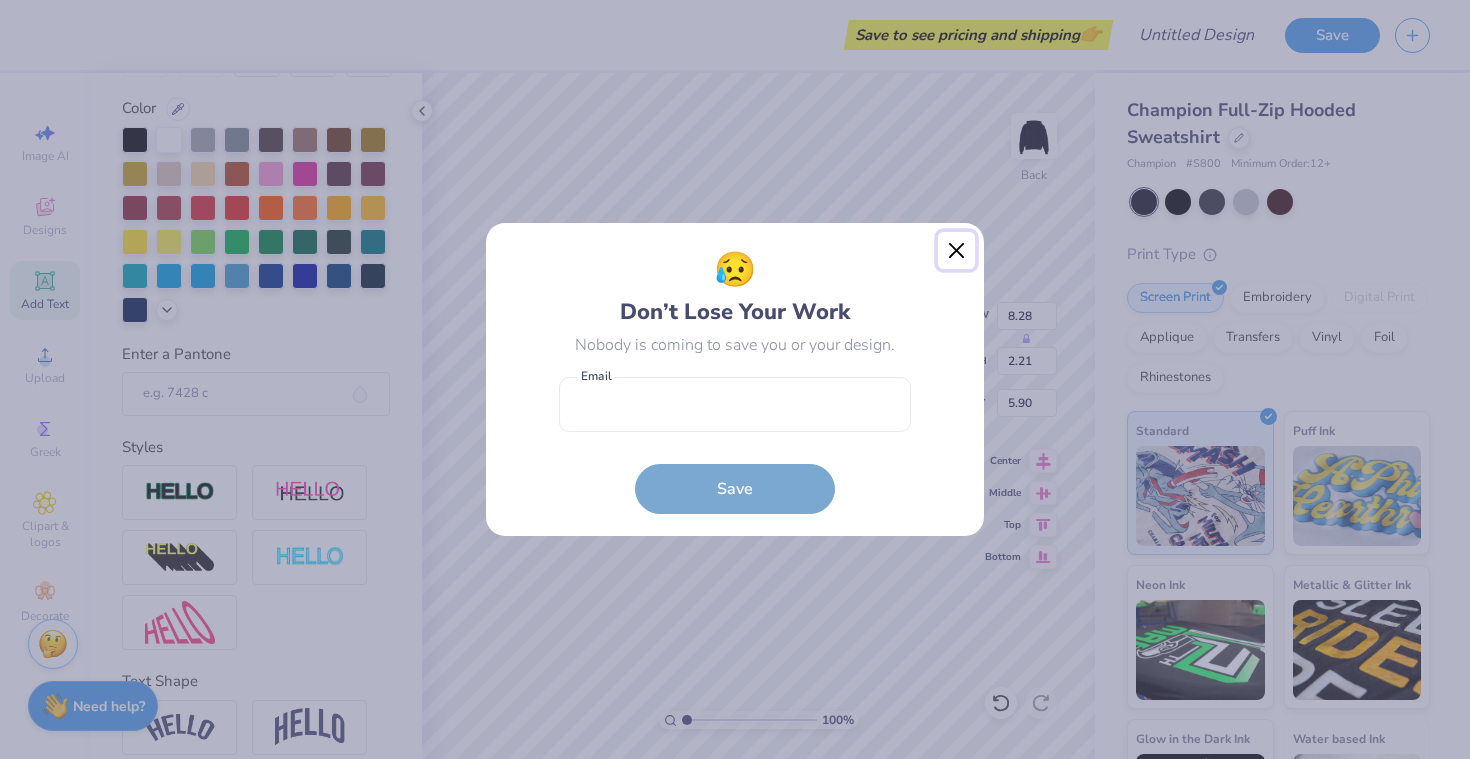 click at bounding box center [957, 251] 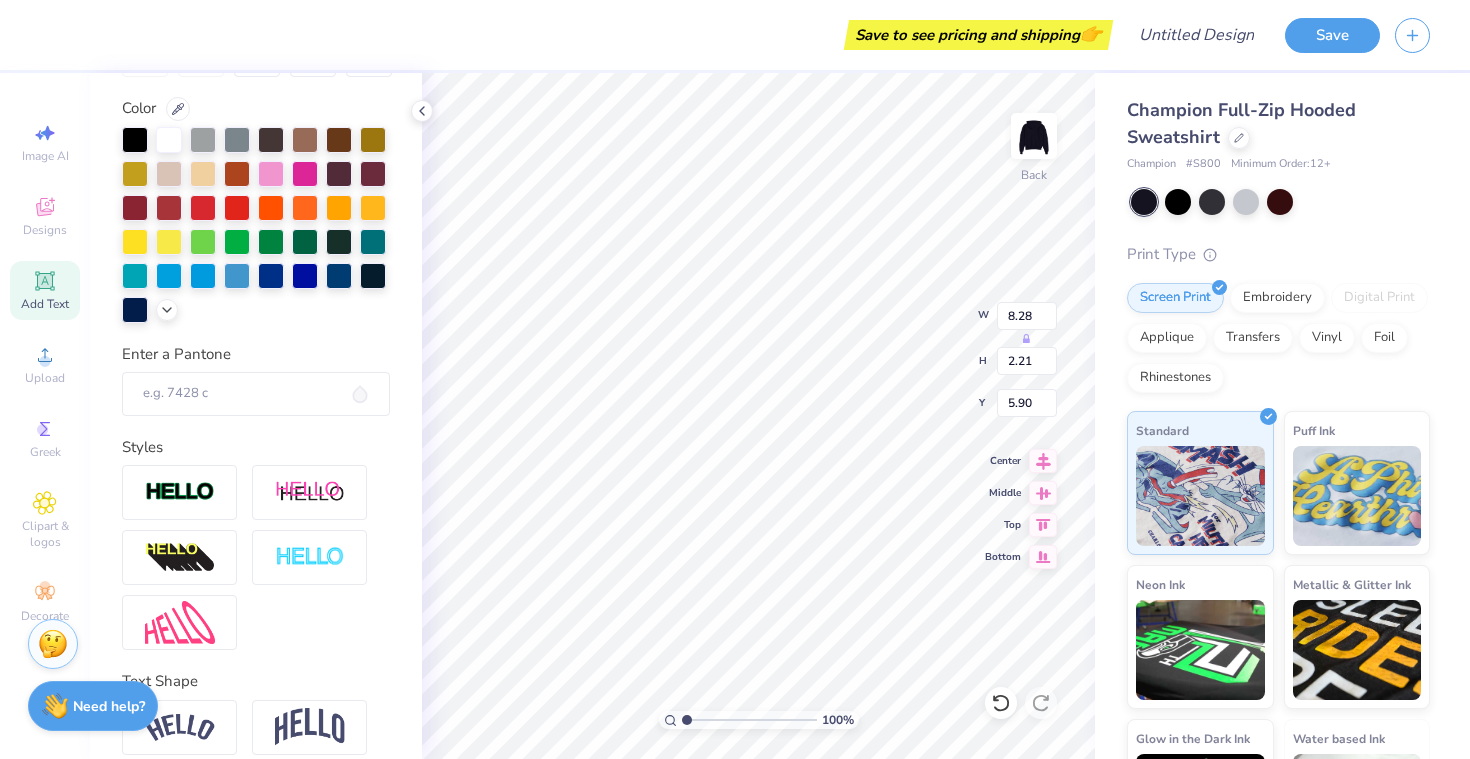 scroll, scrollTop: 0, scrollLeft: 0, axis: both 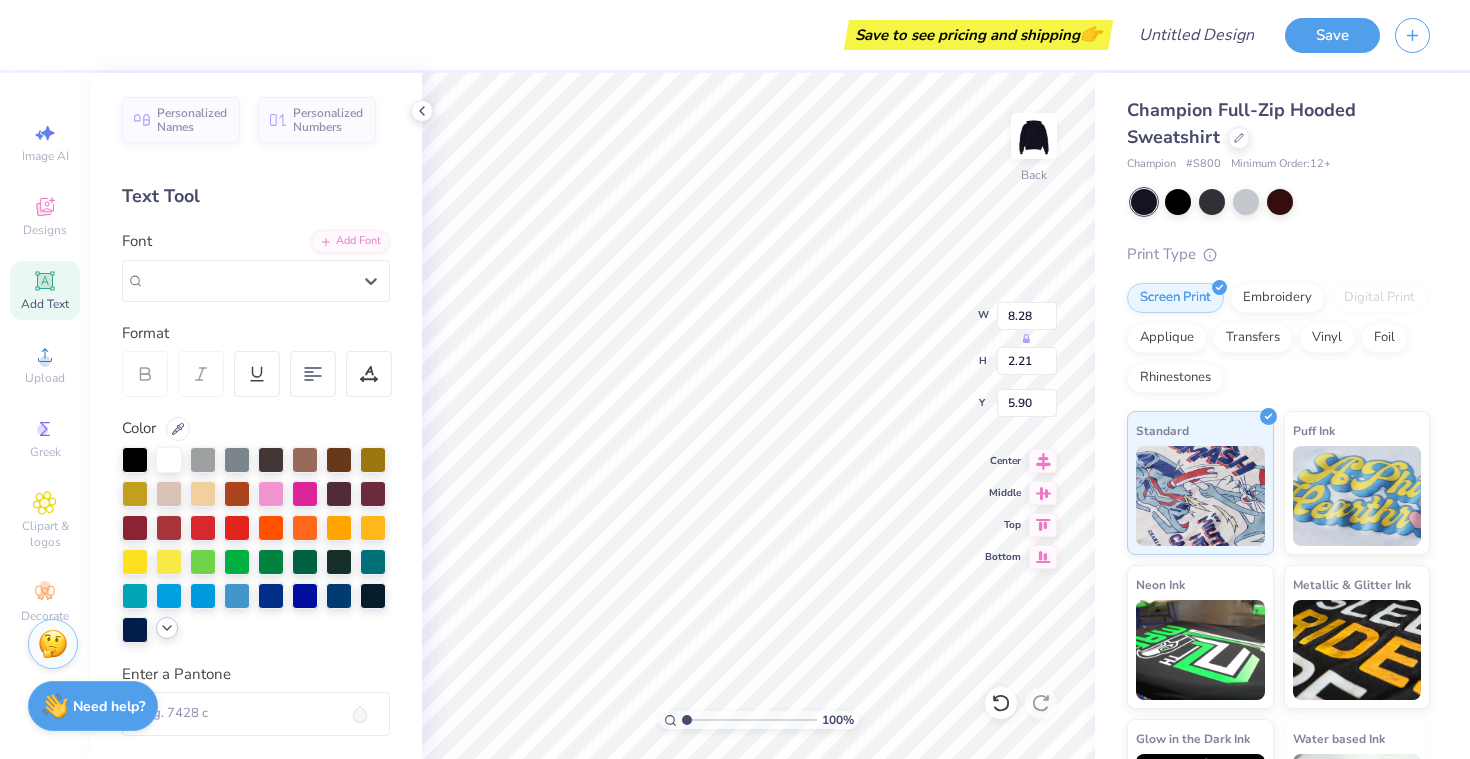 click at bounding box center [167, 628] 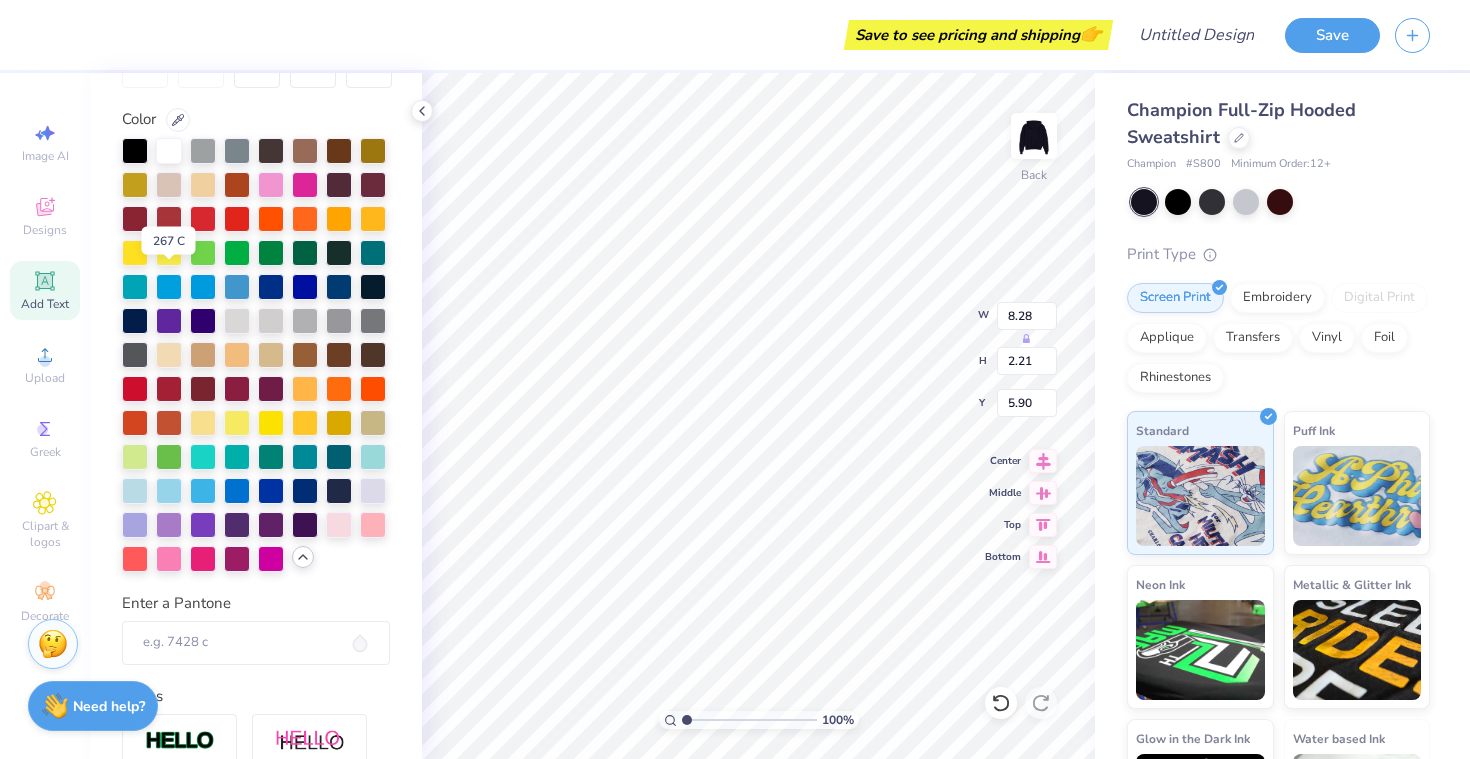 scroll, scrollTop: 365, scrollLeft: 0, axis: vertical 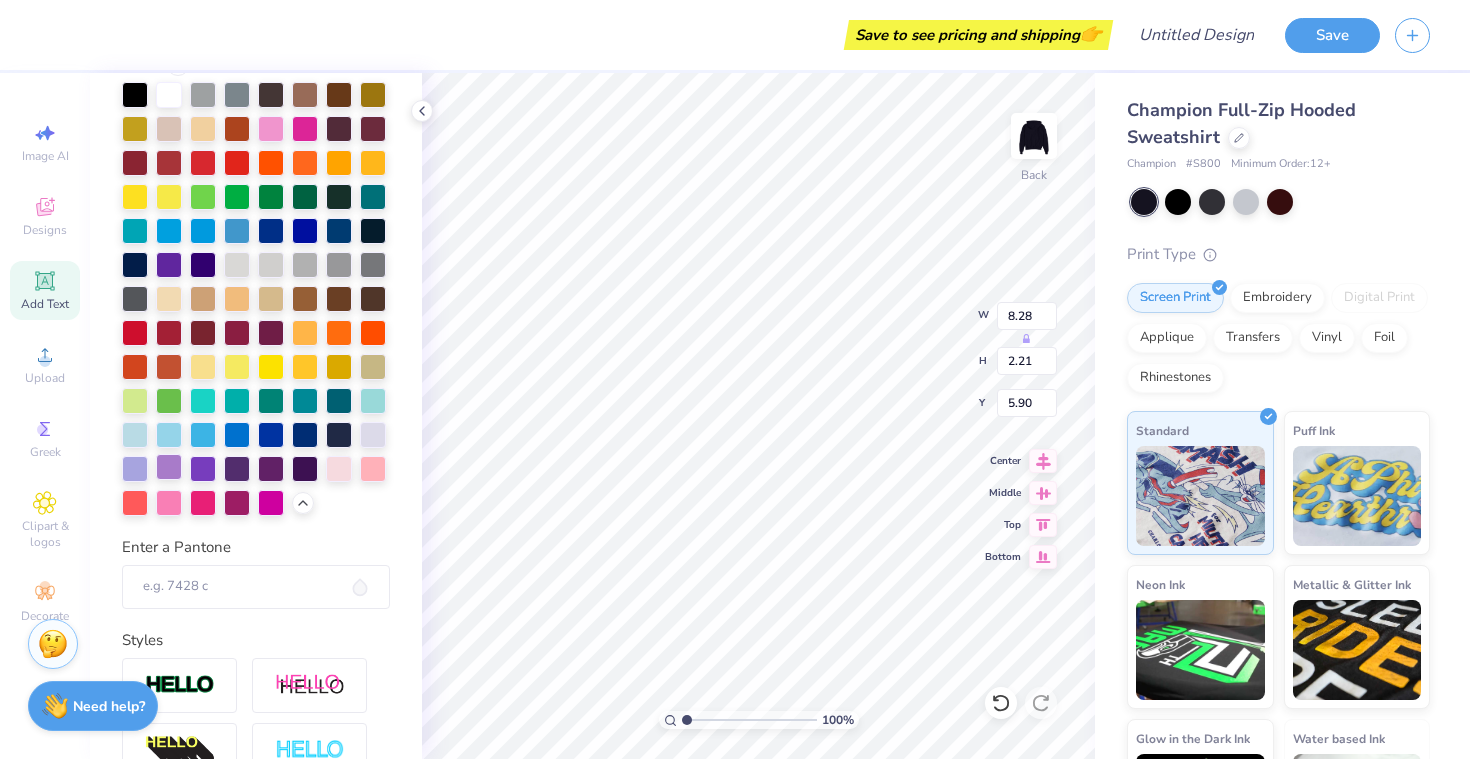 click at bounding box center [169, 467] 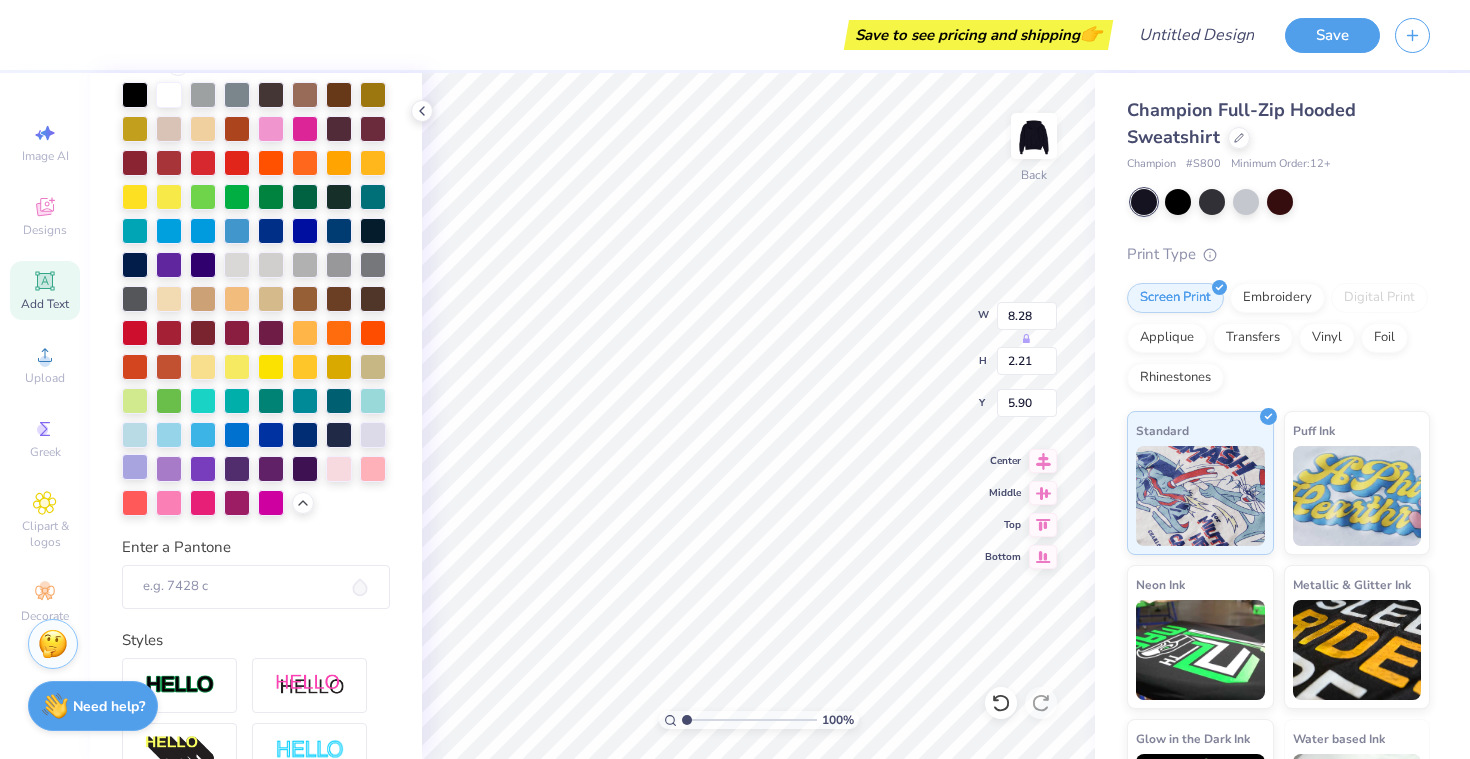 click at bounding box center (135, 467) 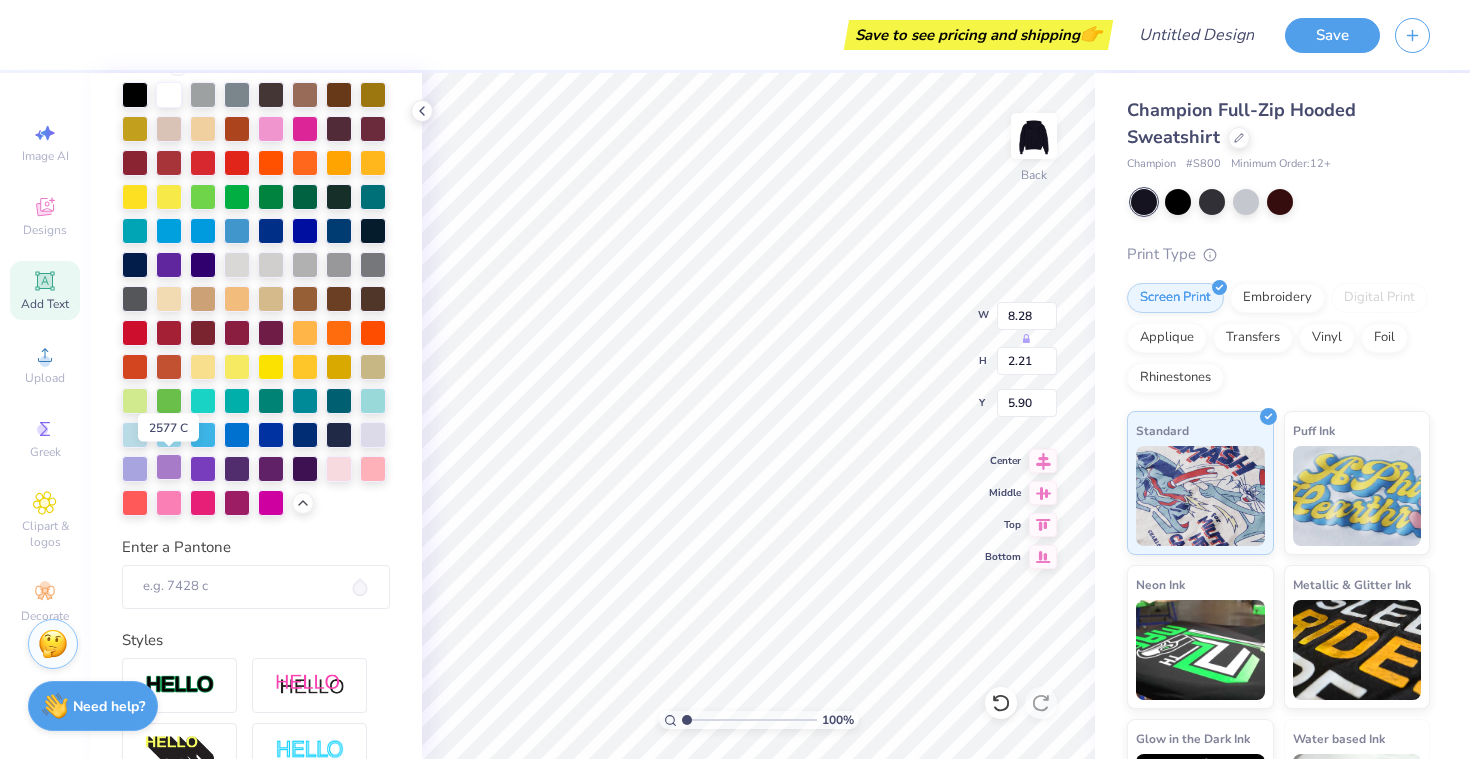 click at bounding box center [169, 467] 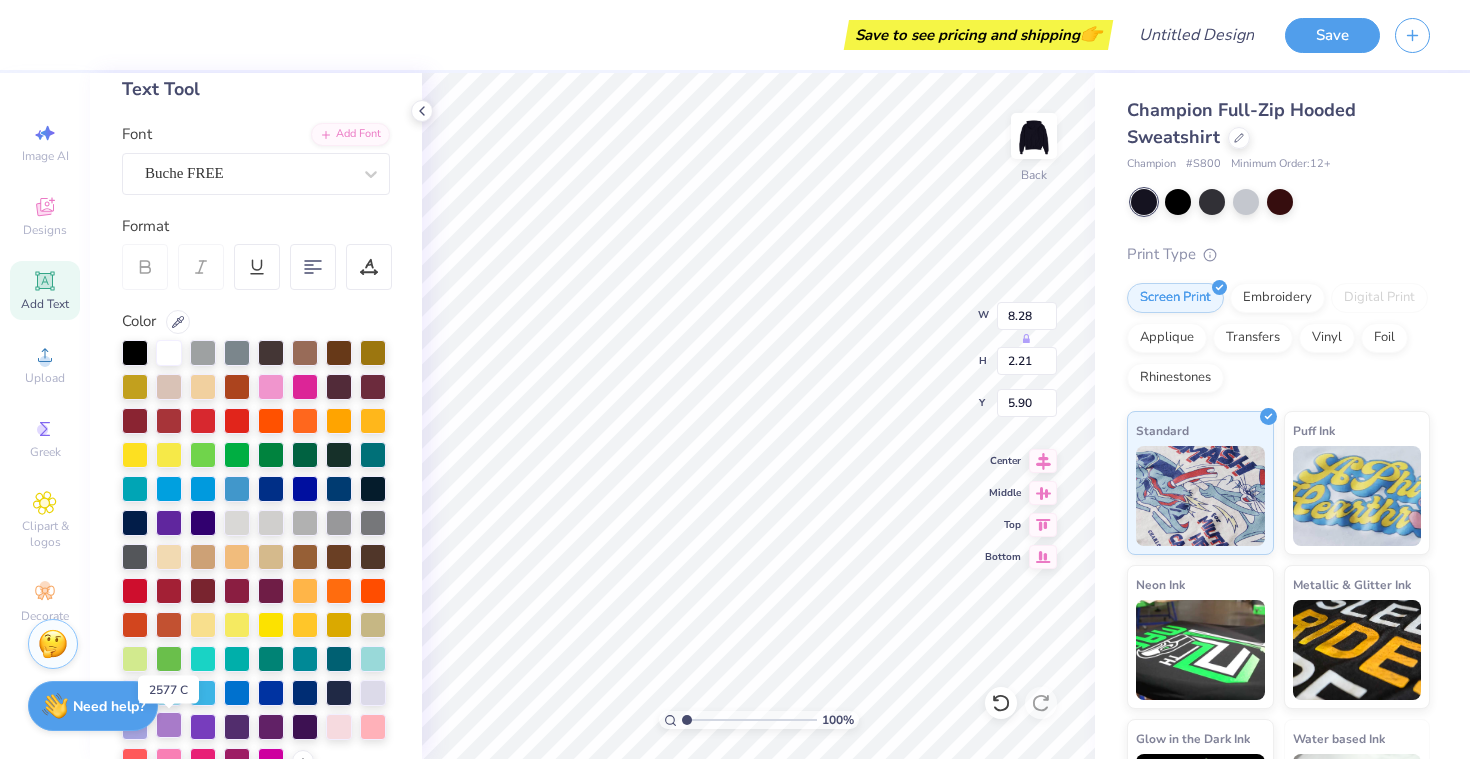 scroll, scrollTop: 101, scrollLeft: 0, axis: vertical 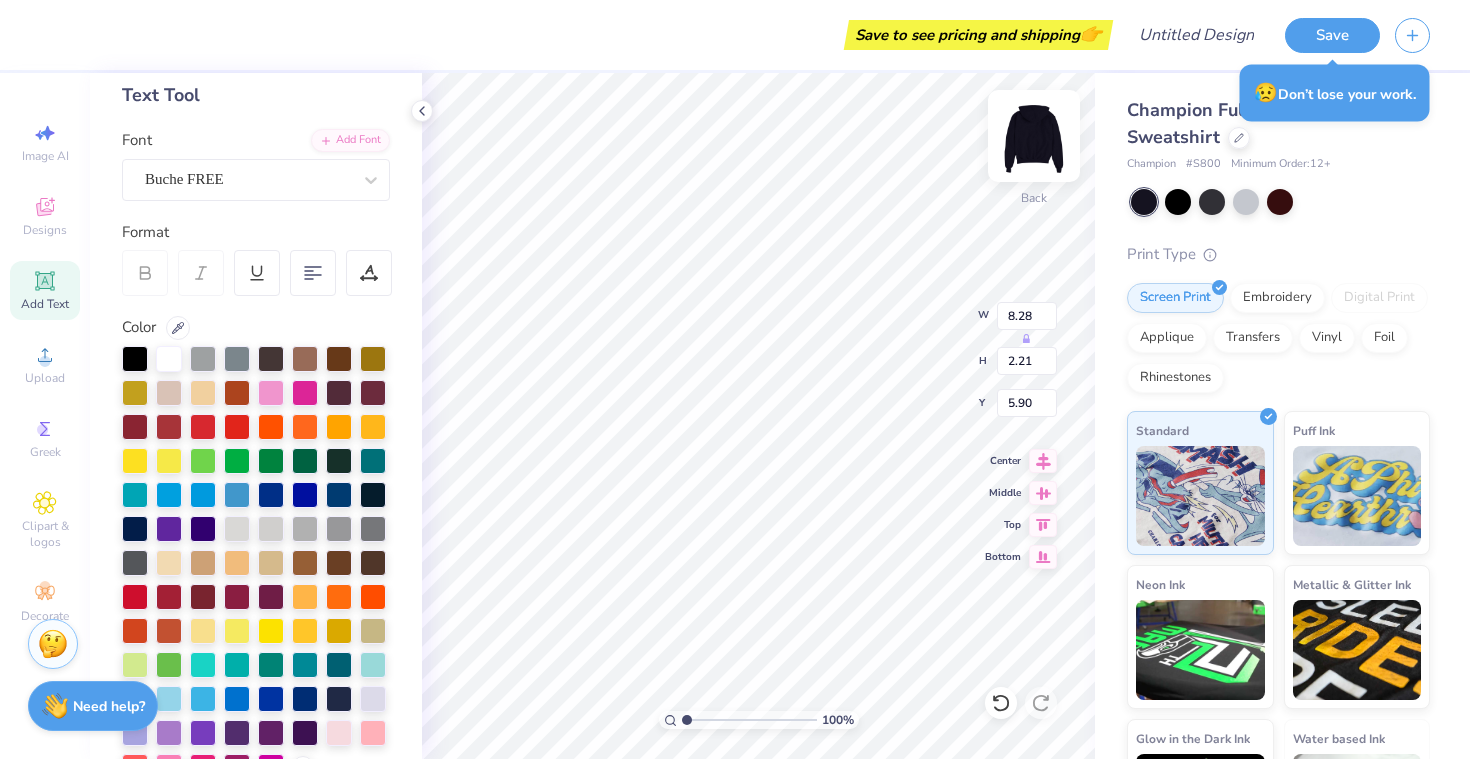 click at bounding box center (1034, 136) 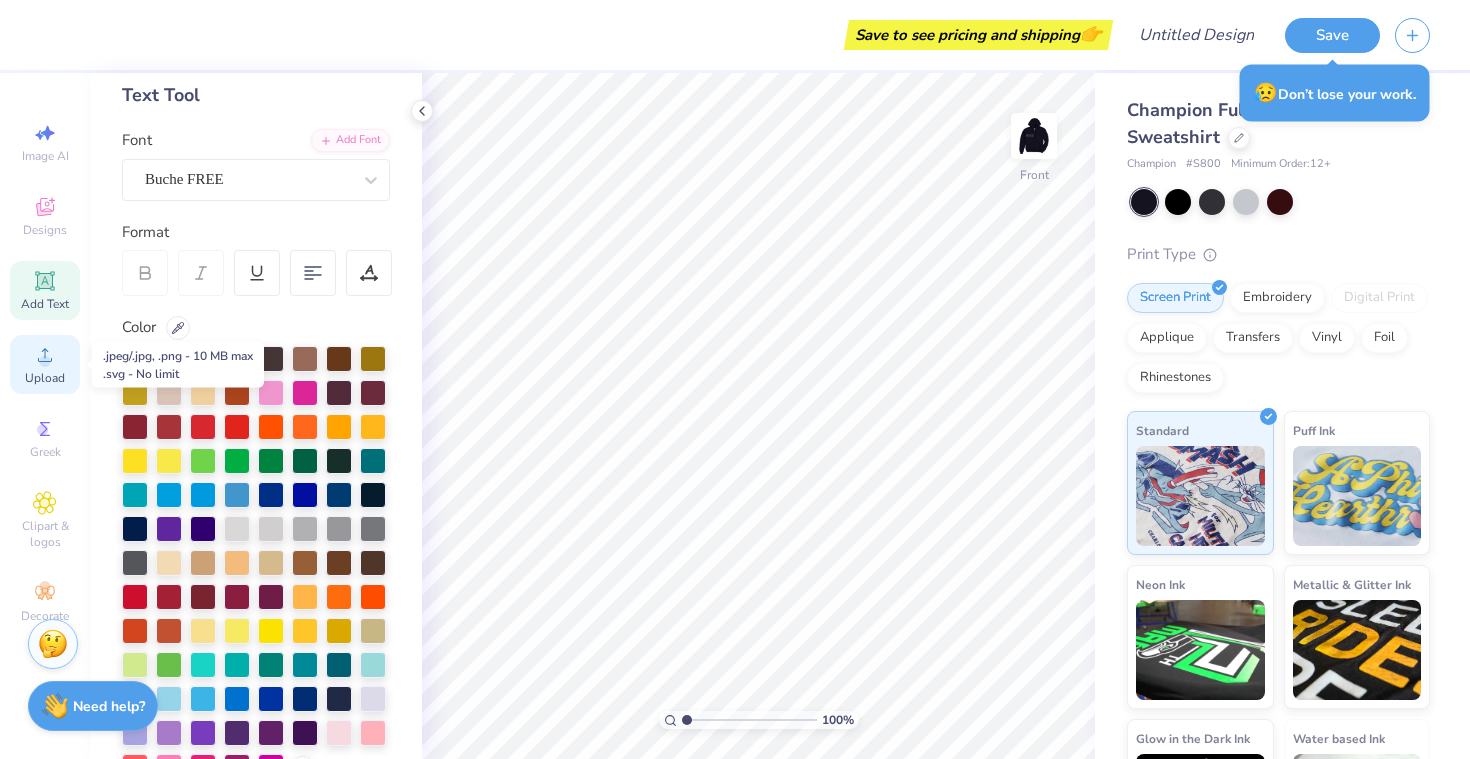 click 